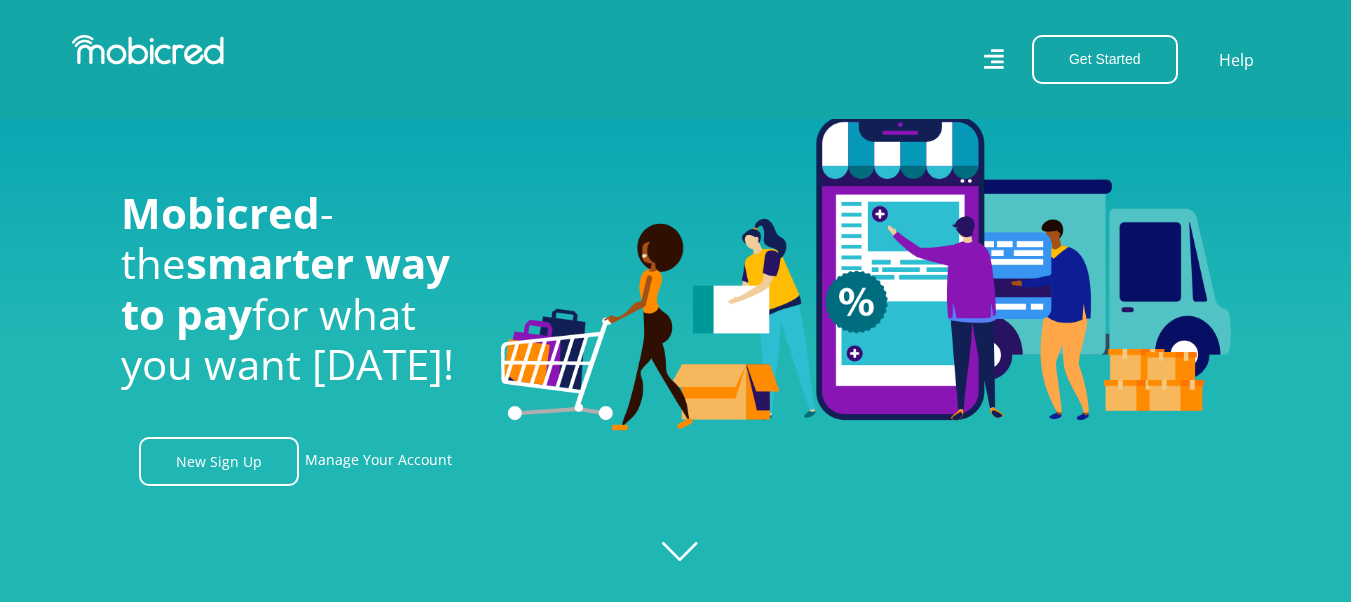 scroll, scrollTop: 102, scrollLeft: 0, axis: vertical 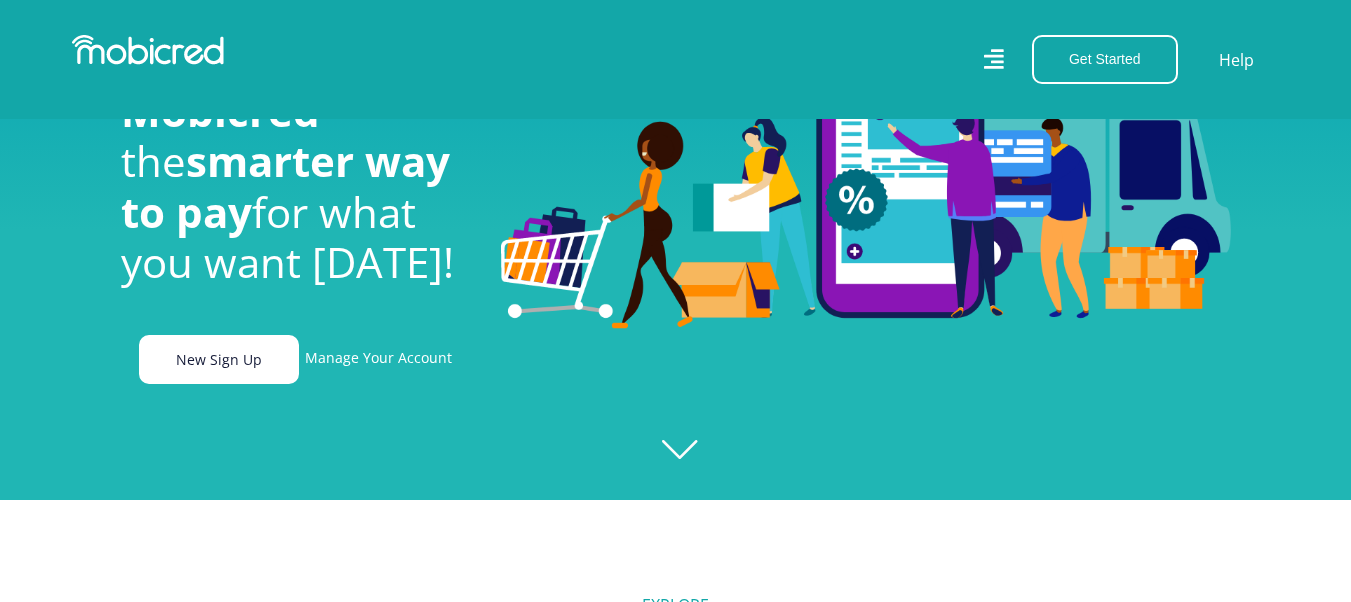 click on "New Sign Up" at bounding box center (219, 359) 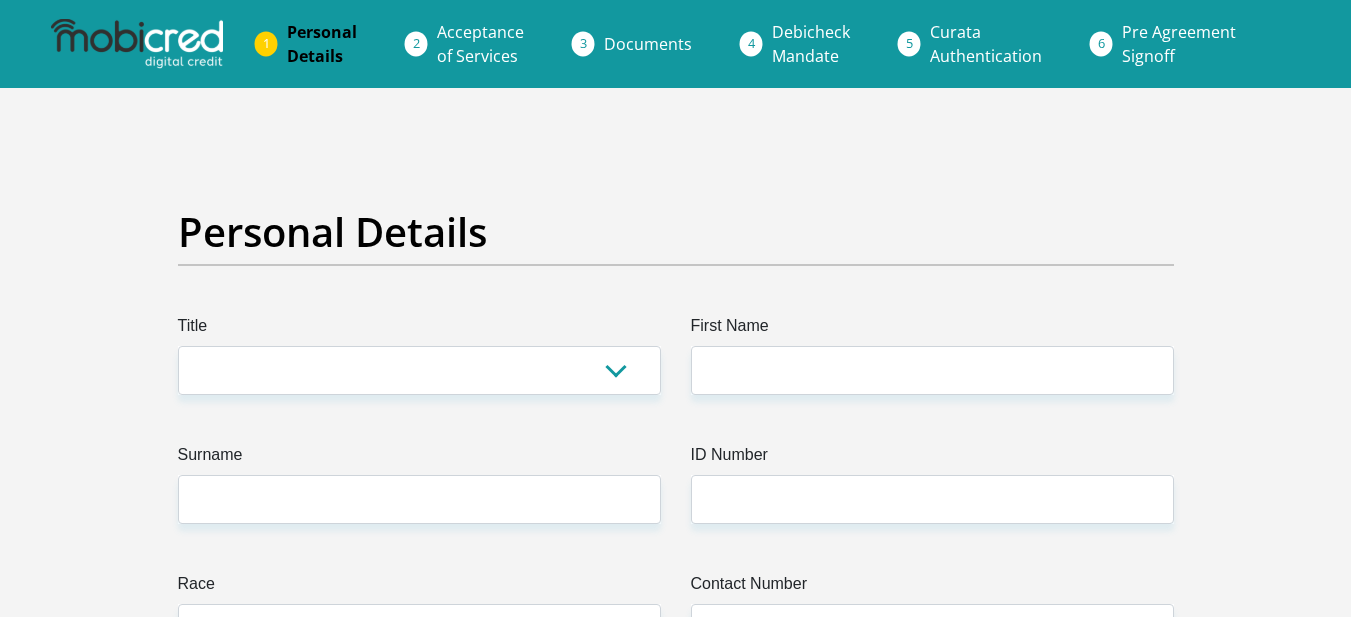 scroll, scrollTop: 0, scrollLeft: 0, axis: both 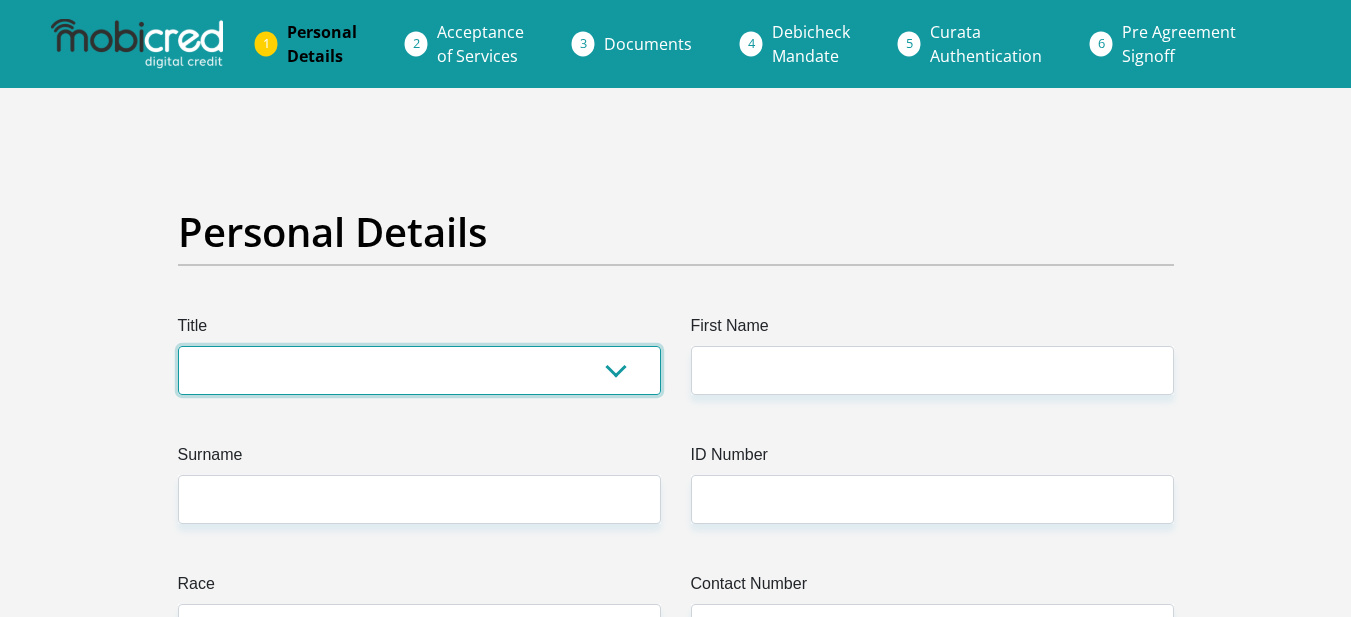 click on "Mr
Ms
Mrs
Dr
[PERSON_NAME]" at bounding box center [419, 370] 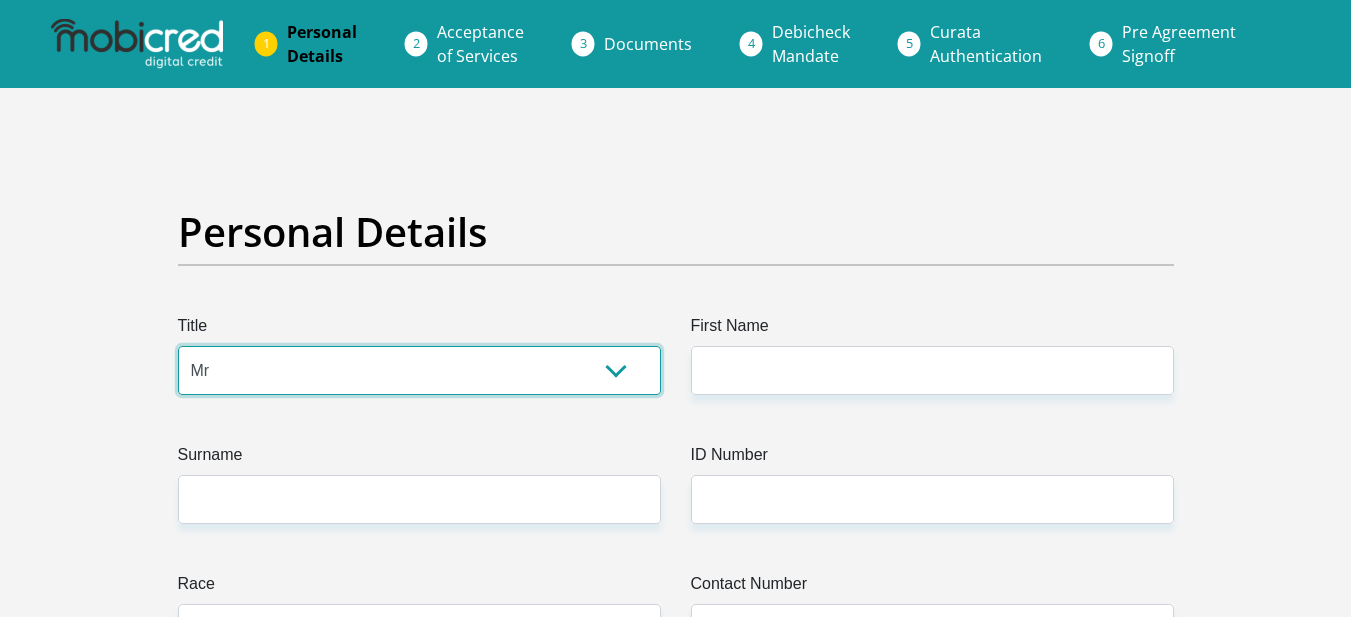 click on "Mr
Ms
Mrs
Dr
Other" at bounding box center [419, 370] 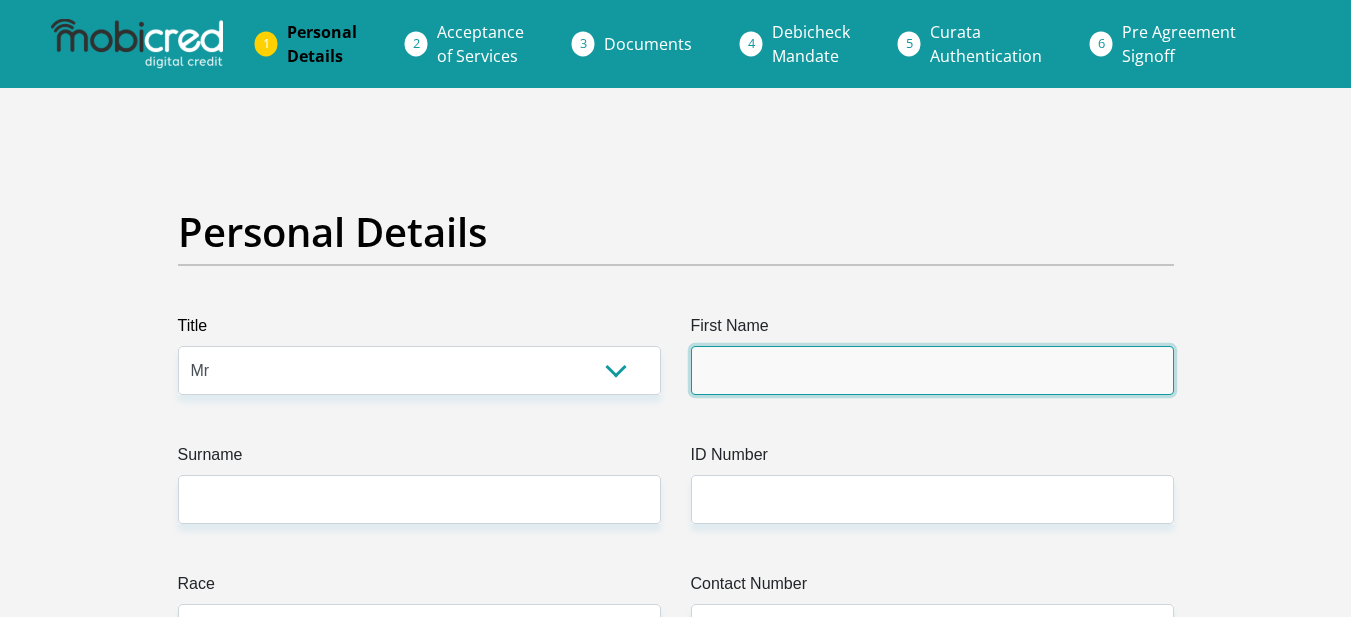 click on "First Name" at bounding box center [932, 370] 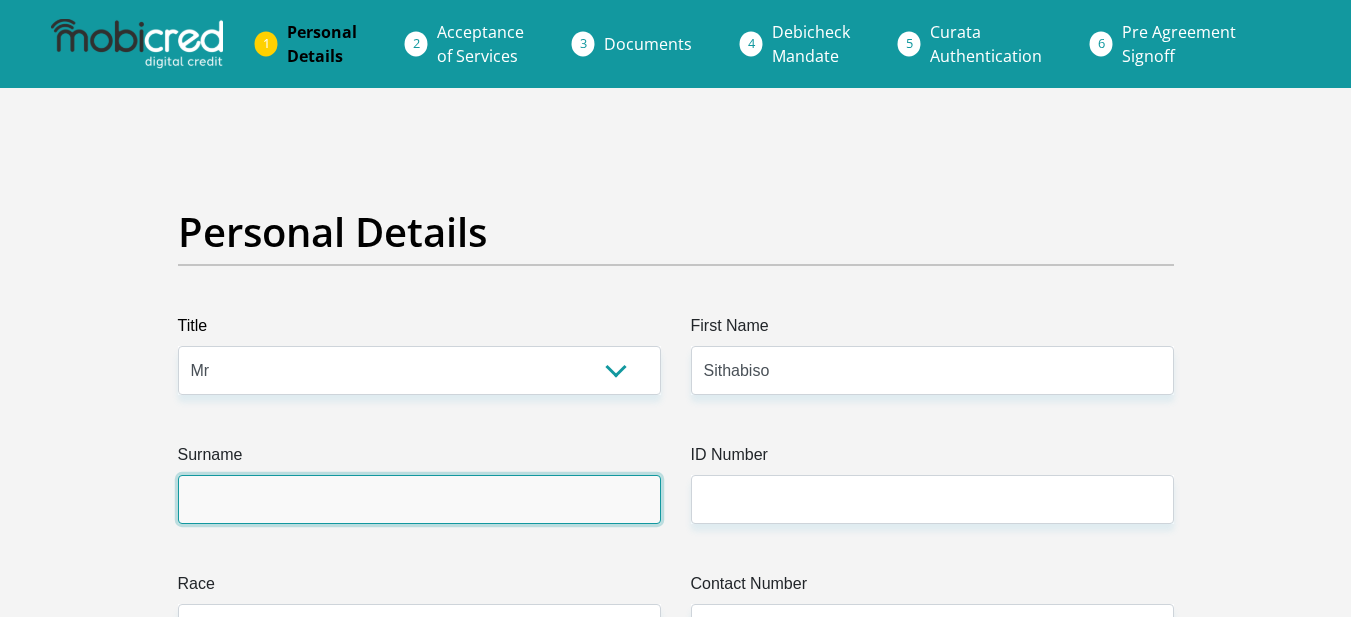 type on "Belani" 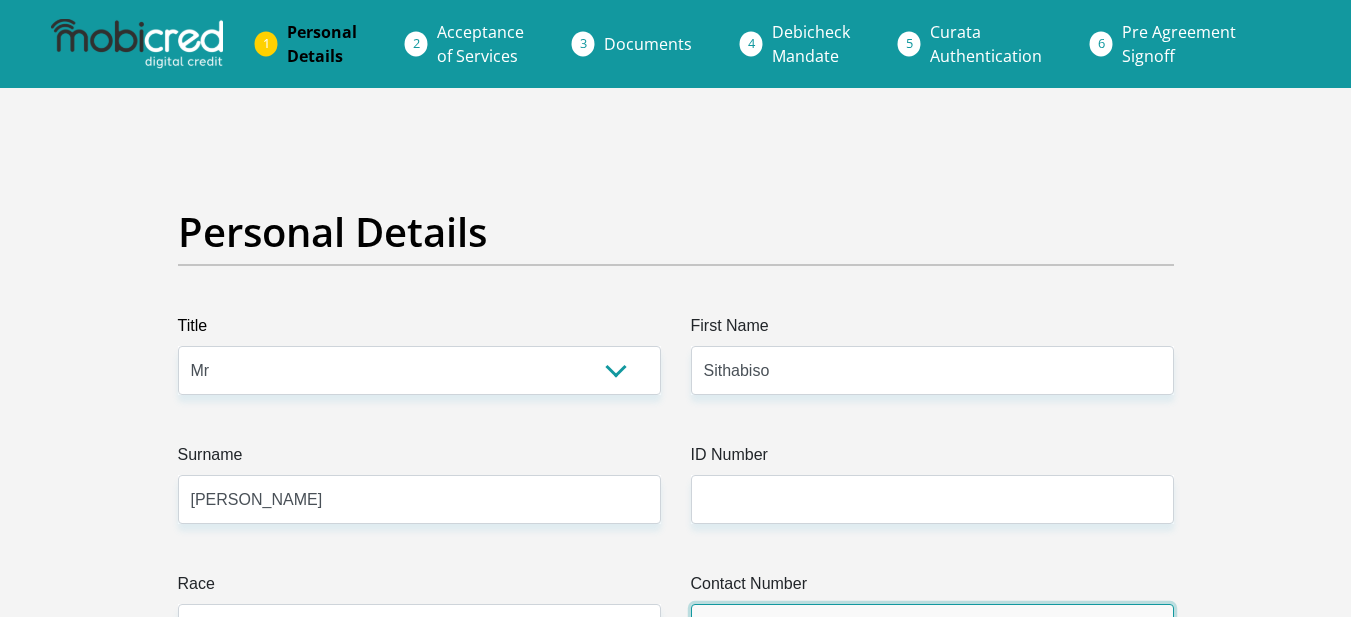 type on "0676758111" 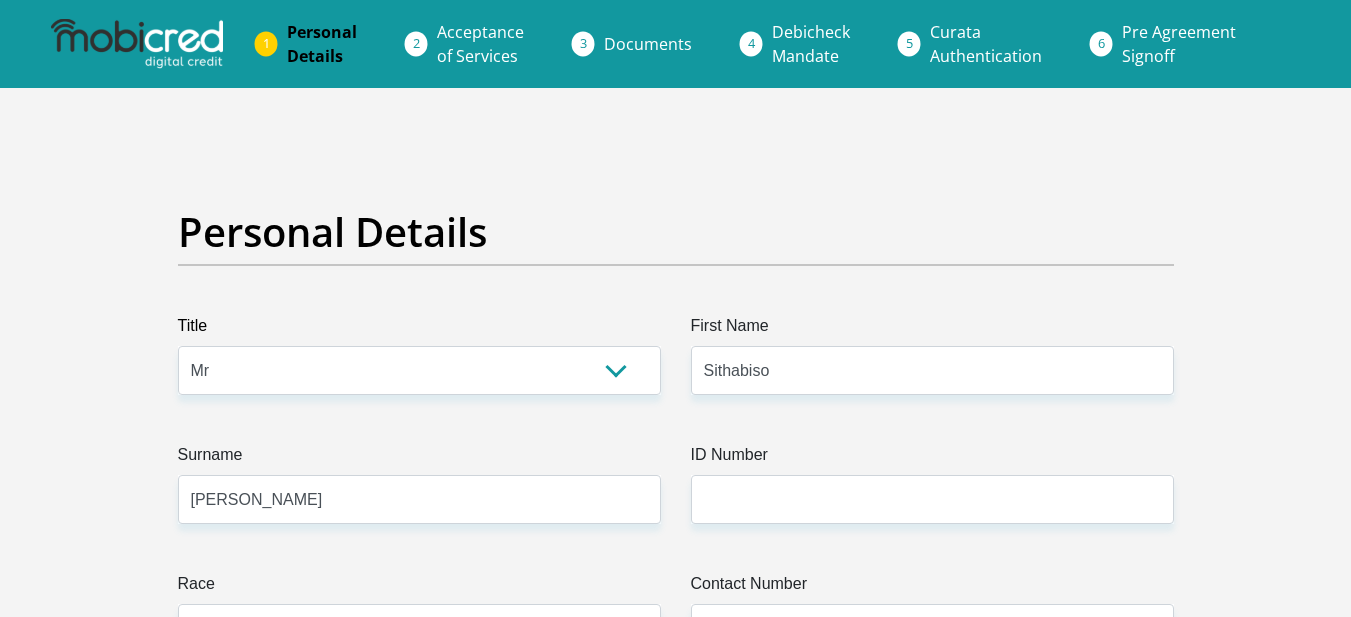 select on "ZAF" 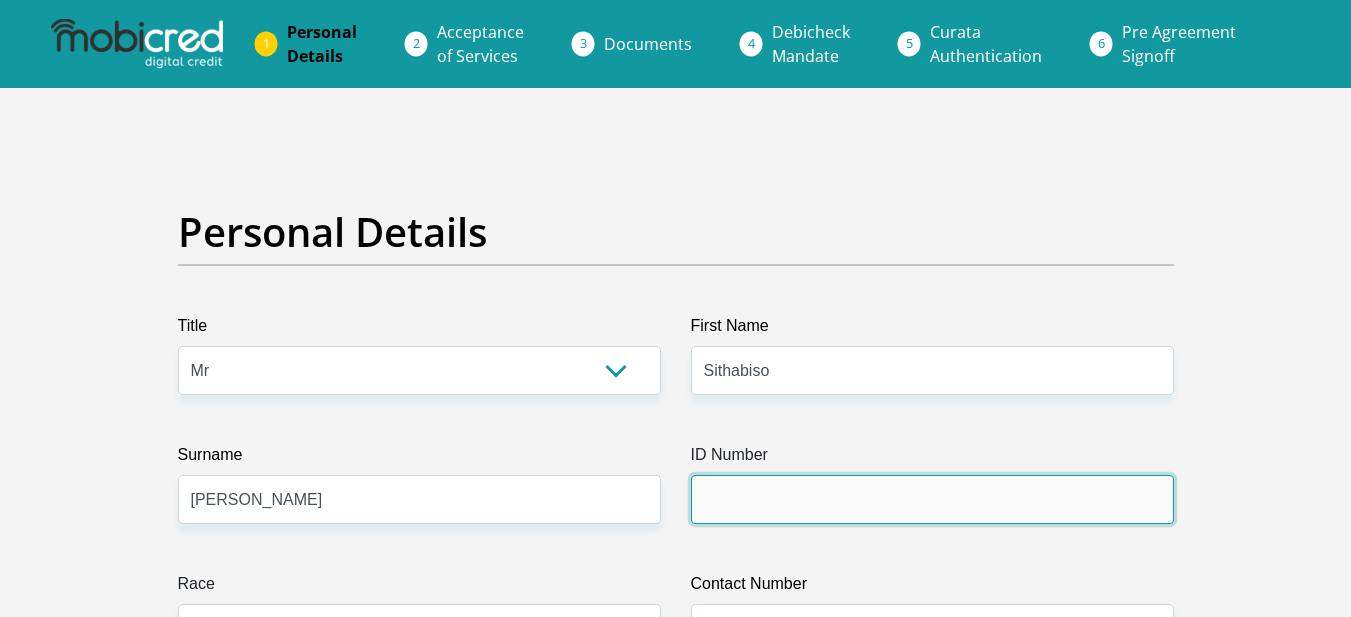click on "ID Number" at bounding box center (932, 499) 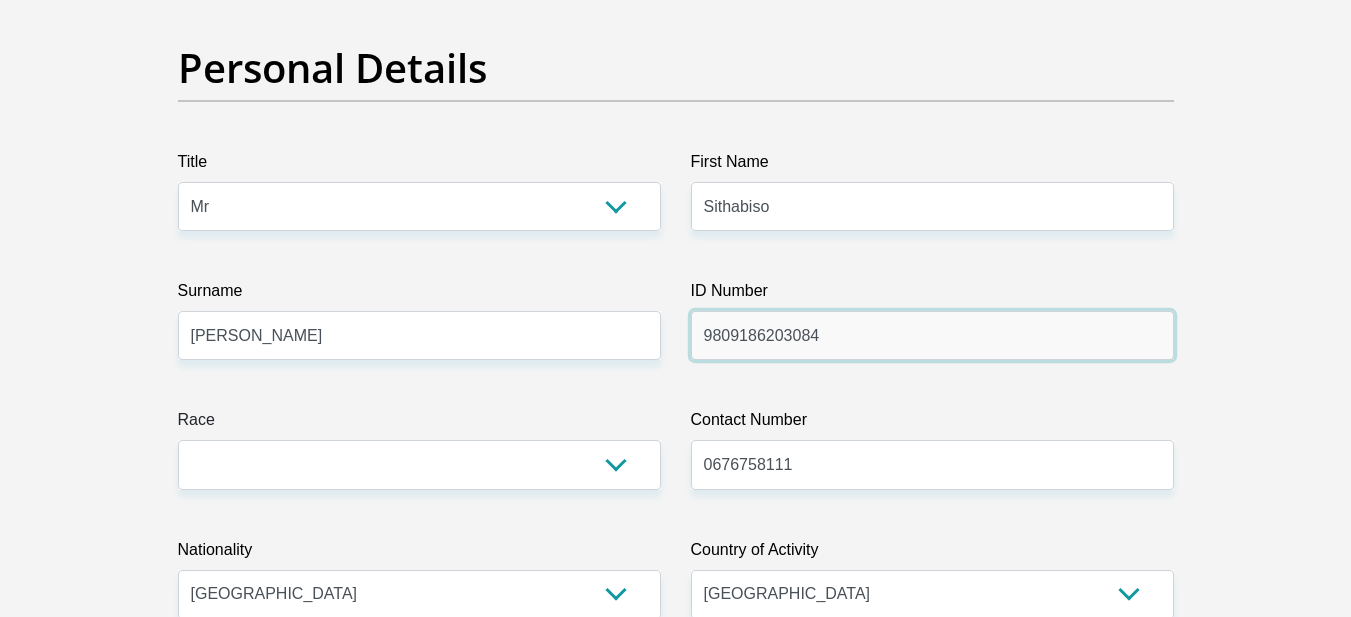 scroll, scrollTop: 165, scrollLeft: 0, axis: vertical 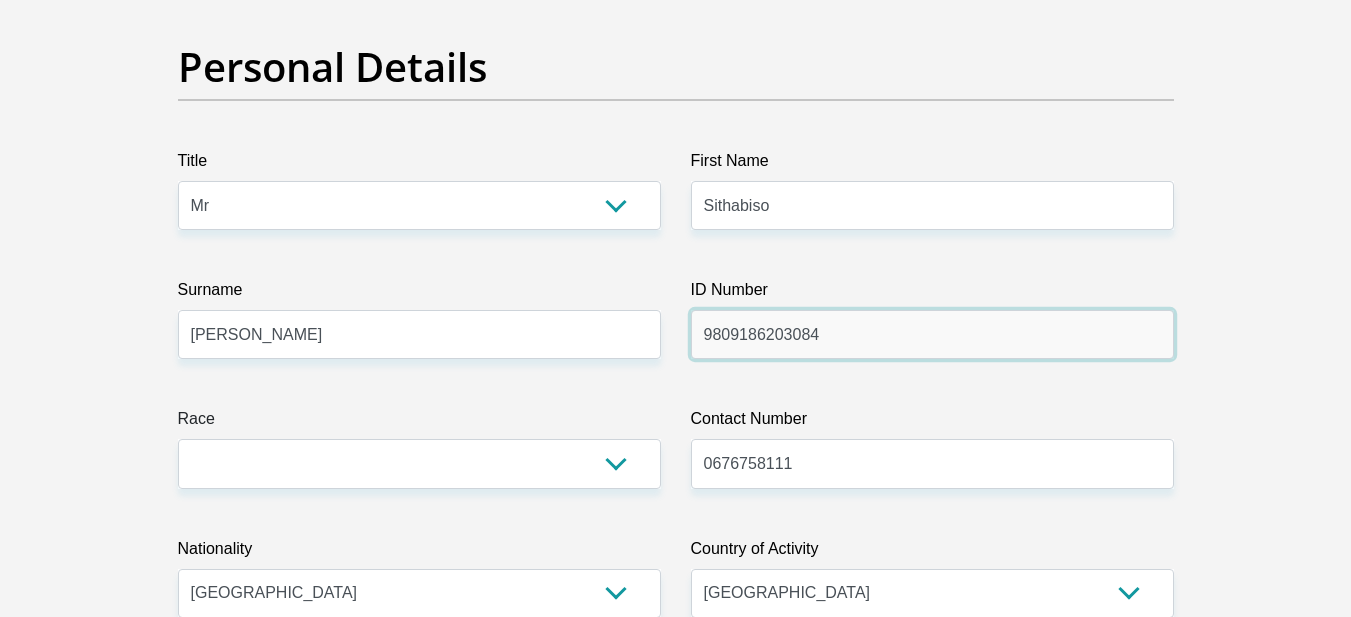 type on "9809186203084" 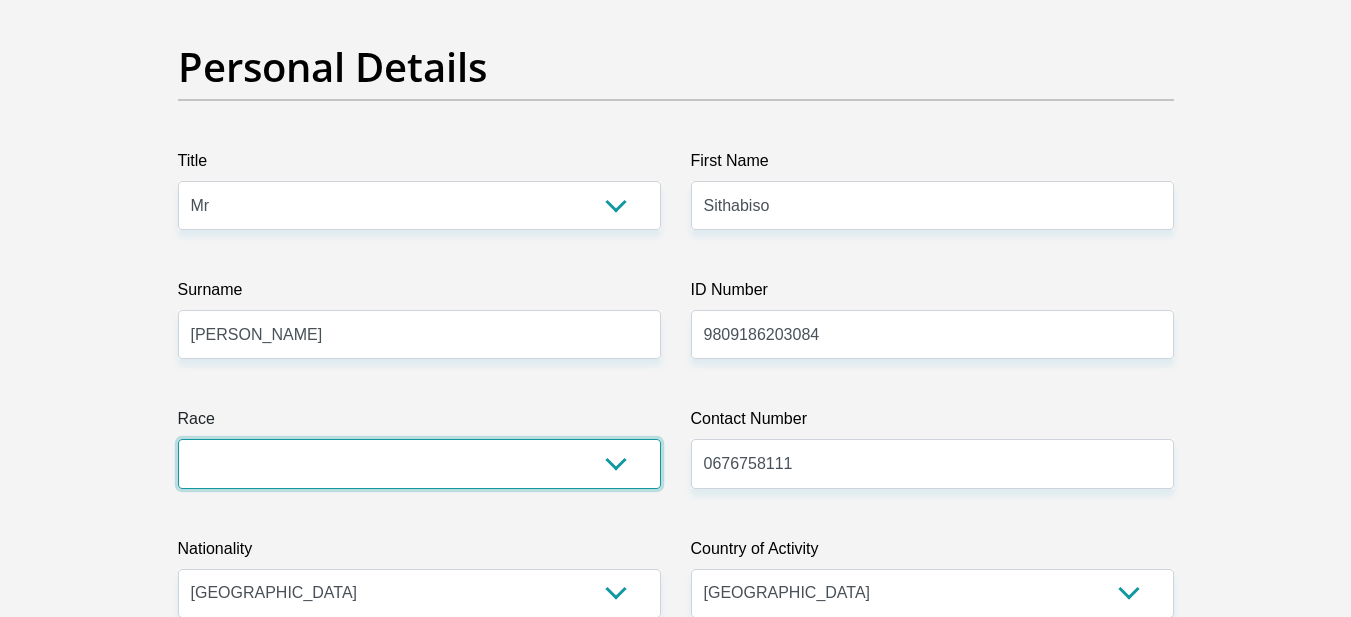 click on "Black
Coloured
Indian
White
Other" at bounding box center [419, 463] 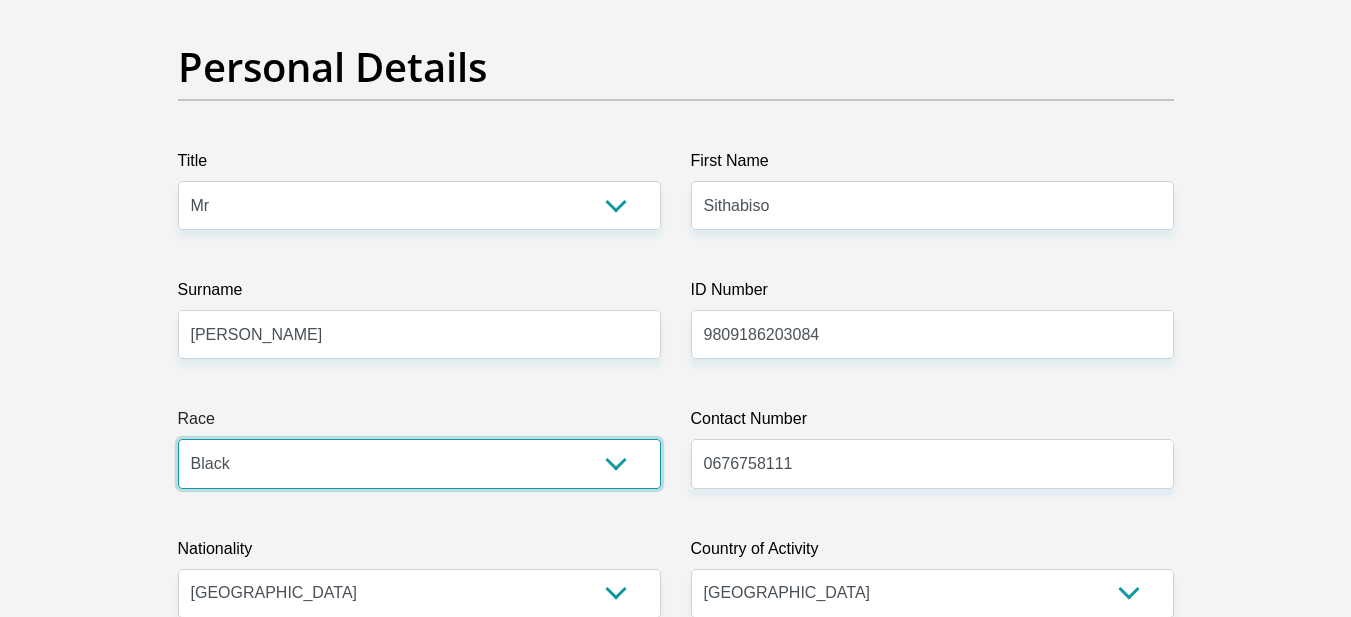 click on "Black
Coloured
Indian
White
Other" at bounding box center (419, 463) 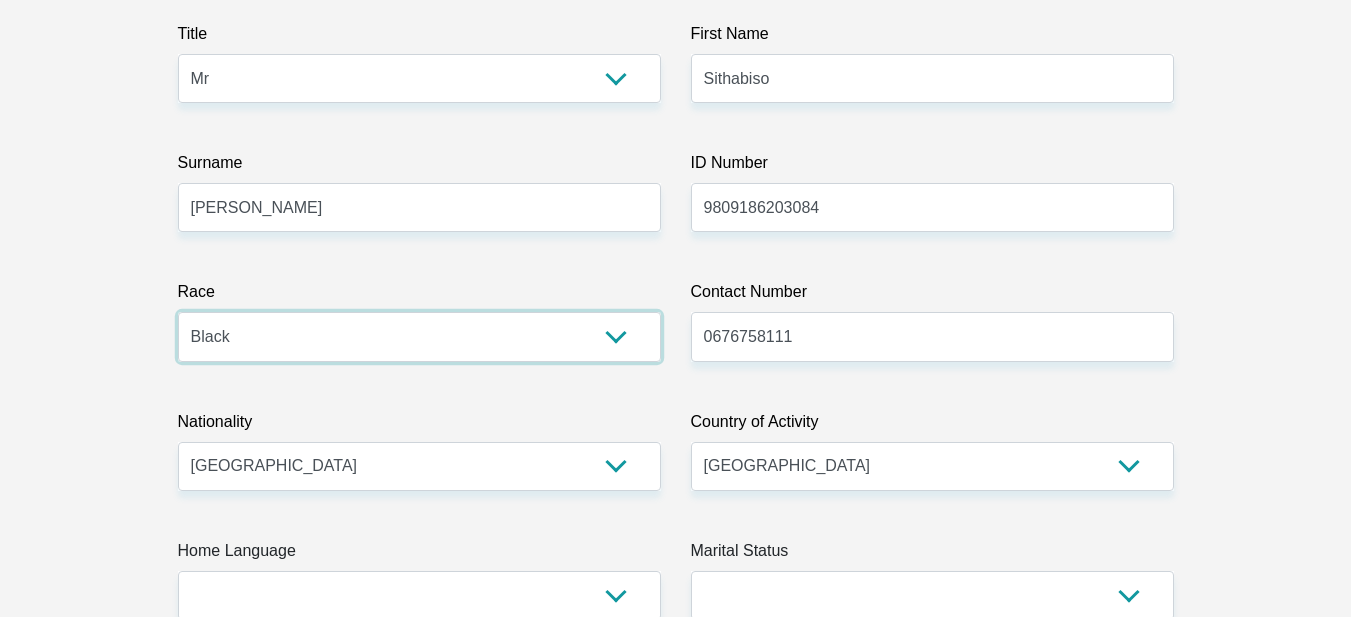 scroll, scrollTop: 371, scrollLeft: 0, axis: vertical 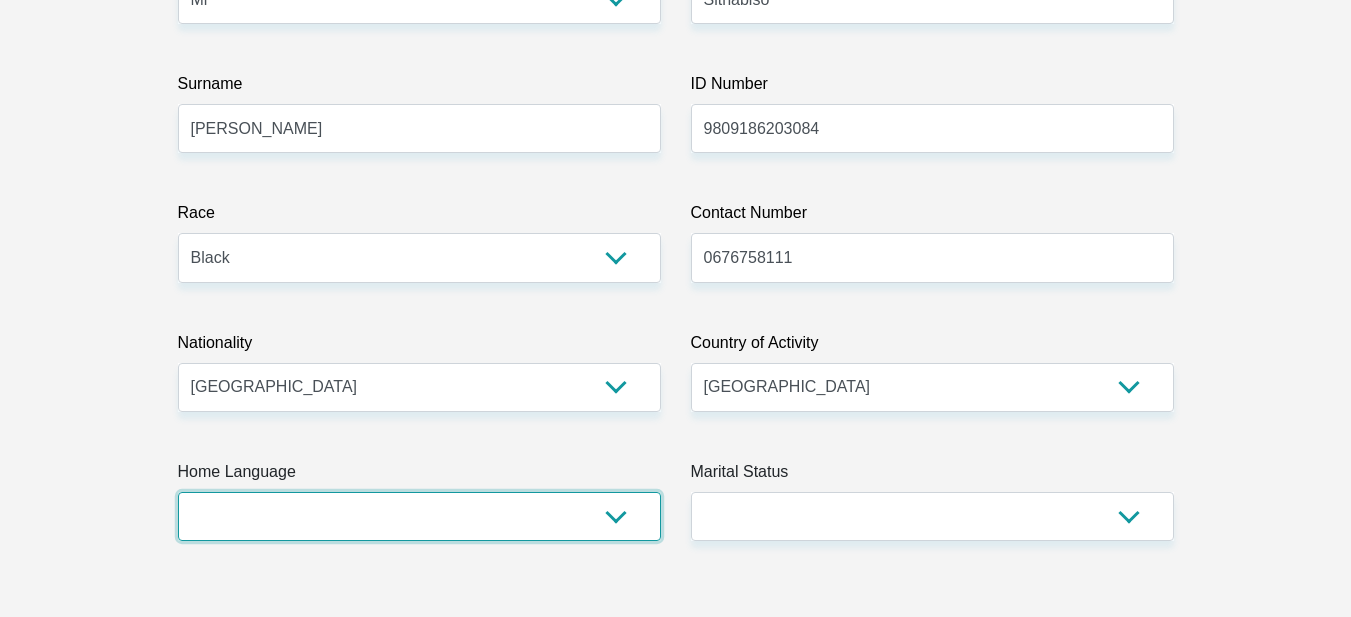 click on "Afrikaans
English
Sepedi
South Ndebele
Southern Sotho
Swati
Tsonga
Tswana
Venda
Xhosa
Zulu
Other" at bounding box center (419, 516) 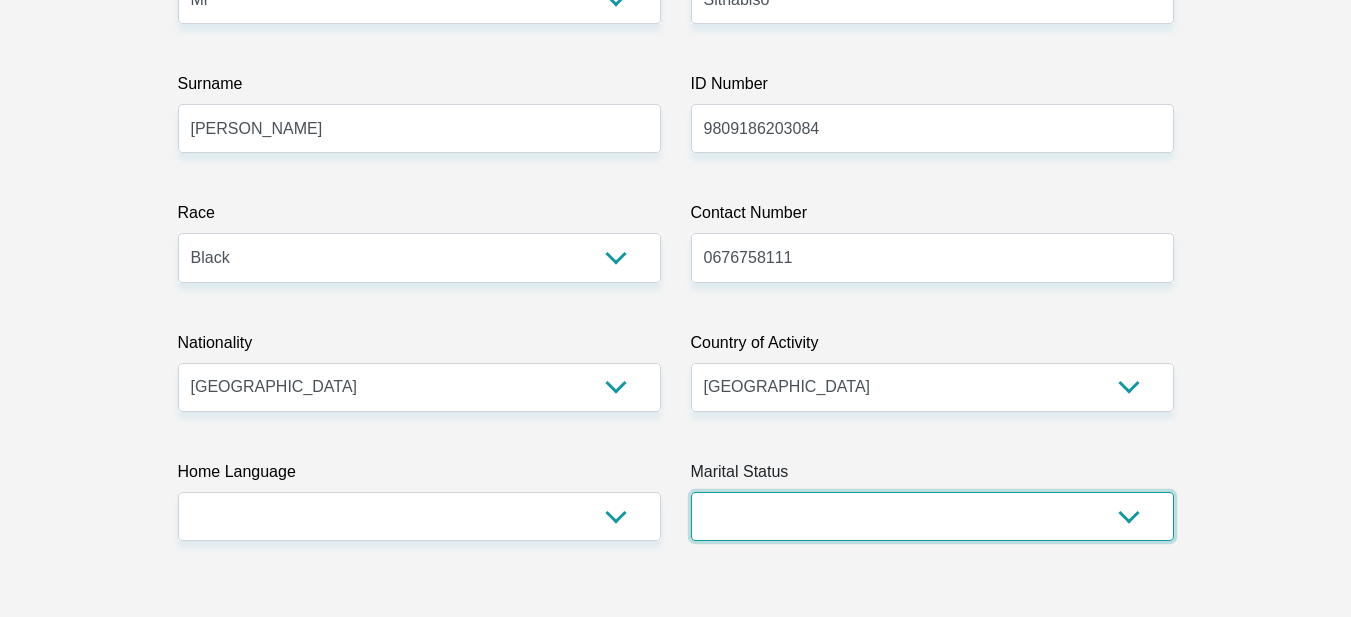 click on "Married ANC
Single
Divorced
Widowed
Married COP or Customary Law" at bounding box center (932, 516) 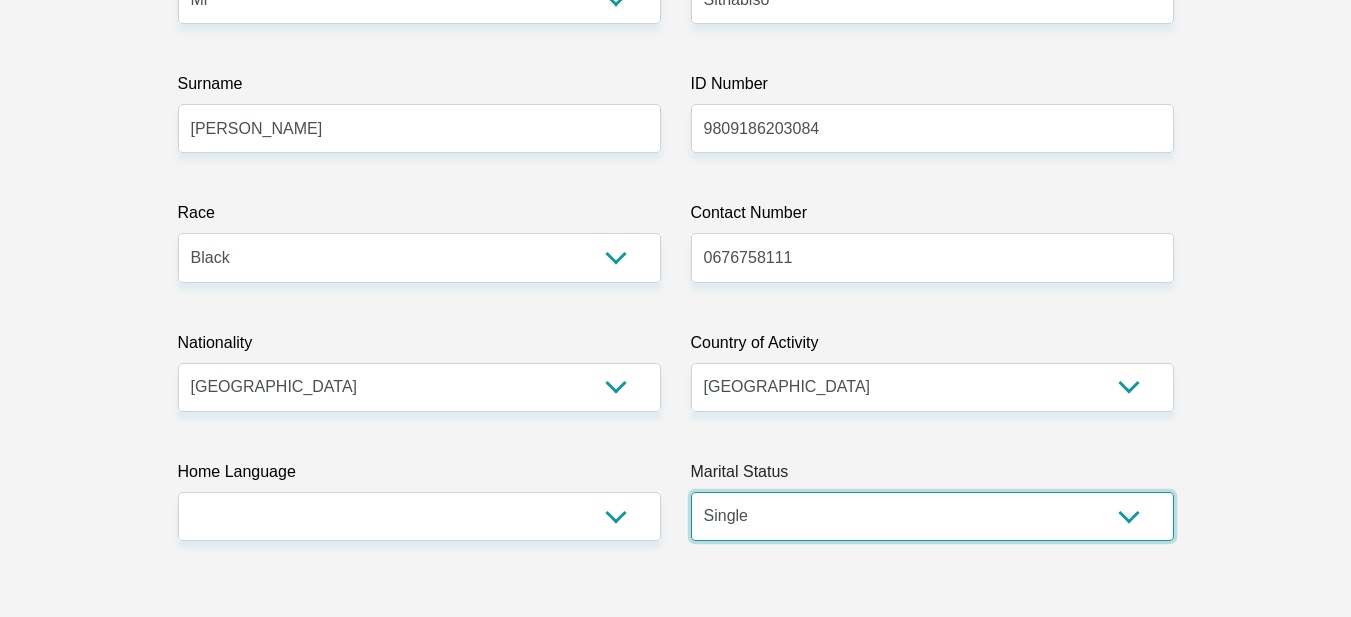 click on "Married ANC
Single
Divorced
Widowed
Married COP or Customary Law" at bounding box center [932, 516] 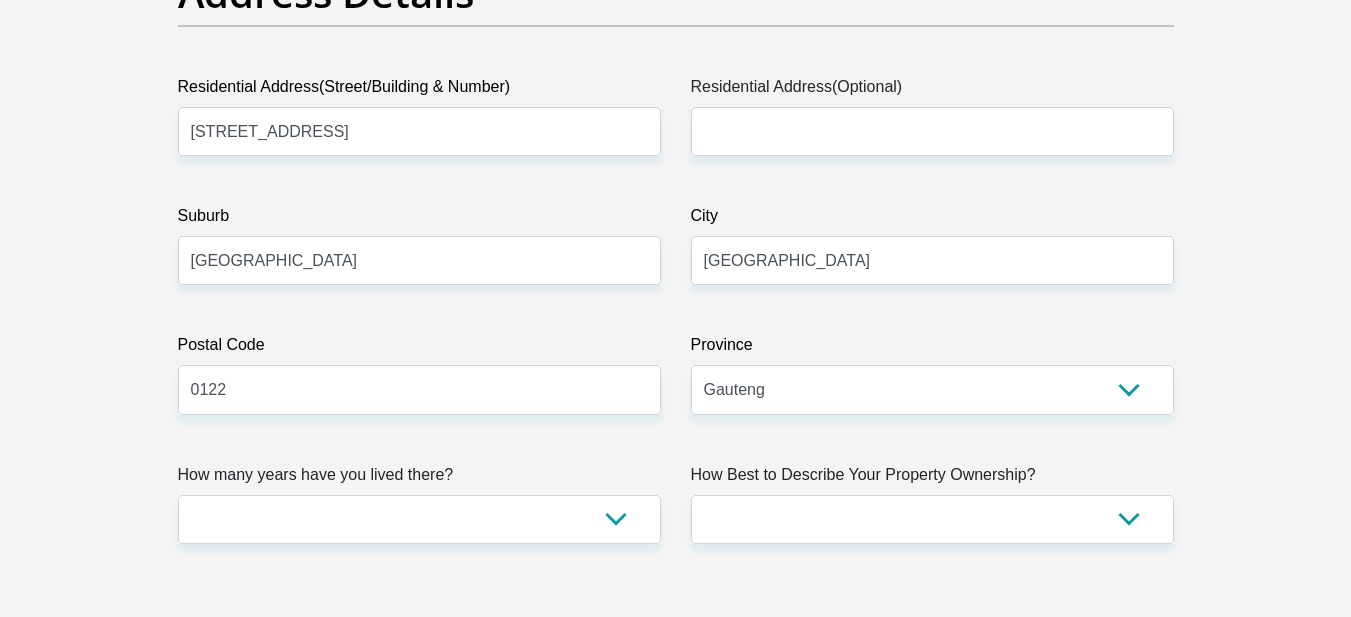 scroll, scrollTop: 1060, scrollLeft: 0, axis: vertical 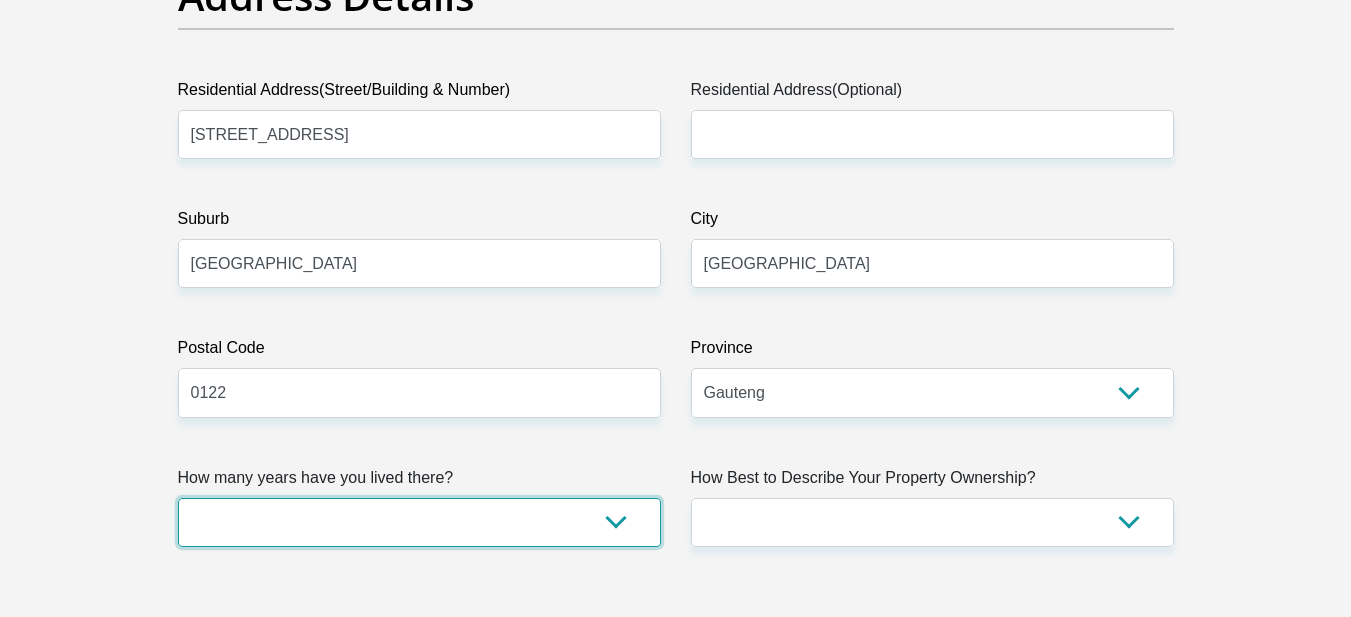 click on "less than 1 year
1-3 years
3-5 years
5+ years" at bounding box center [419, 522] 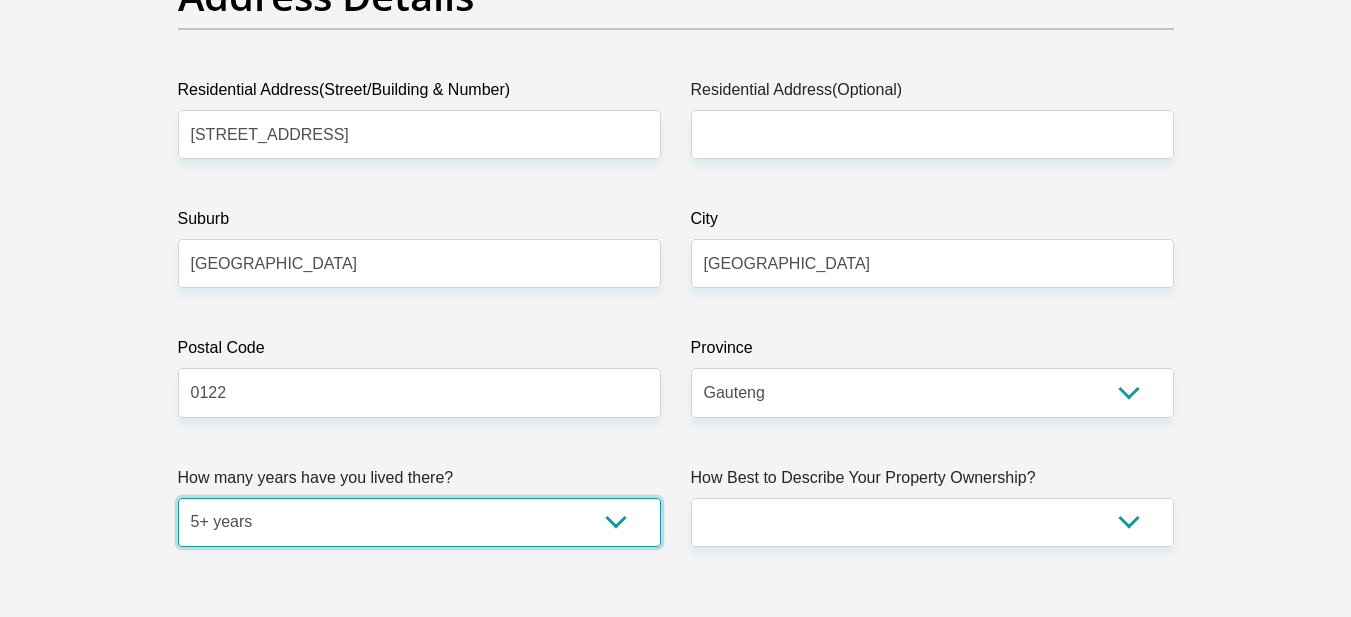 click on "less than 1 year
1-3 years
3-5 years
5+ years" at bounding box center (419, 522) 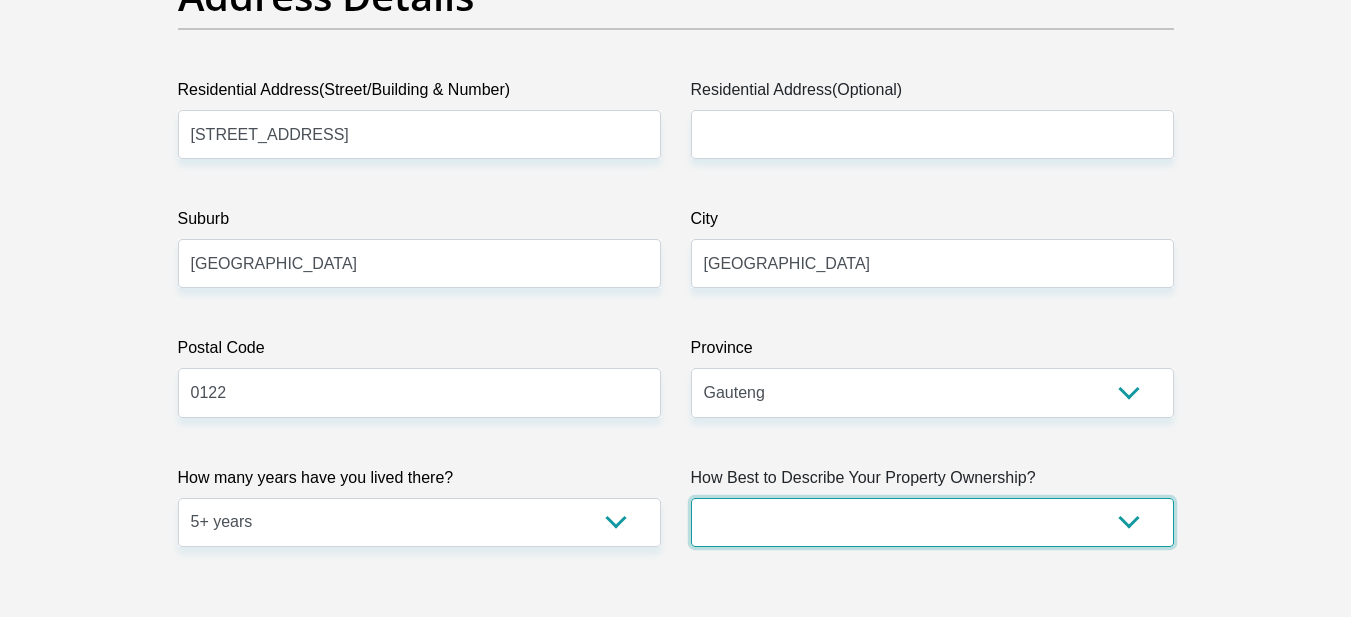 click on "Owned
Rented
Family Owned
Company Dwelling" at bounding box center (932, 522) 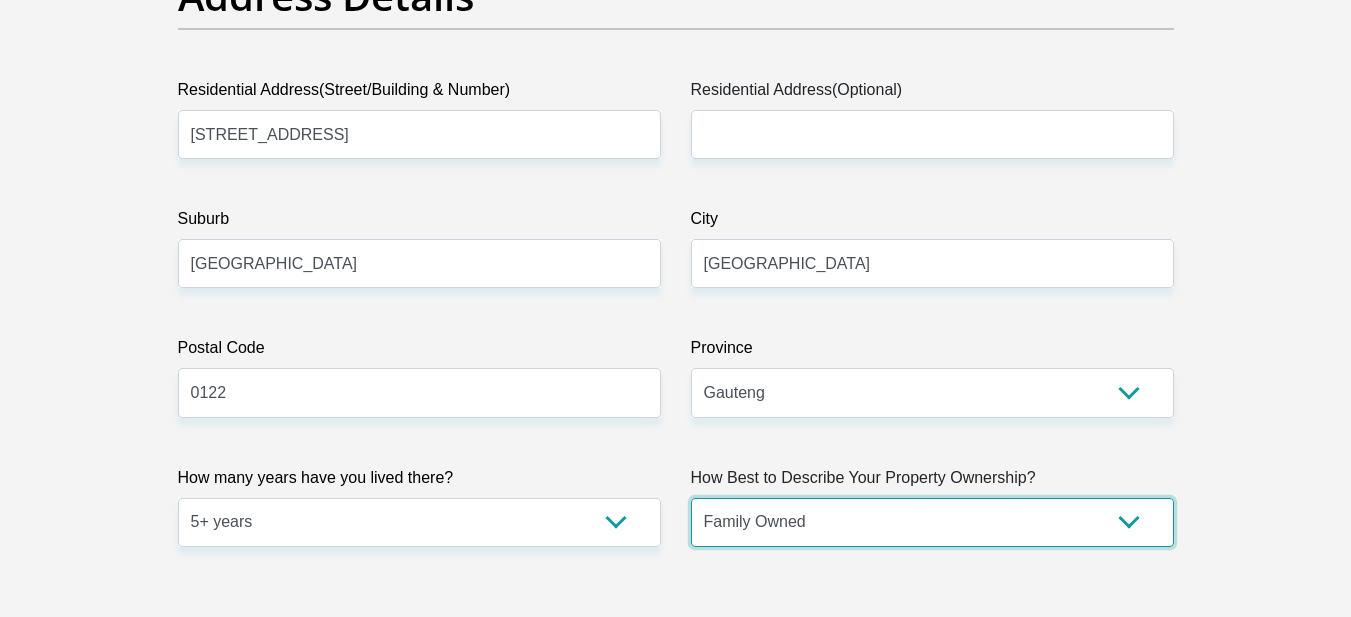 click on "Owned
Rented
Family Owned
Company Dwelling" at bounding box center [932, 522] 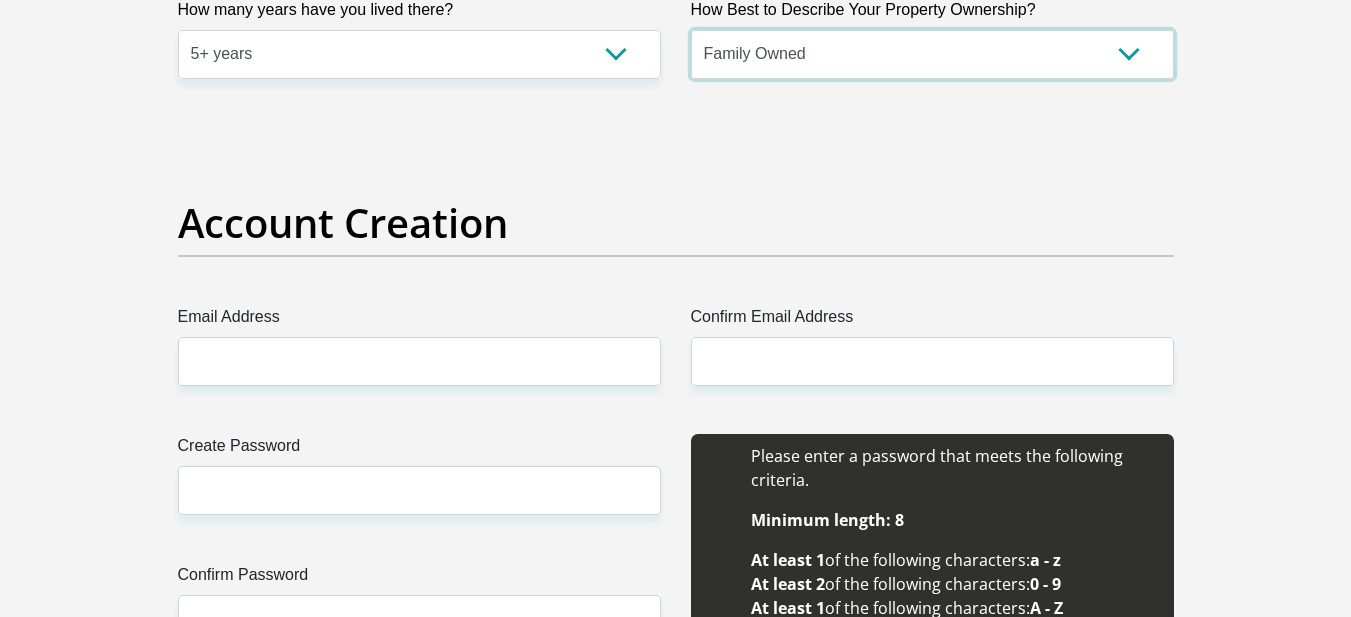 scroll, scrollTop: 1522, scrollLeft: 0, axis: vertical 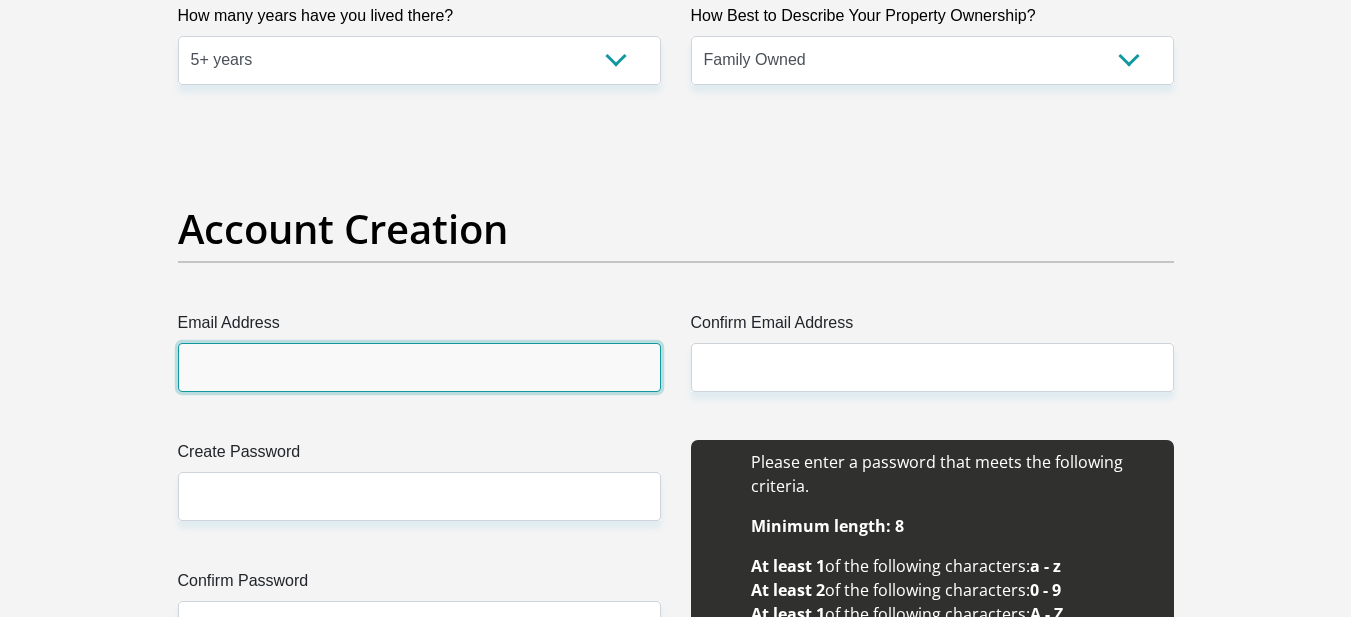 click on "Email Address" at bounding box center (419, 367) 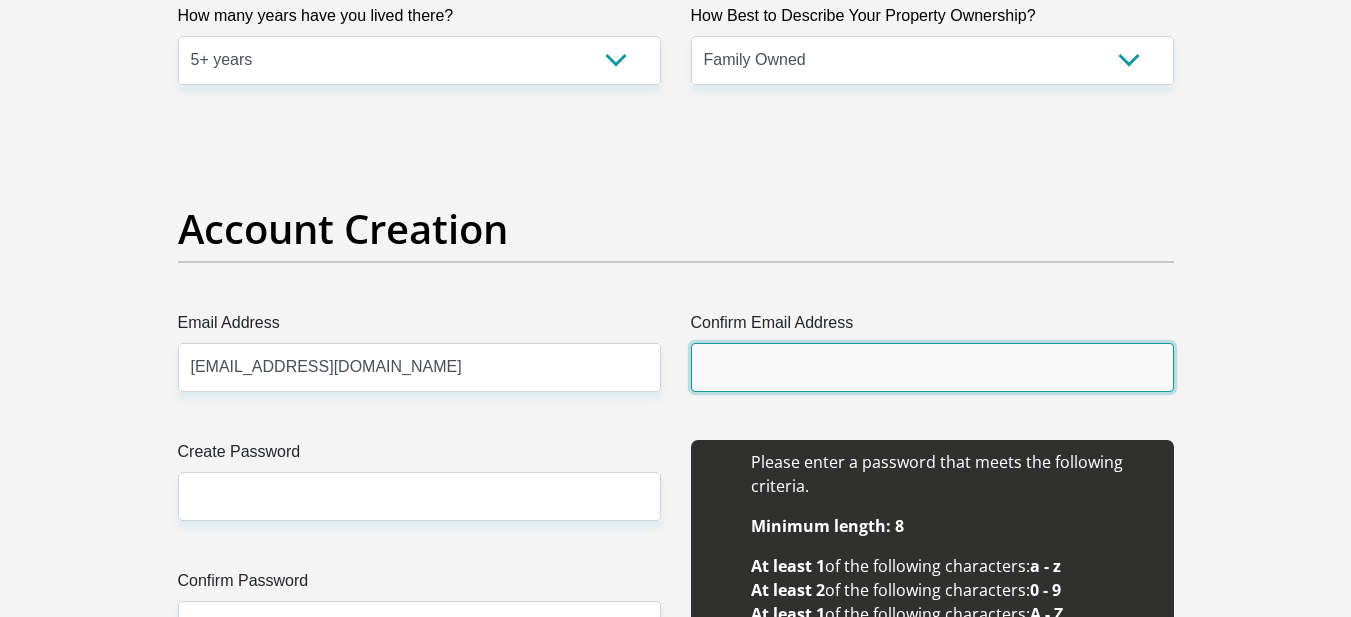 type on "sthabisomichael1@gmail.com" 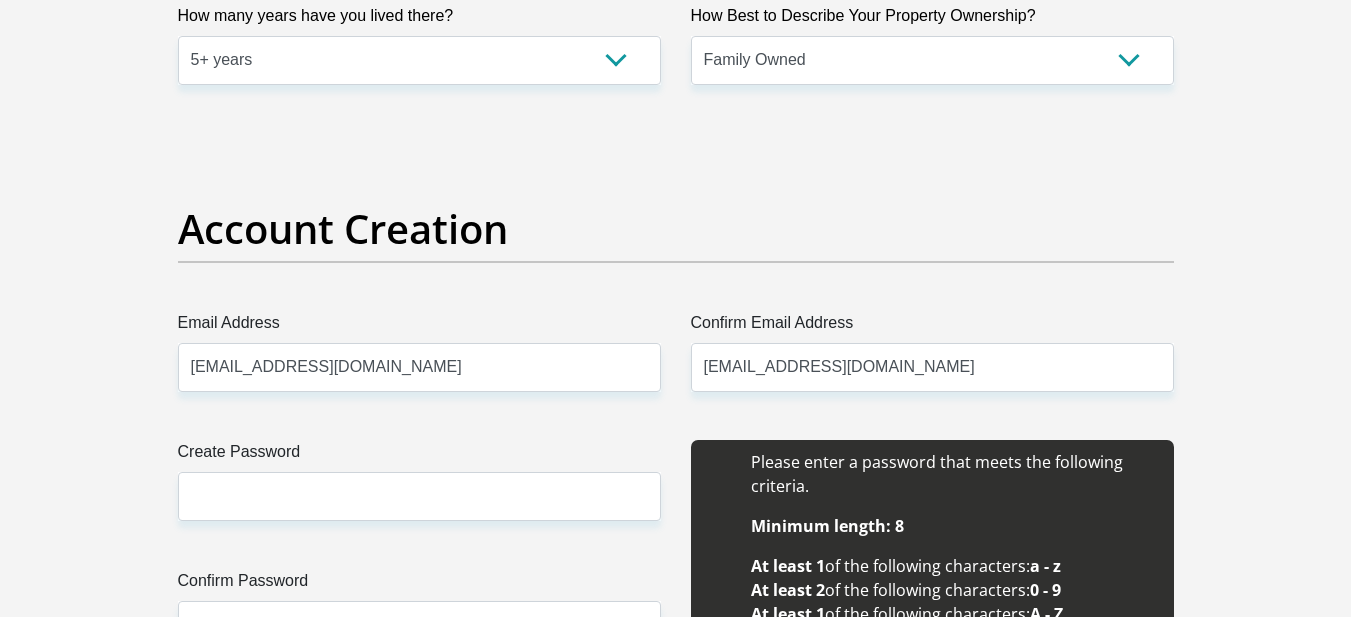 type 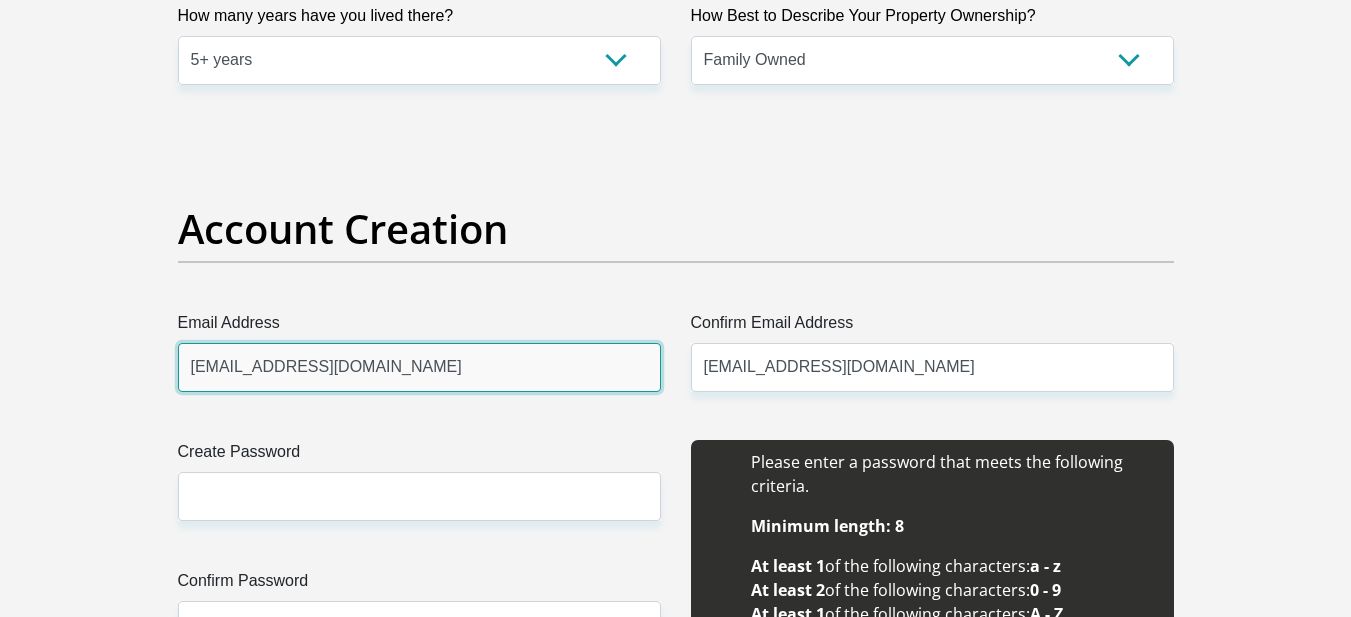 type 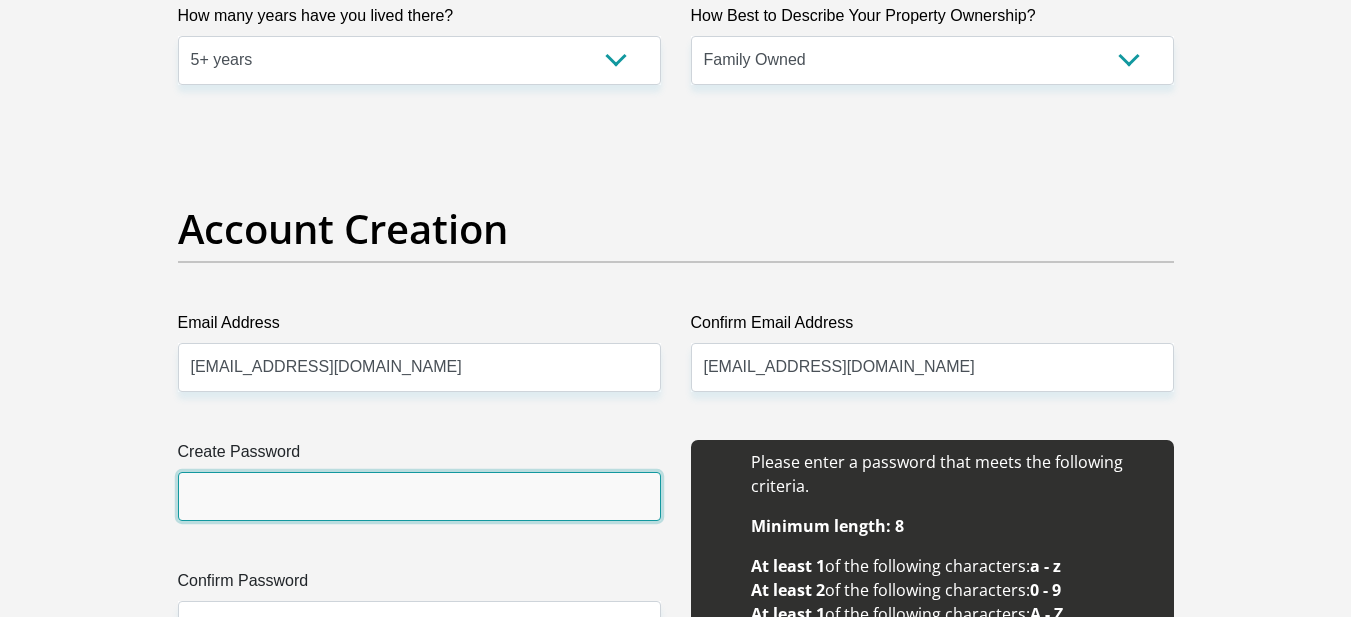 click on "Create Password" at bounding box center (419, 496) 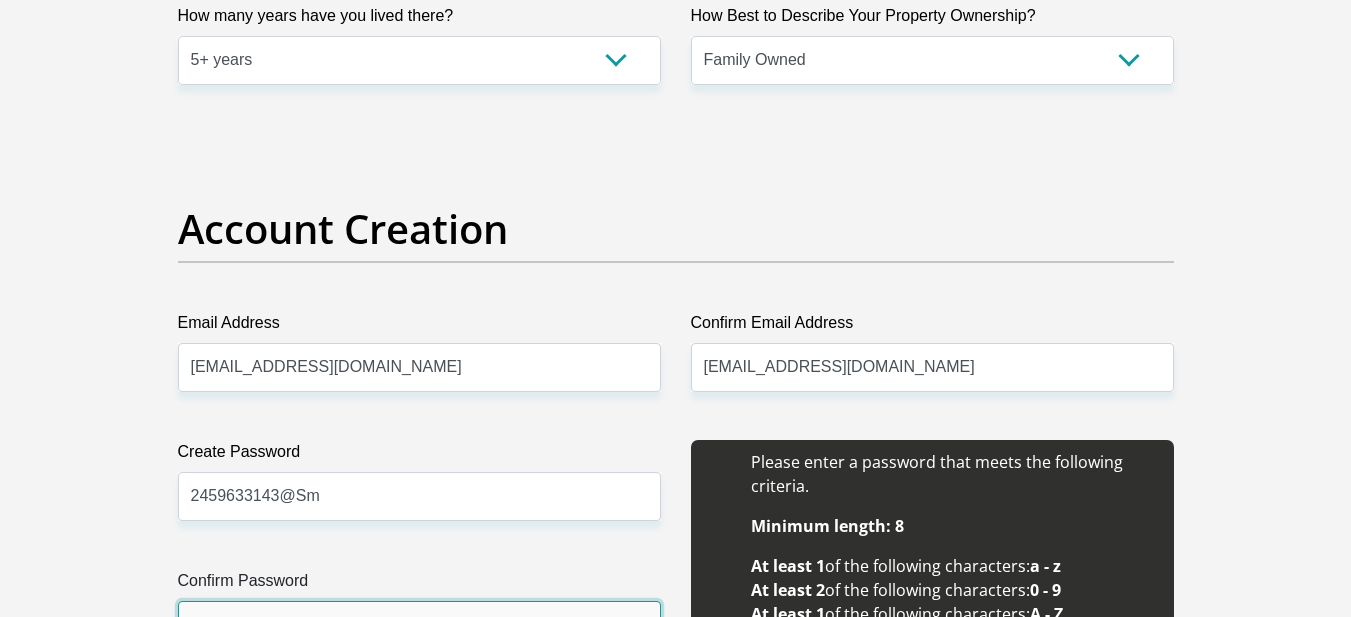 click on "Confirm Password" at bounding box center (419, 625) 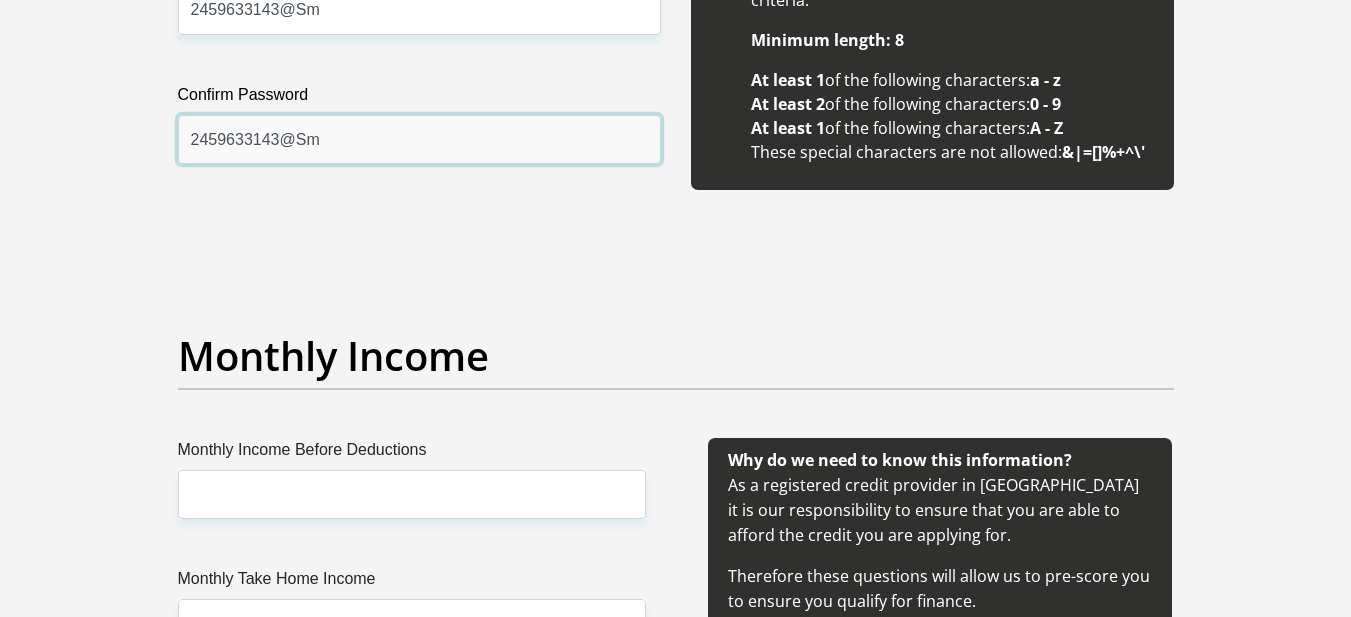 scroll, scrollTop: 2011, scrollLeft: 0, axis: vertical 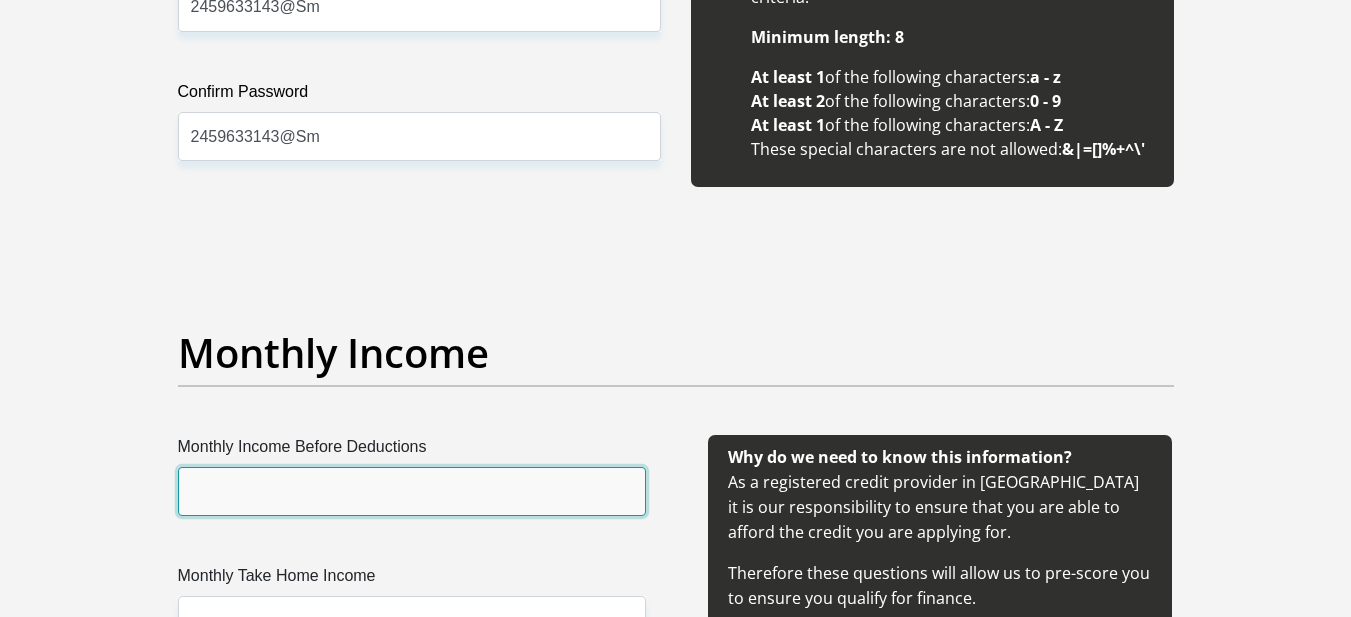 click on "Monthly Income Before Deductions" at bounding box center [412, 491] 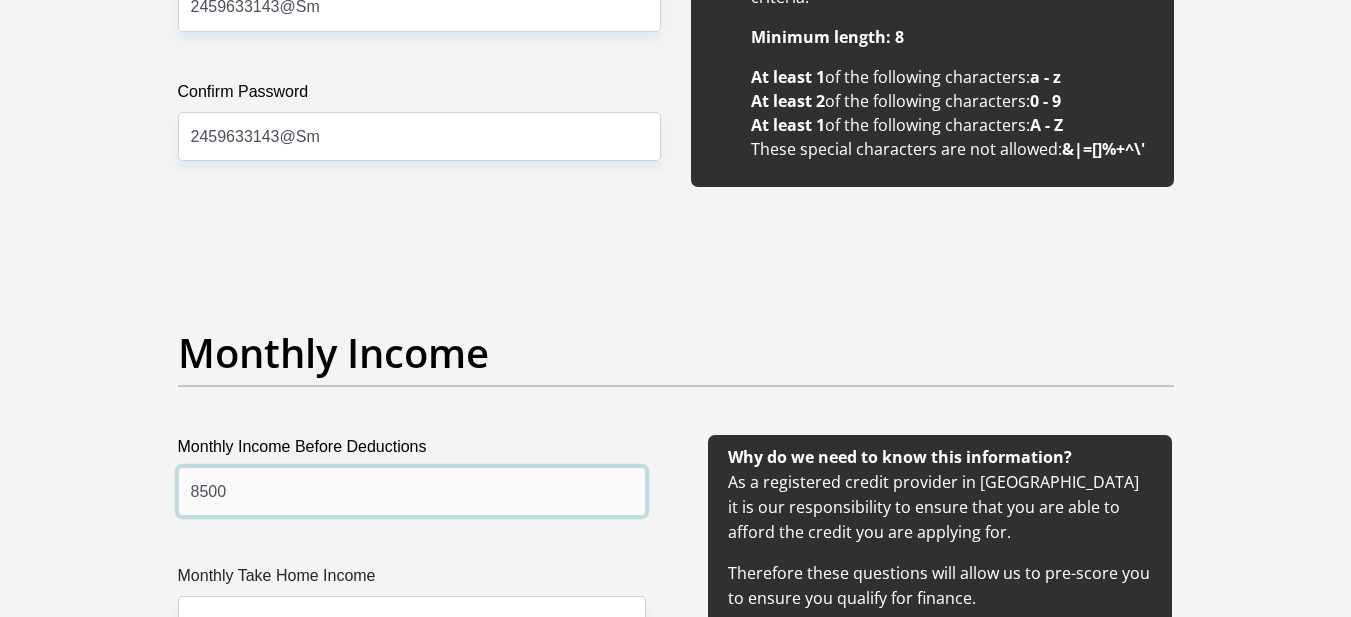 type on "8500" 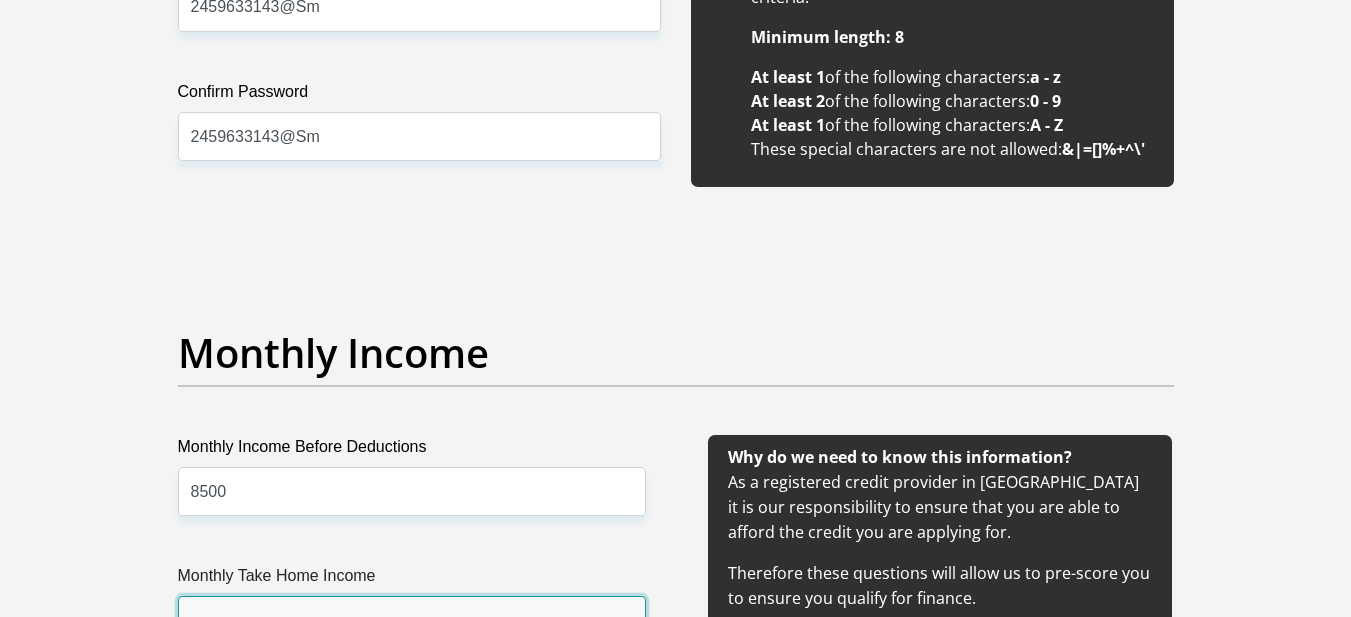 click on "Monthly Take Home Income" at bounding box center (412, 620) 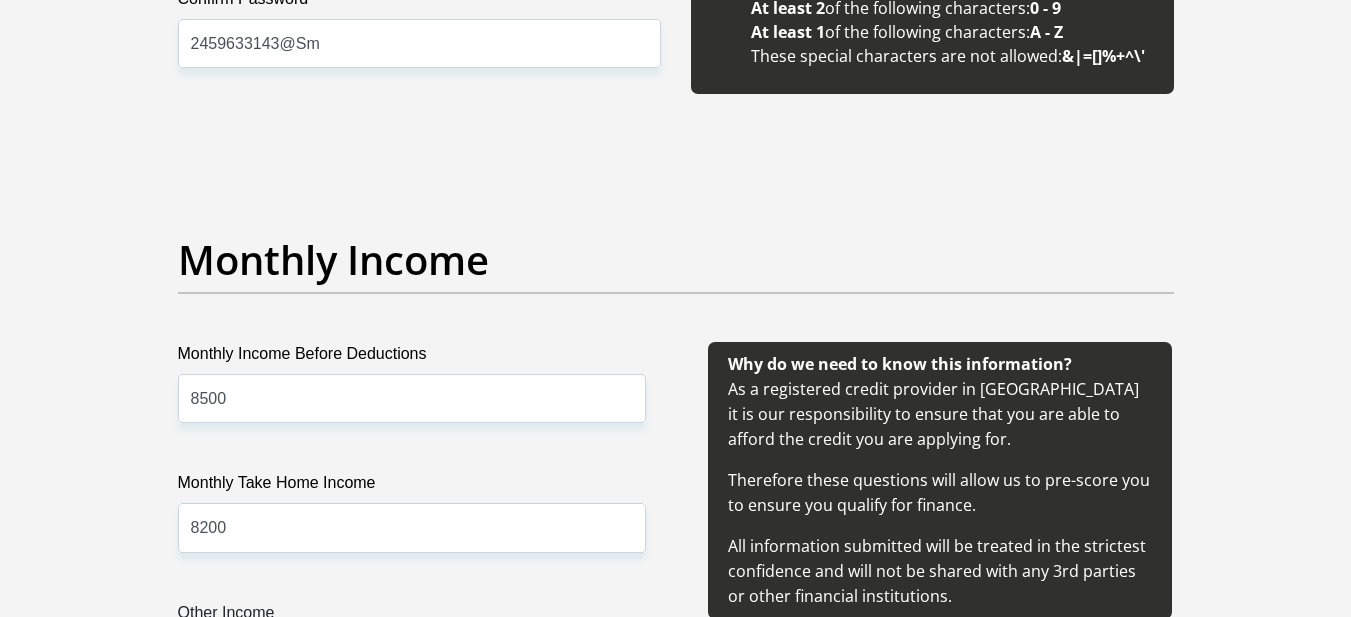 click on "Other Income" at bounding box center (412, 657) 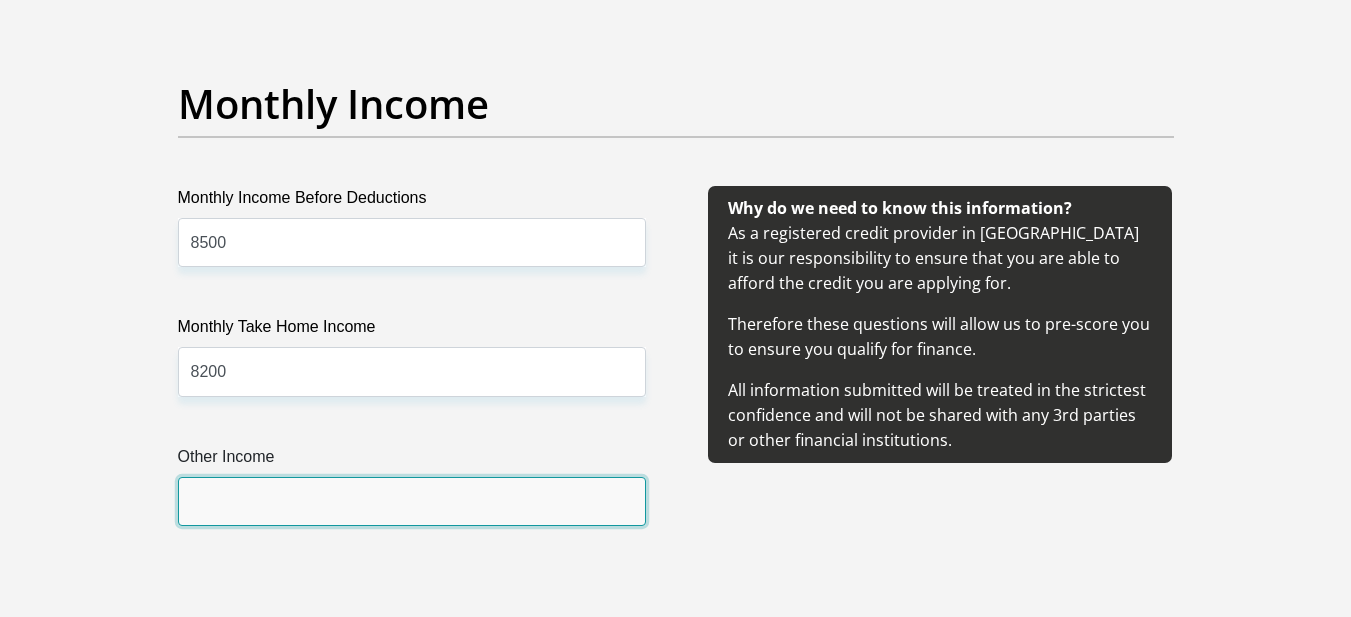 scroll, scrollTop: 2261, scrollLeft: 0, axis: vertical 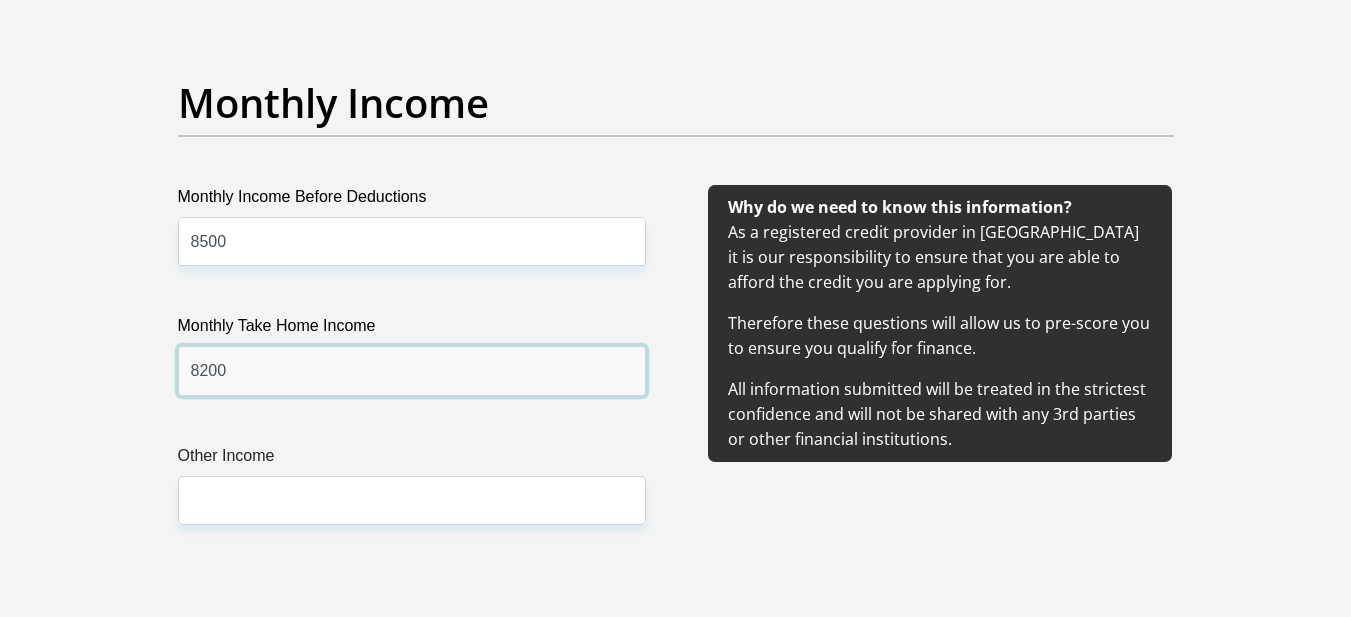 click on "8200" at bounding box center (412, 370) 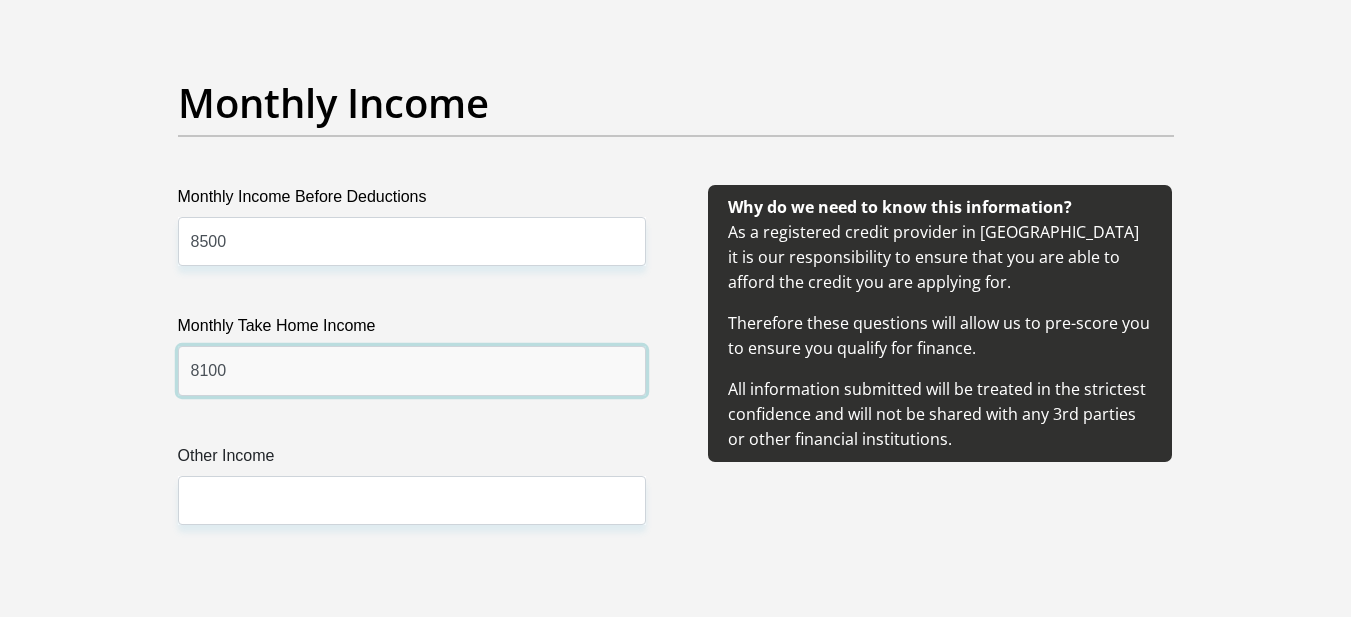 type on "8100" 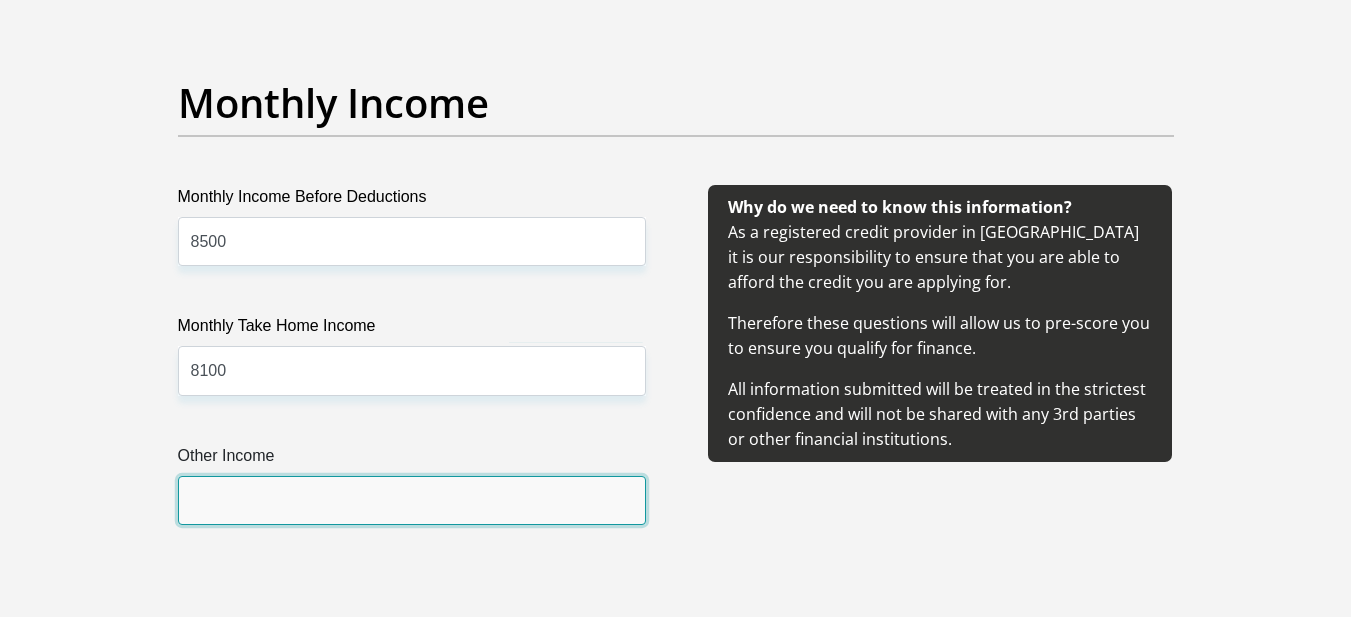 click on "Other Income" at bounding box center (412, 500) 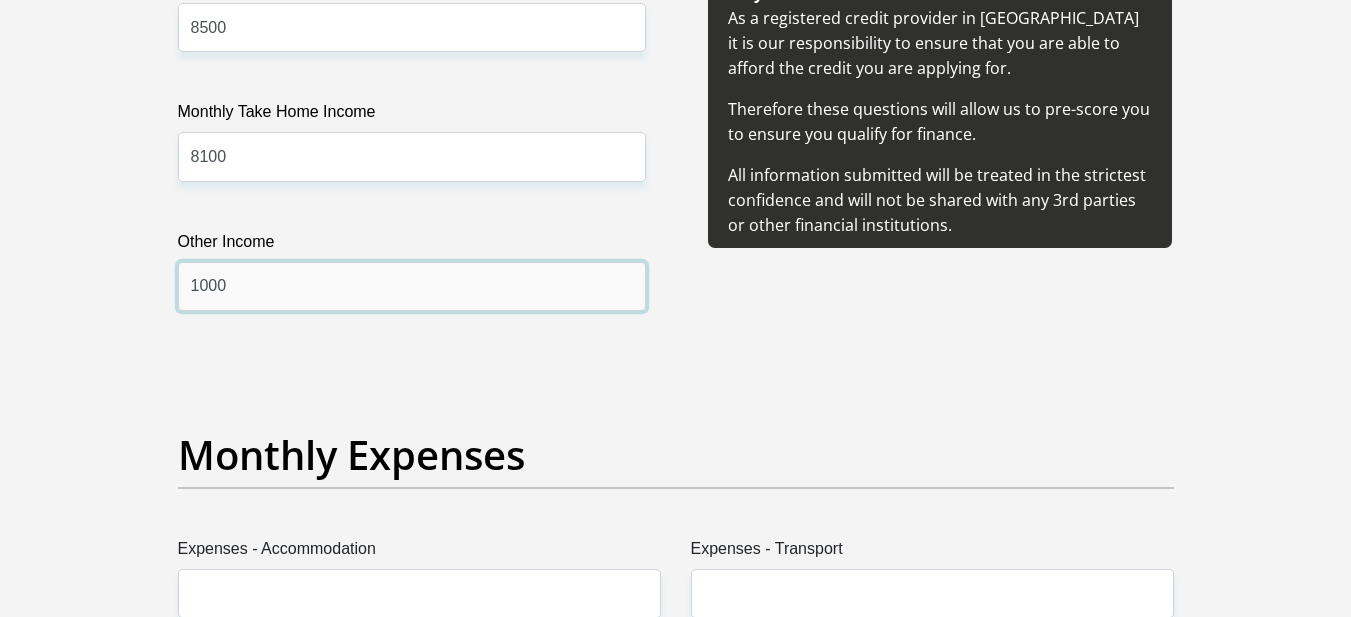 scroll, scrollTop: 2479, scrollLeft: 0, axis: vertical 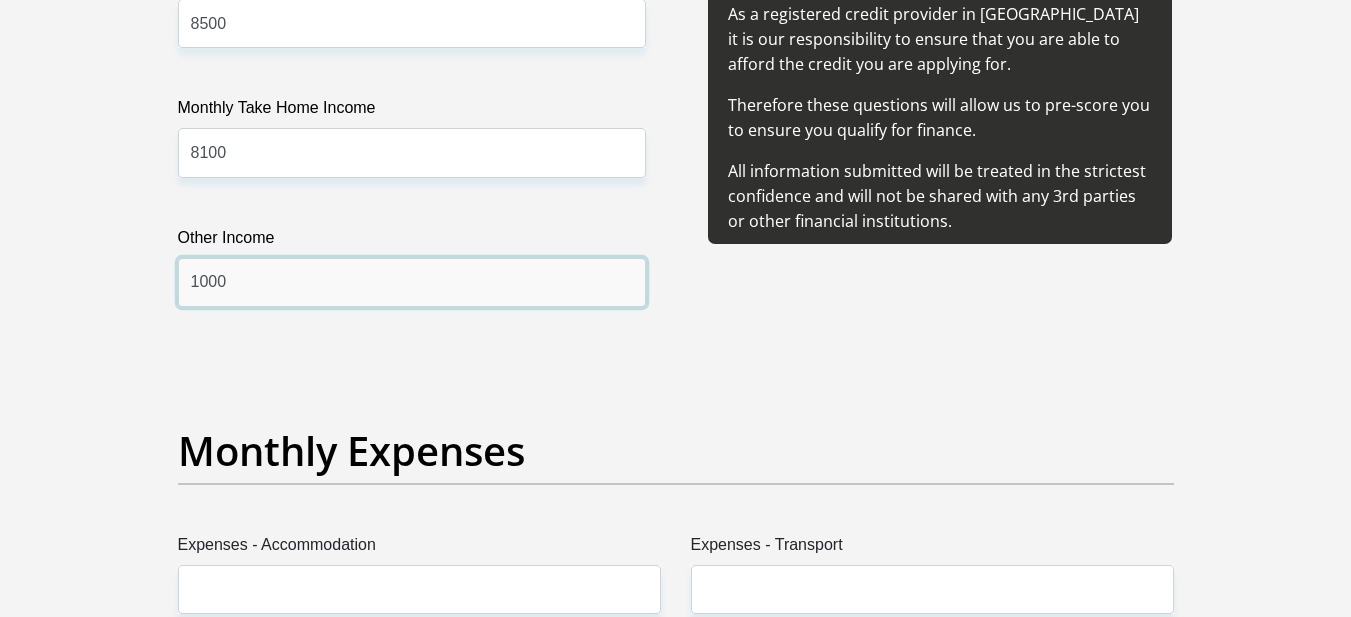 type on "1000" 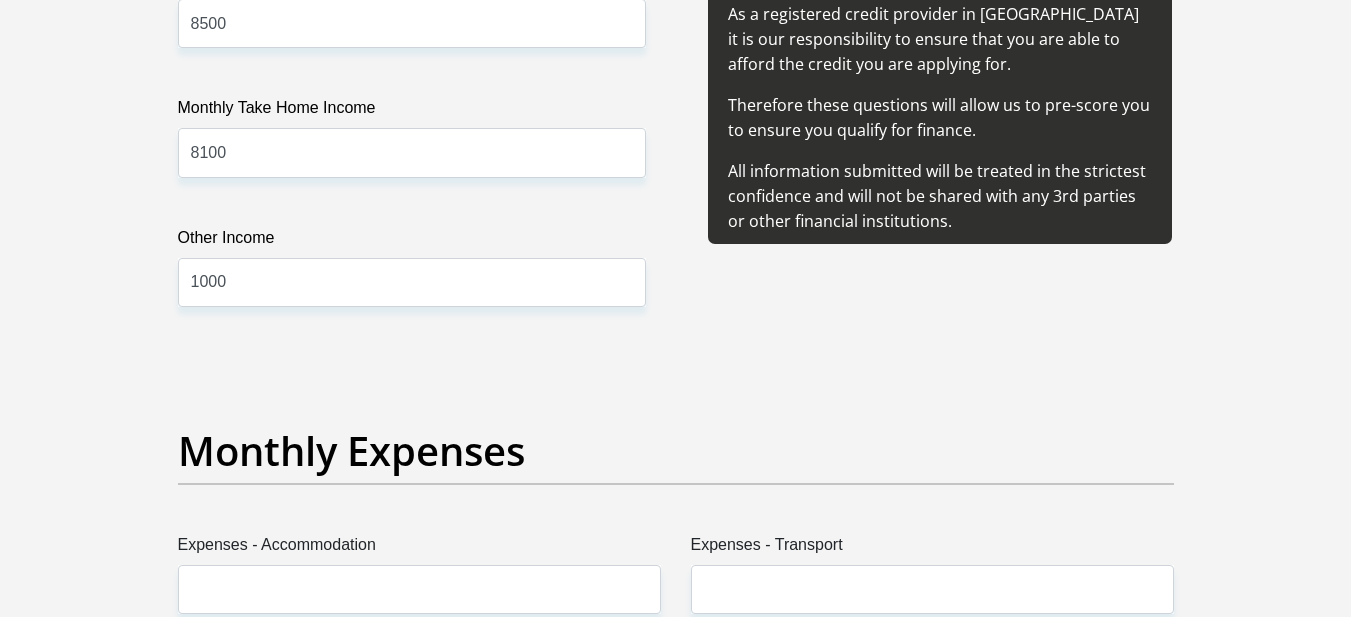 click on "Title
Mr
Ms
Mrs
Dr
Other
First Name
Sithabiso
Surname
Belani
ID Number
9809186203084
Please input valid ID number
Race
Black
Coloured
Indian
White
Other
Contact Number
0676758111
Please input valid contact number
Nationality
South Africa
Afghanistan
Aland Islands  Albania  Algeria" at bounding box center (676, 1100) 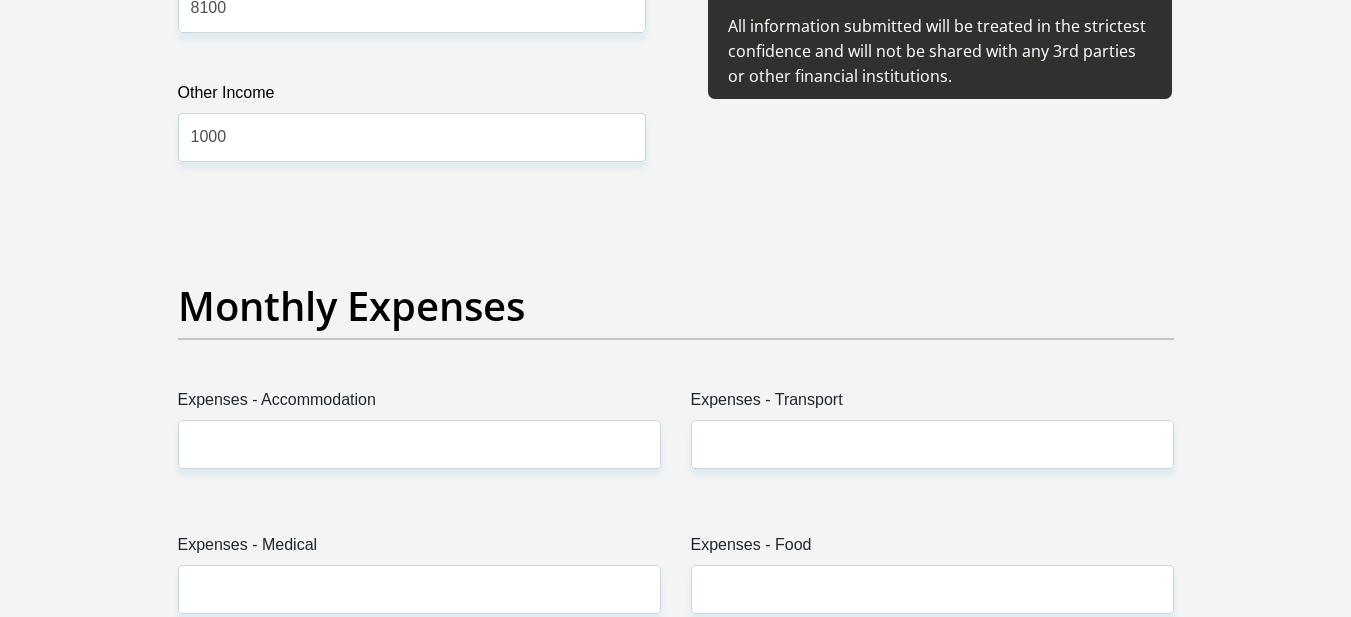 scroll, scrollTop: 2625, scrollLeft: 0, axis: vertical 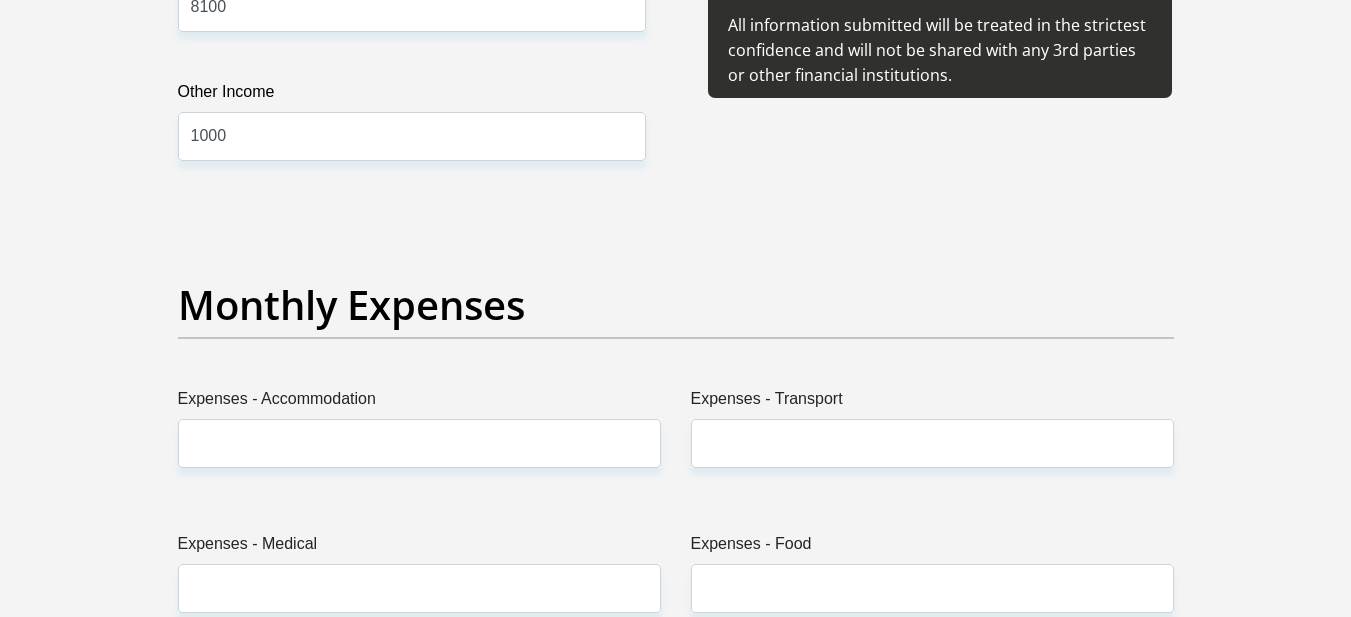 click on "Expenses - Accommodation" at bounding box center (419, 403) 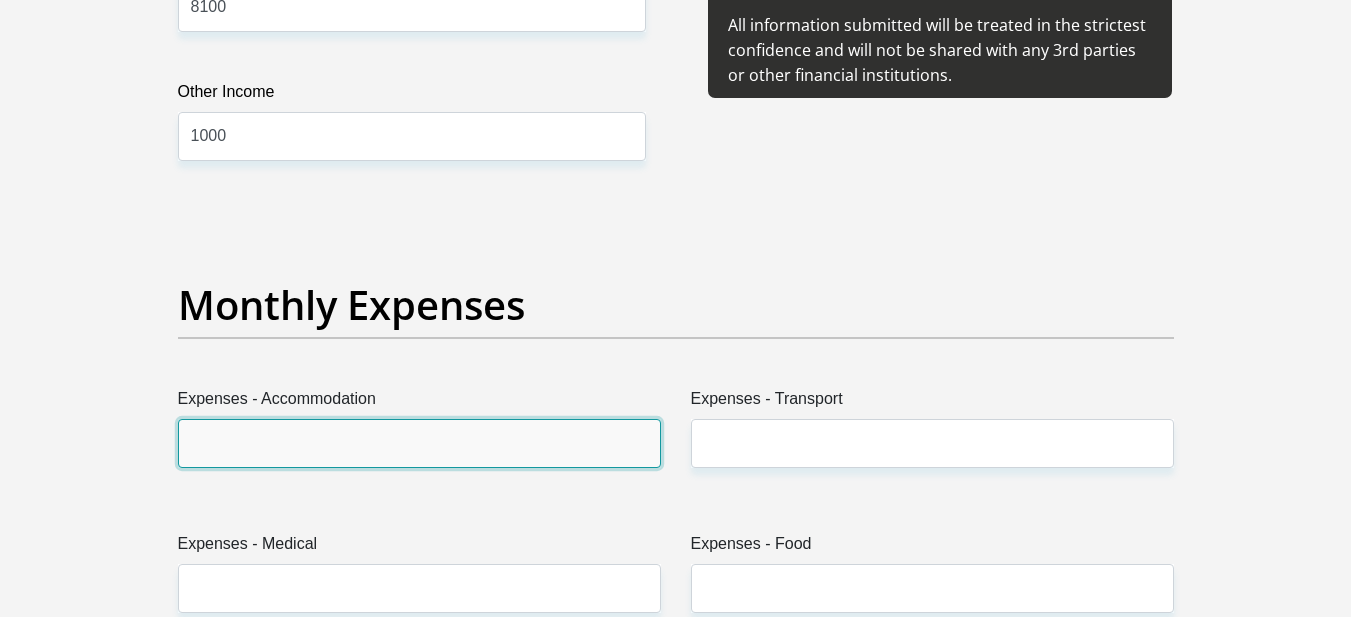 click on "Expenses - Accommodation" at bounding box center [419, 443] 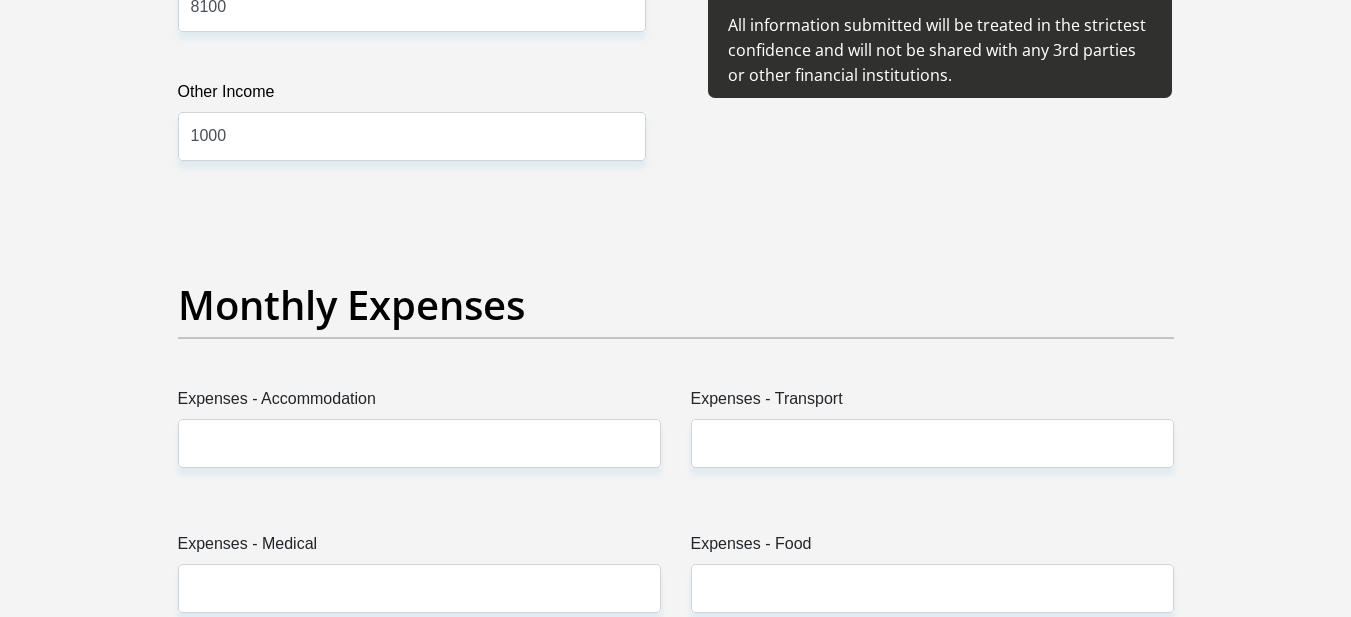 click on "Title
Mr
Ms
Mrs
Dr
Other
First Name
Sithabiso
Surname
Belani
ID Number
9809186203084
Please input valid ID number
Race
Black
Coloured
Indian
White
Other
Contact Number
0676758111
Please input valid contact number
Nationality
South Africa
Afghanistan
Aland Islands  Albania  Algeria" at bounding box center [676, 954] 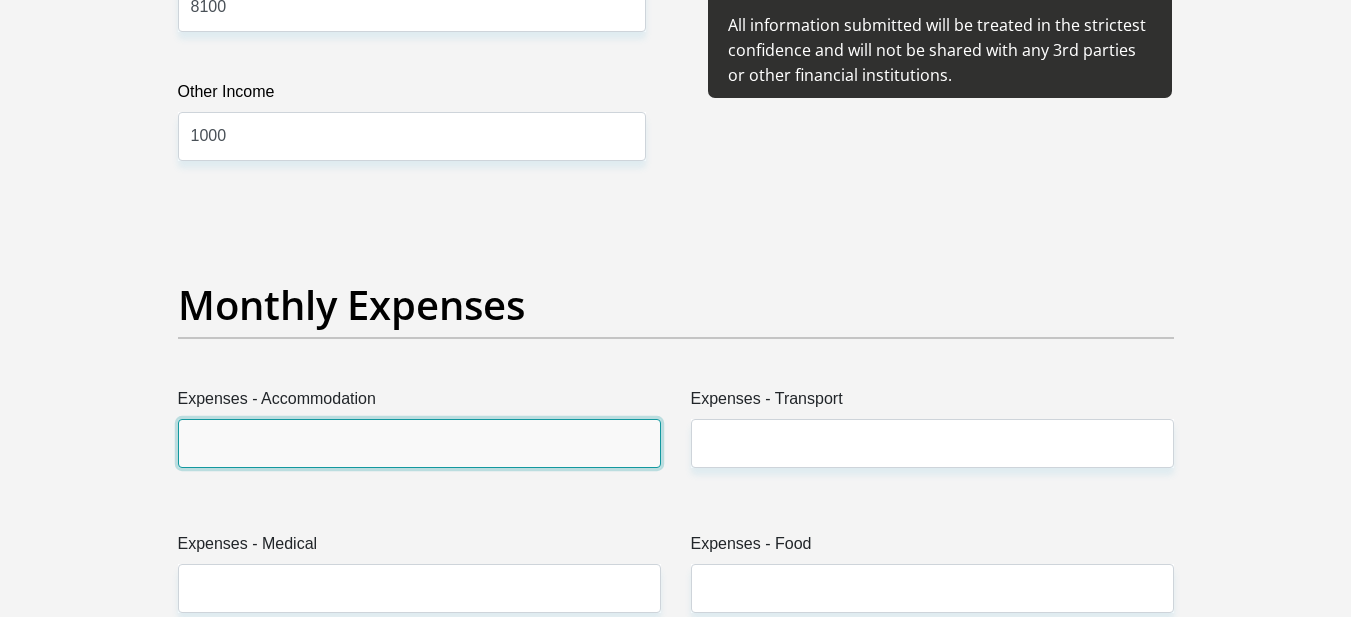 click on "Expenses - Accommodation" at bounding box center [419, 443] 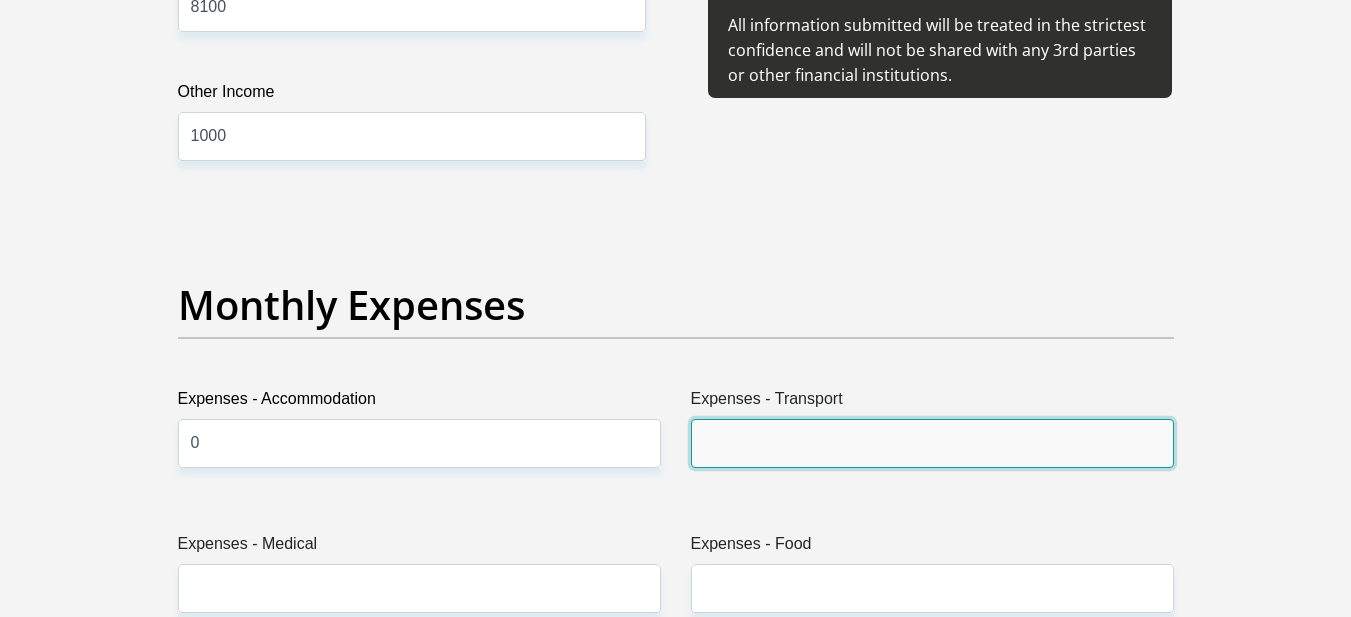 click on "Expenses - Transport" at bounding box center [932, 443] 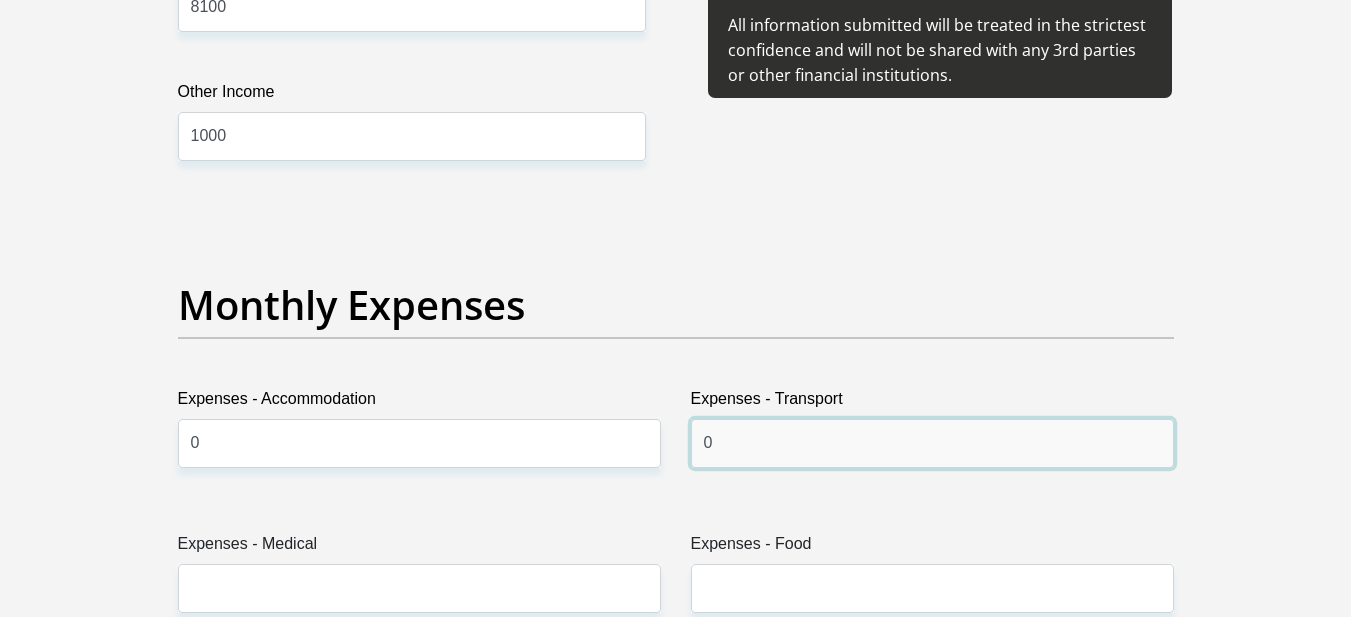 type on "0" 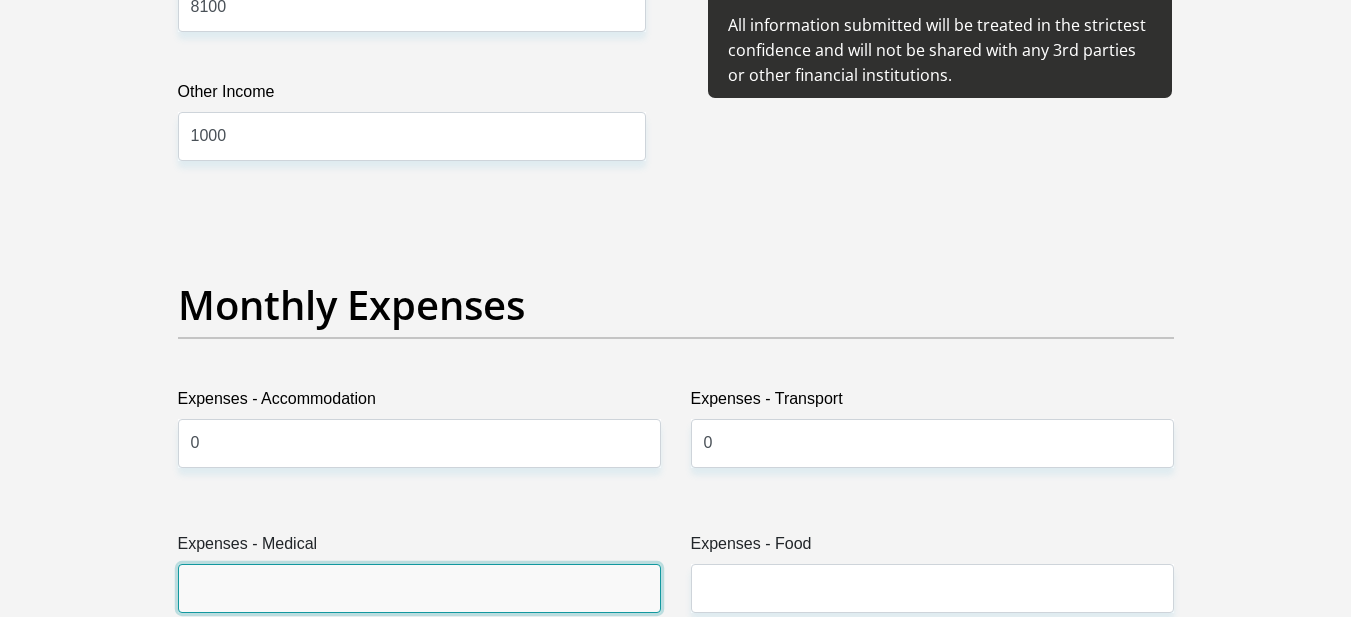 click on "Expenses - Medical" at bounding box center [419, 588] 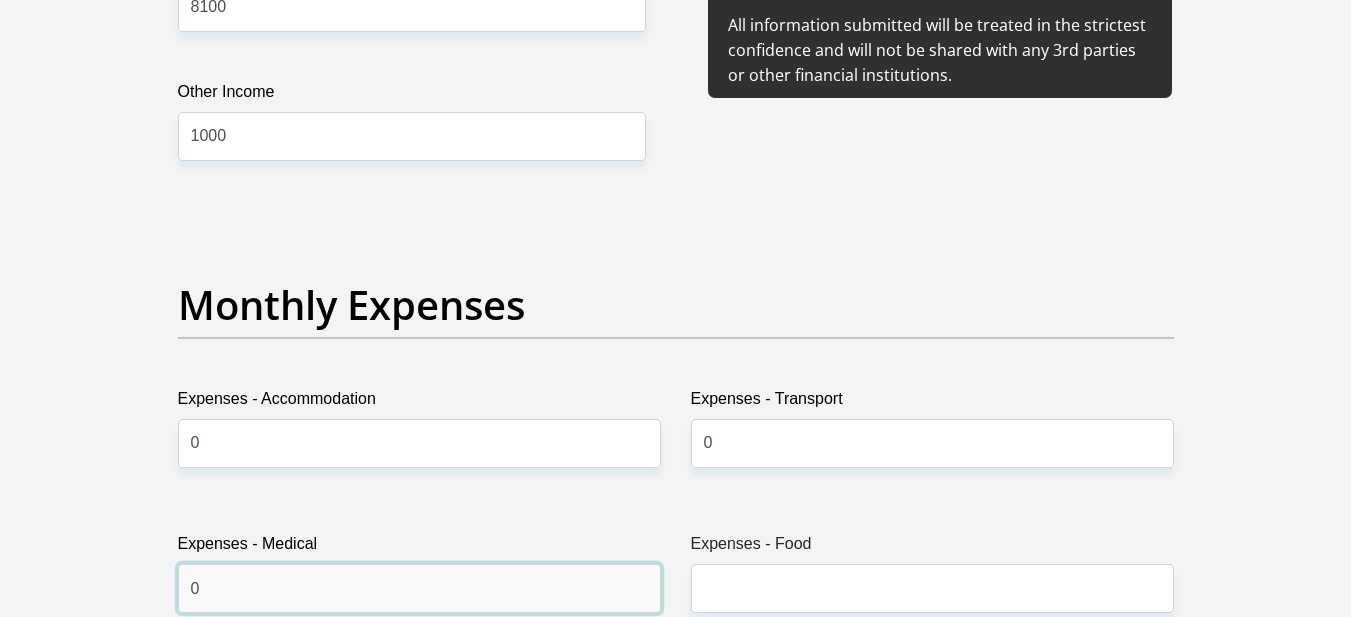 type on "0" 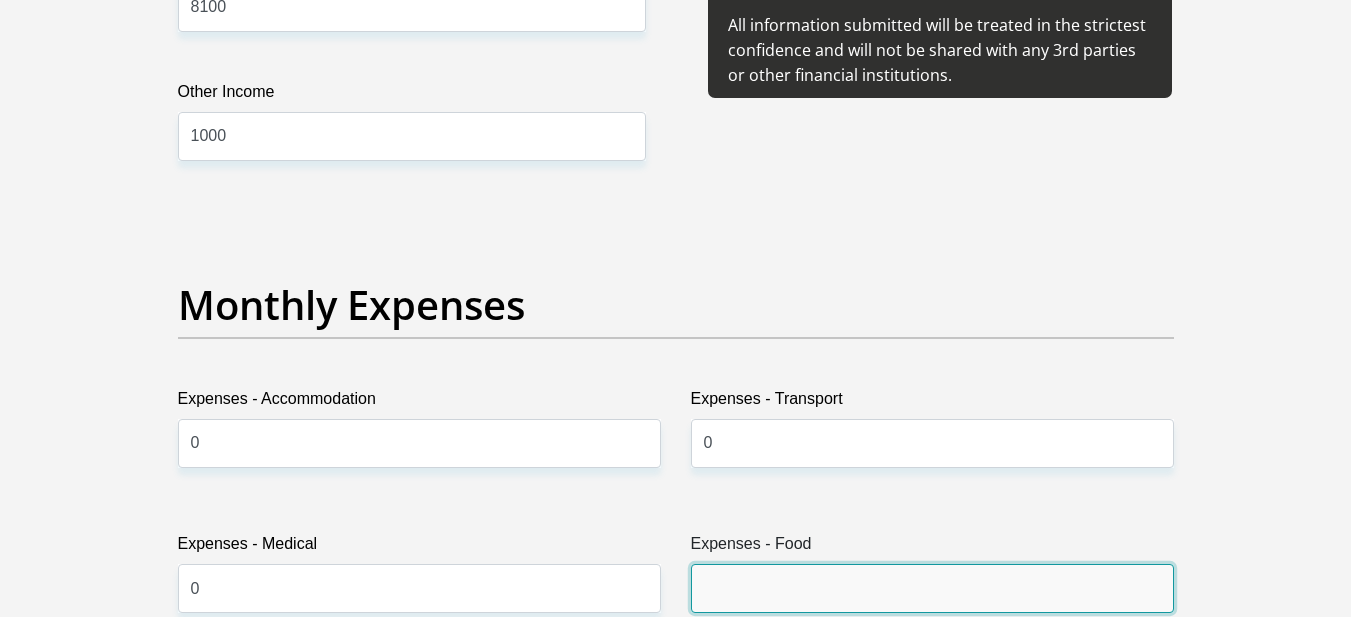 click on "Expenses - Food" at bounding box center (932, 588) 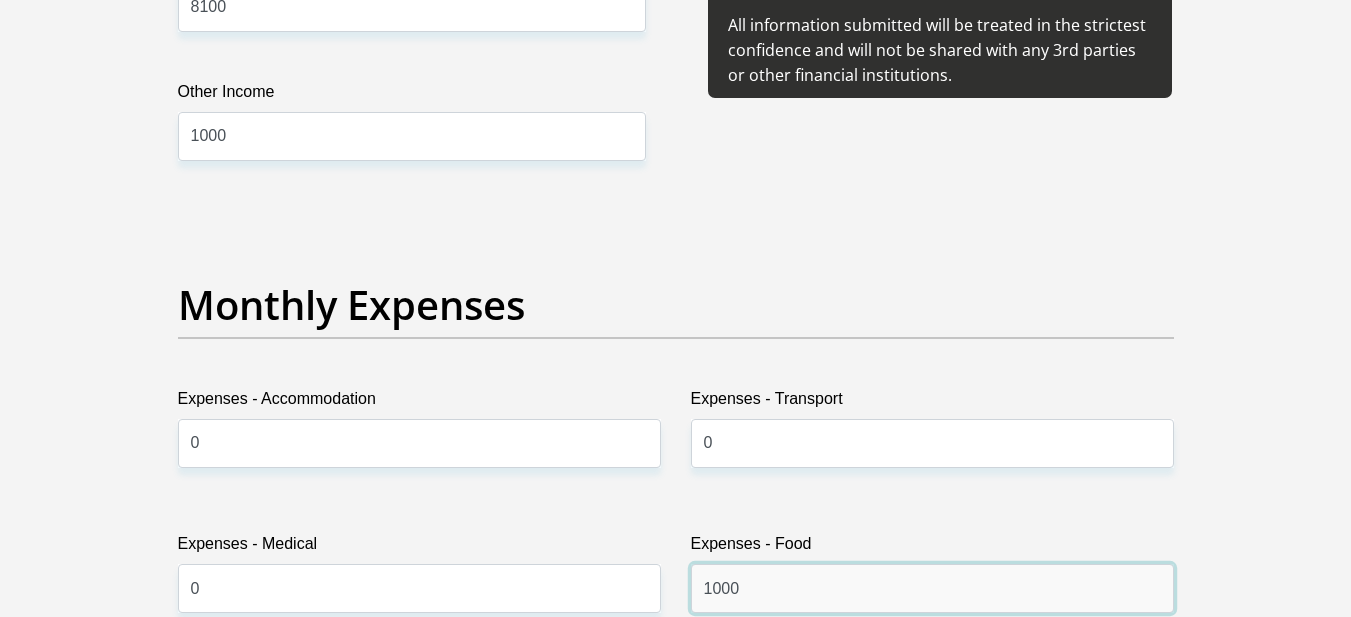 type on "1000" 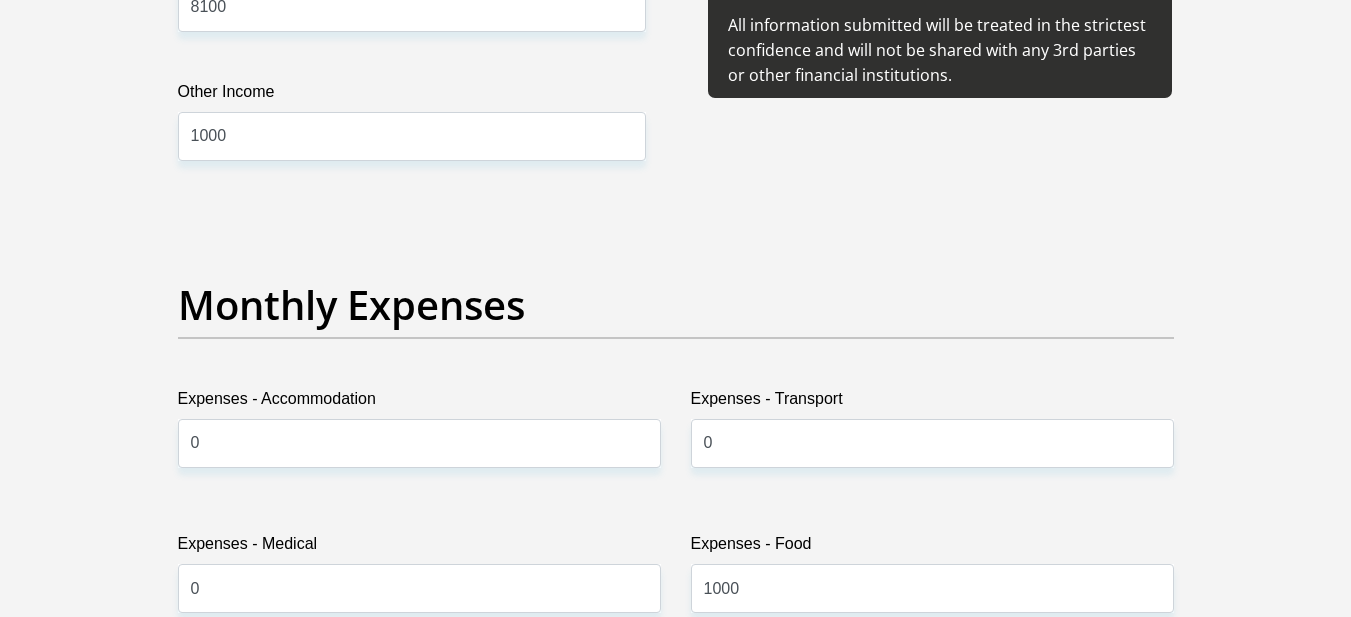 click on "Title
Mr
Ms
Mrs
Dr
Other
First Name
Sithabiso
Surname
Belani
ID Number
9809186203084
Please input valid ID number
Race
Black
Coloured
Indian
White
Other
Contact Number
0676758111
Please input valid contact number
Nationality
South Africa
Afghanistan
Aland Islands  Albania  Algeria" at bounding box center (676, 954) 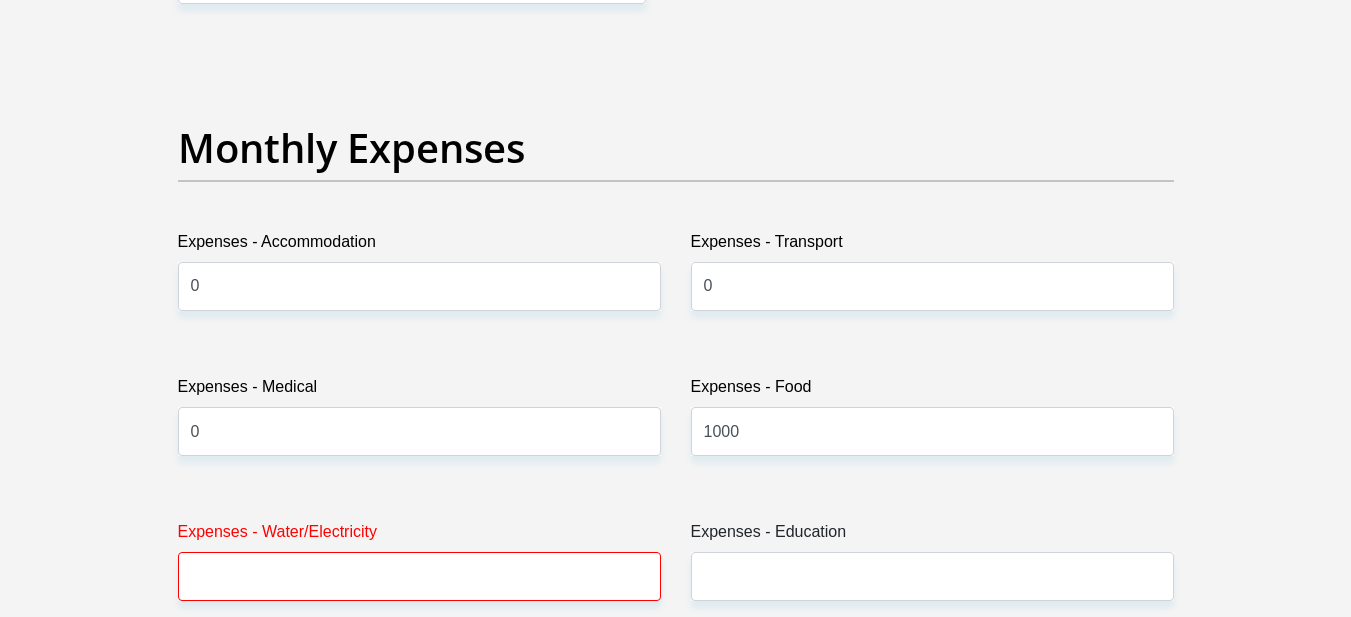 scroll, scrollTop: 2792, scrollLeft: 0, axis: vertical 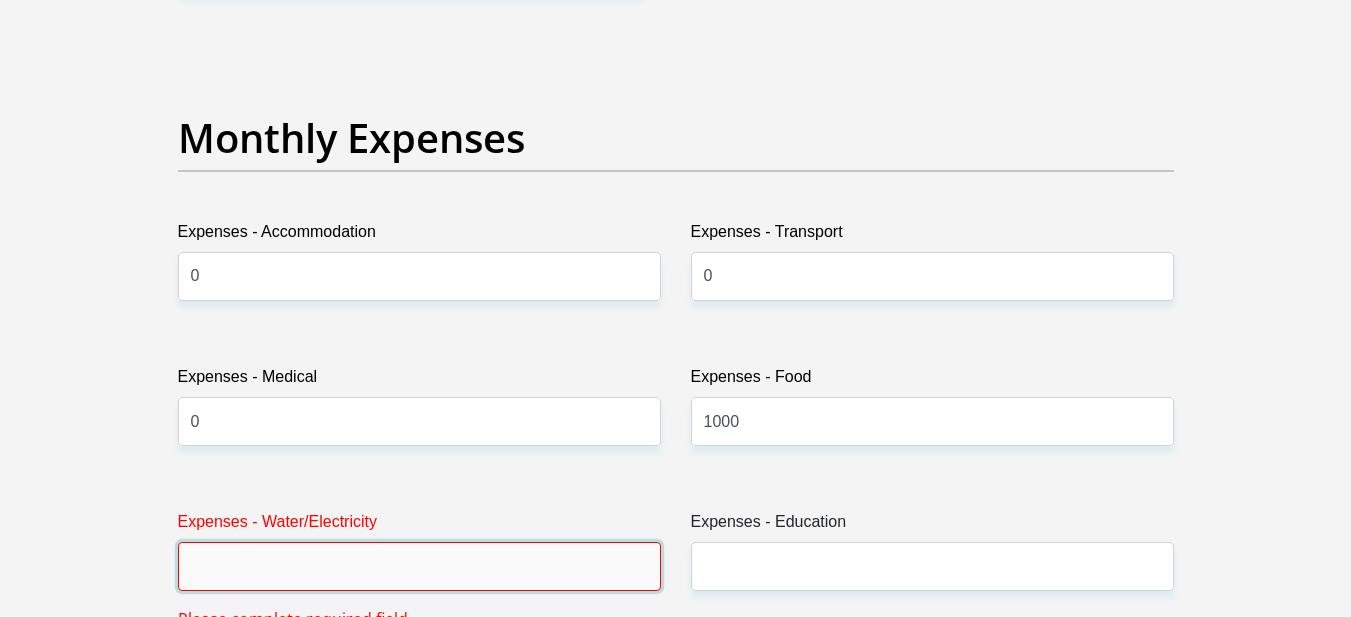 click on "Expenses - Water/Electricity" at bounding box center (419, 566) 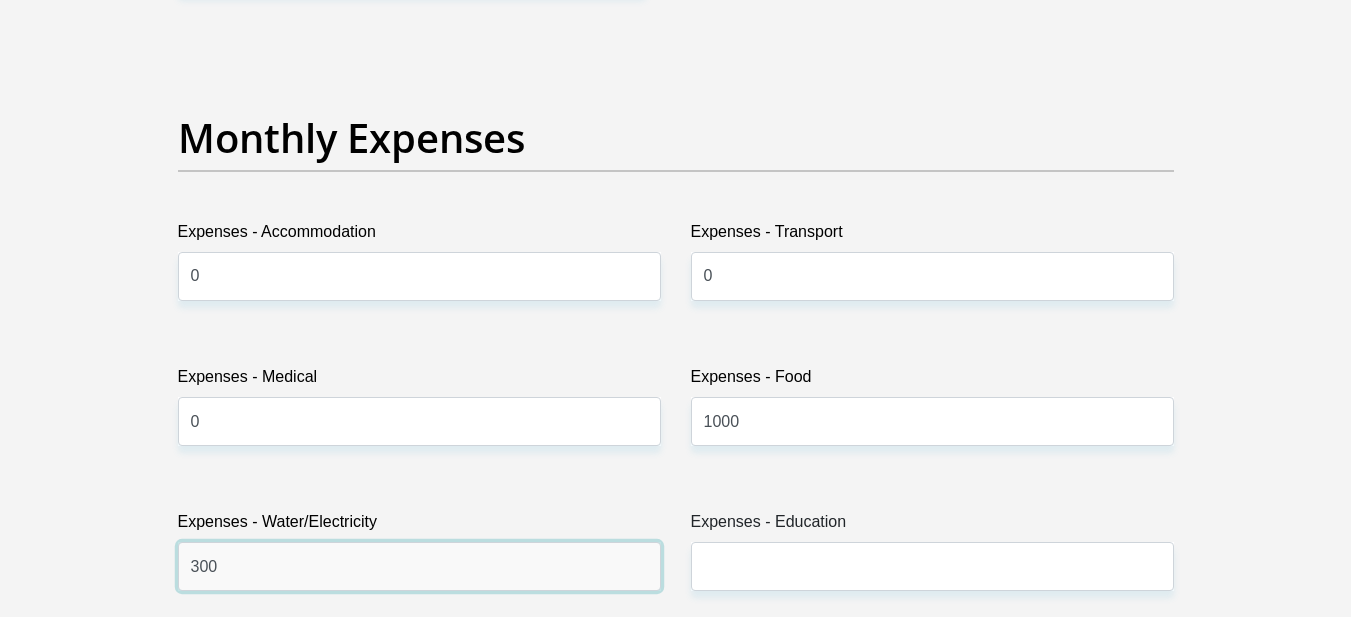 type on "300" 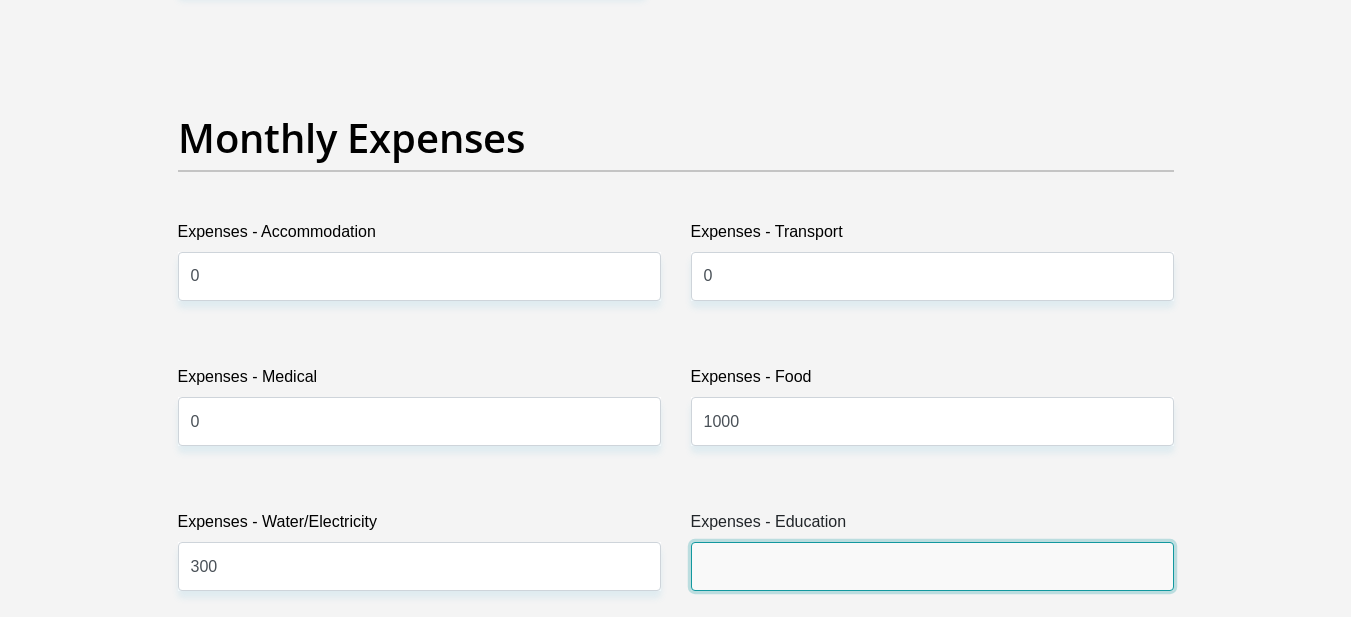 click on "Expenses - Education" at bounding box center (932, 566) 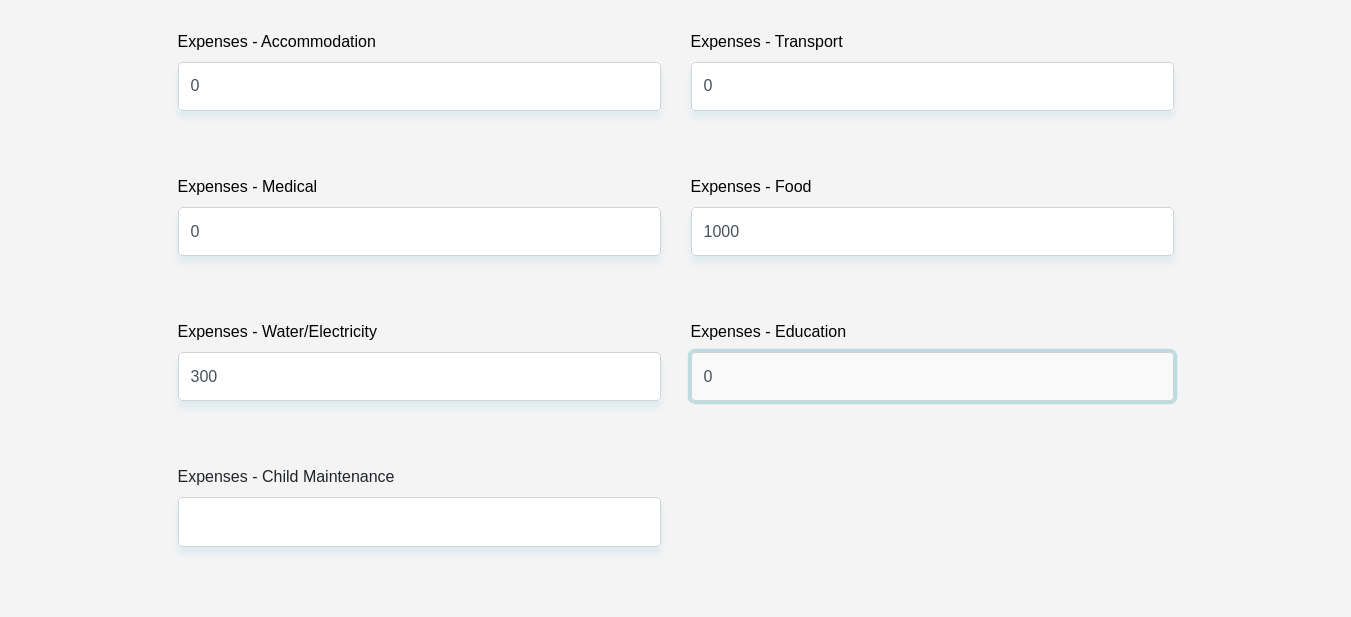 scroll, scrollTop: 2996, scrollLeft: 0, axis: vertical 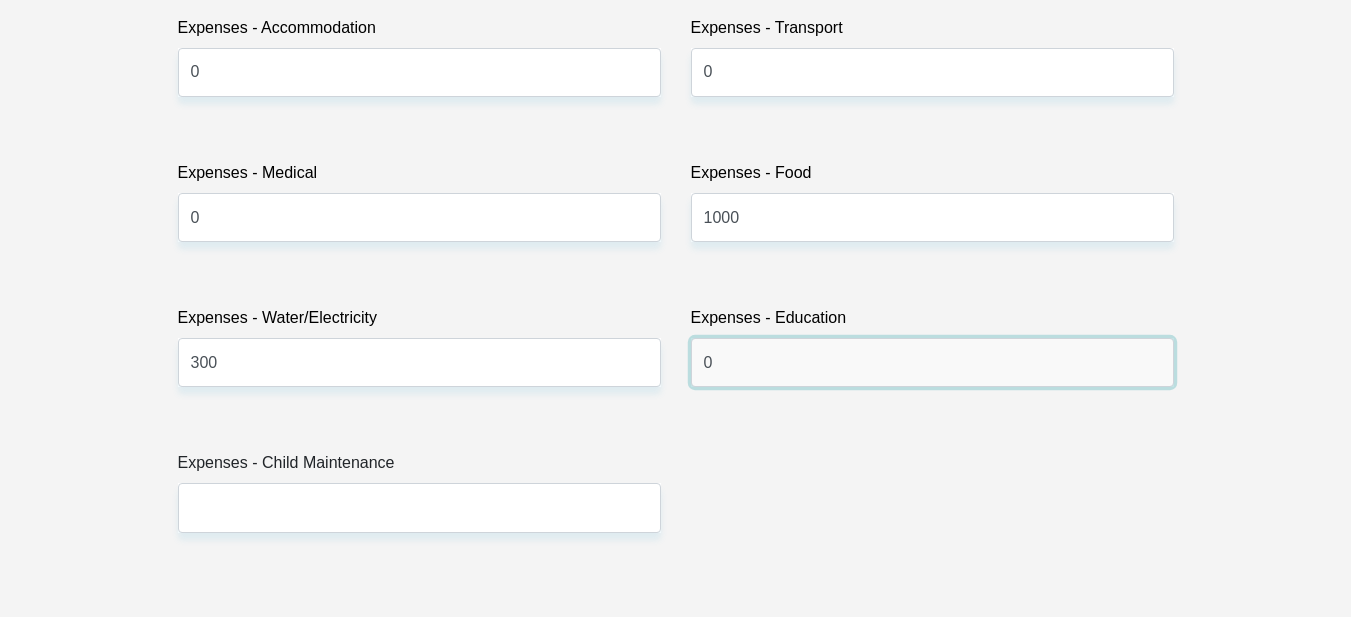 type on "0" 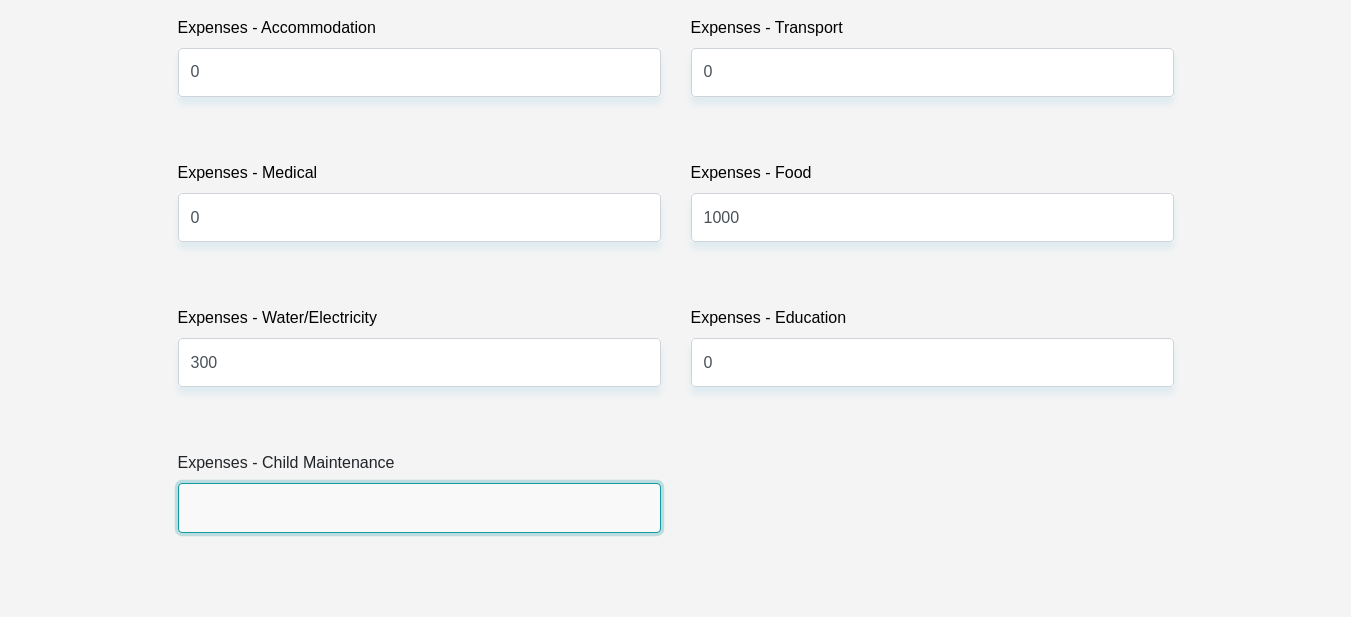click on "Expenses - Child Maintenance" at bounding box center (419, 507) 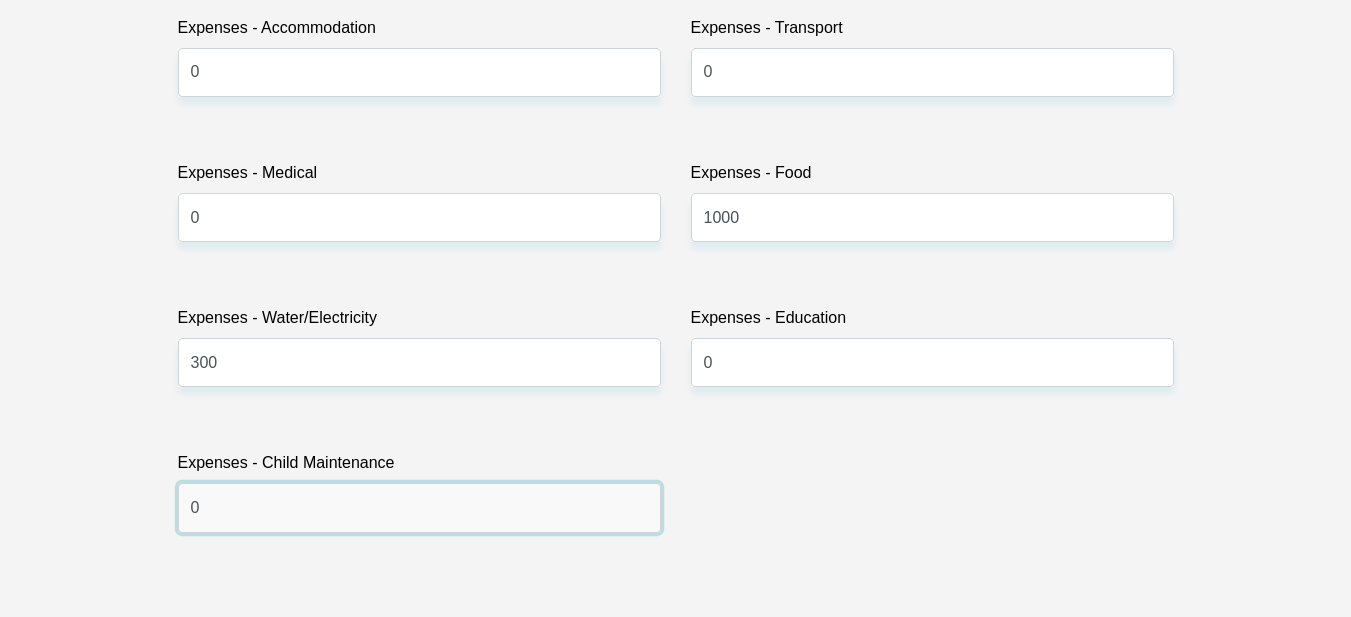 type on "0" 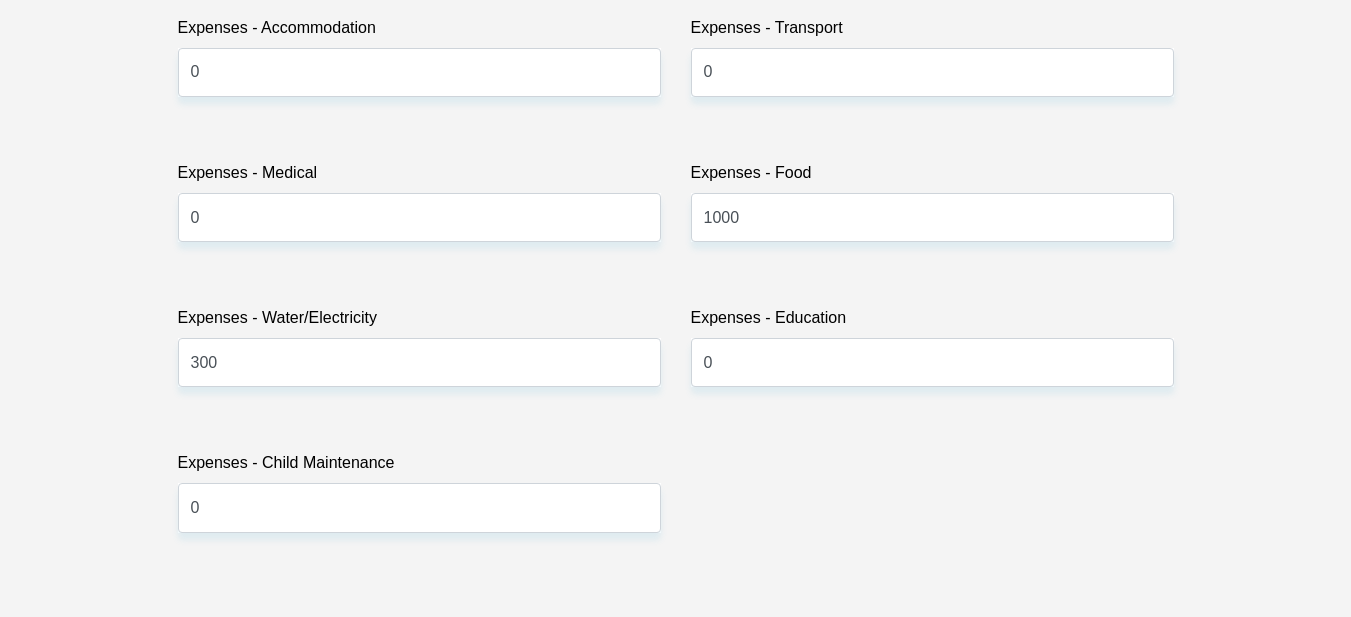 click on "Title
Mr
Ms
Mrs
Dr
Other
First Name
Sithabiso
Surname
Belani
ID Number
9809186203084
Please input valid ID number
Race
Black
Coloured
Indian
White
Other
Contact Number
0676758111
Please input valid contact number
Nationality
South Africa
Afghanistan
Aland Islands  Albania  Algeria" at bounding box center [676, 571] 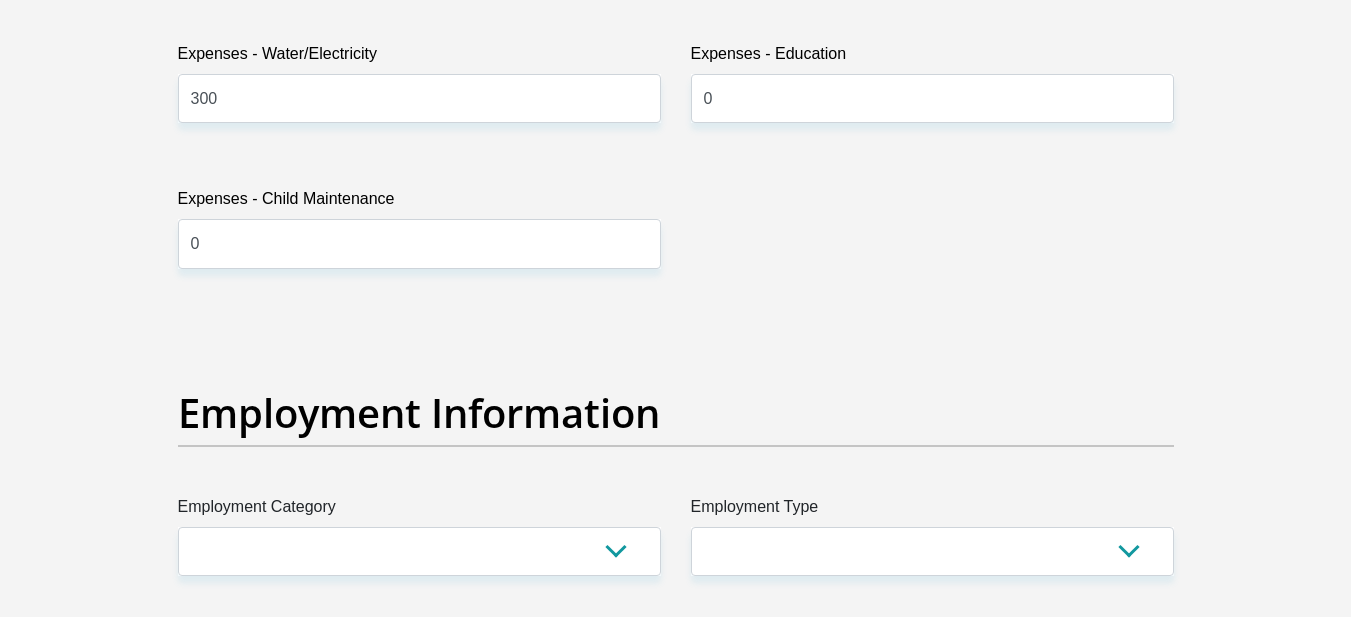 scroll, scrollTop: 3261, scrollLeft: 0, axis: vertical 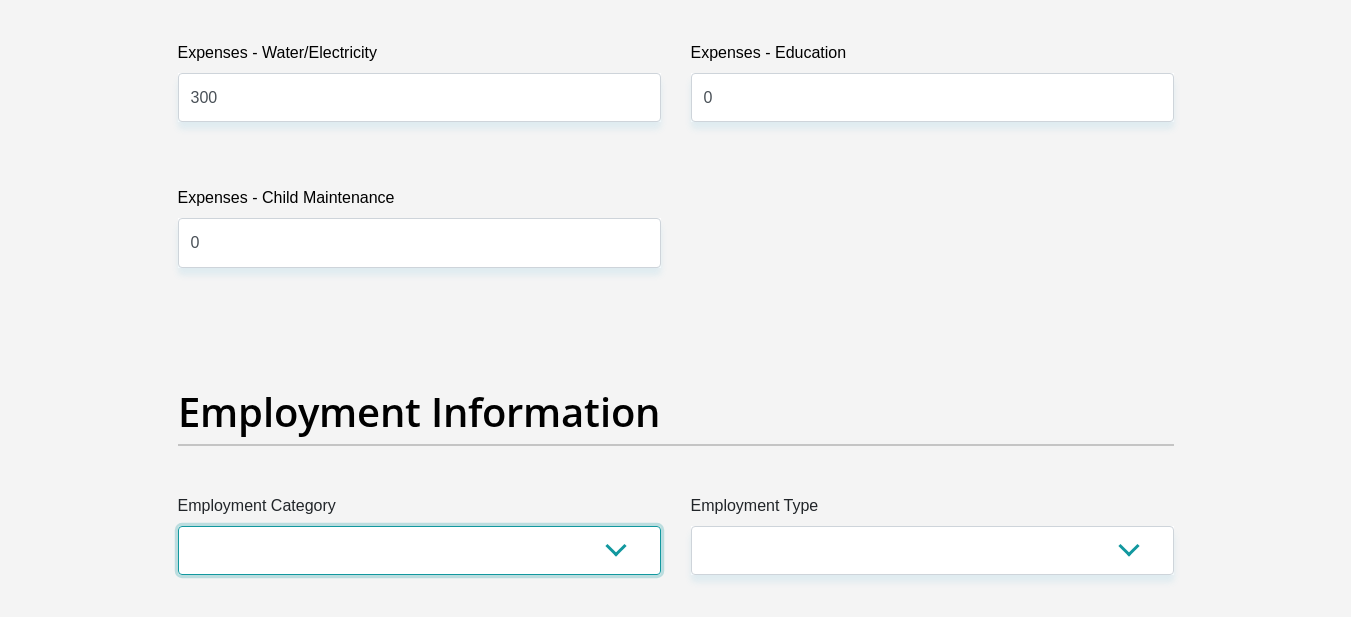click on "AGRICULTURE
ALCOHOL & TOBACCO
CONSTRUCTION MATERIALS
METALLURGY
EQUIPMENT FOR RENEWABLE ENERGY
SPECIALIZED CONTRACTORS
CAR
GAMING (INCL. INTERNET
OTHER WHOLESALE
UNLICENSED PHARMACEUTICALS
CURRENCY EXCHANGE HOUSES
OTHER FINANCIAL INSTITUTIONS & INSURANCE
REAL ESTATE AGENTS
OIL & GAS
OTHER MATERIALS (E.G. IRON ORE)
PRECIOUS STONES & PRECIOUS METALS
POLITICAL ORGANIZATIONS
RELIGIOUS ORGANIZATIONS(NOT SECTS)
ACTI. HAVING BUSINESS DEAL WITH PUBLIC ADMINISTRATION
LAUNDROMATS" at bounding box center [419, 550] 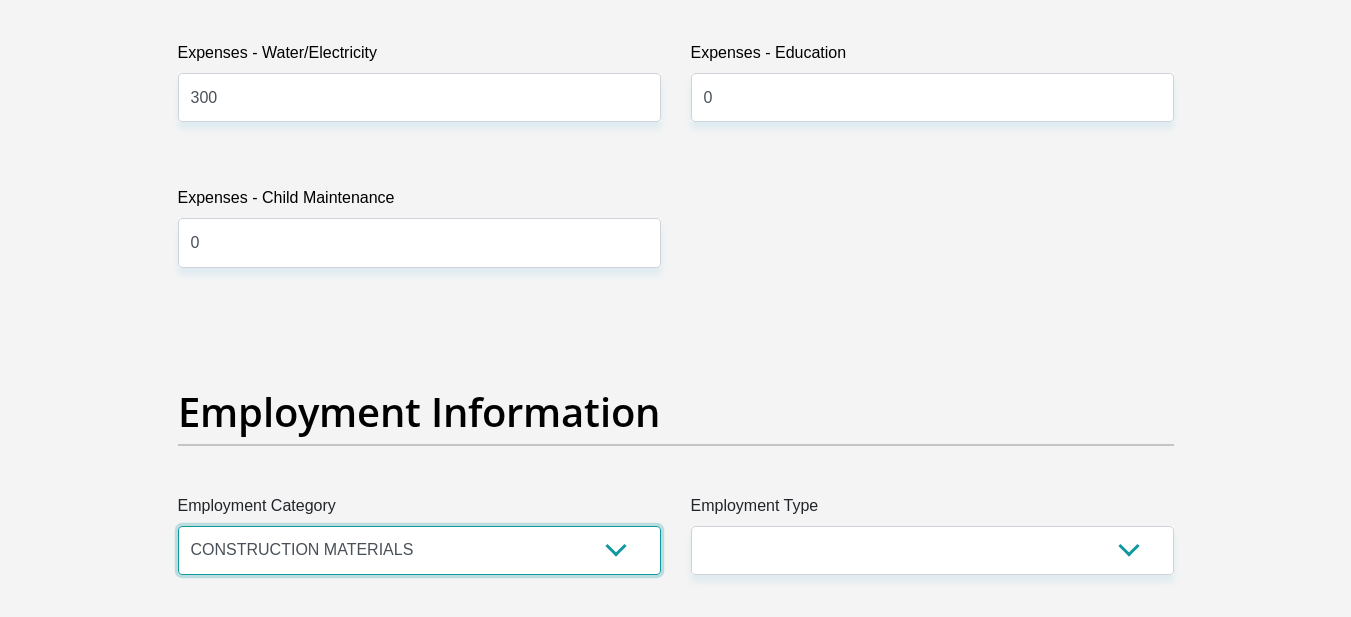 click on "AGRICULTURE
ALCOHOL & TOBACCO
CONSTRUCTION MATERIALS
METALLURGY
EQUIPMENT FOR RENEWABLE ENERGY
SPECIALIZED CONTRACTORS
CAR
GAMING (INCL. INTERNET
OTHER WHOLESALE
UNLICENSED PHARMACEUTICALS
CURRENCY EXCHANGE HOUSES
OTHER FINANCIAL INSTITUTIONS & INSURANCE
REAL ESTATE AGENTS
OIL & GAS
OTHER MATERIALS (E.G. IRON ORE)
PRECIOUS STONES & PRECIOUS METALS
POLITICAL ORGANIZATIONS
RELIGIOUS ORGANIZATIONS(NOT SECTS)
ACTI. HAVING BUSINESS DEAL WITH PUBLIC ADMINISTRATION
LAUNDROMATS" at bounding box center (419, 550) 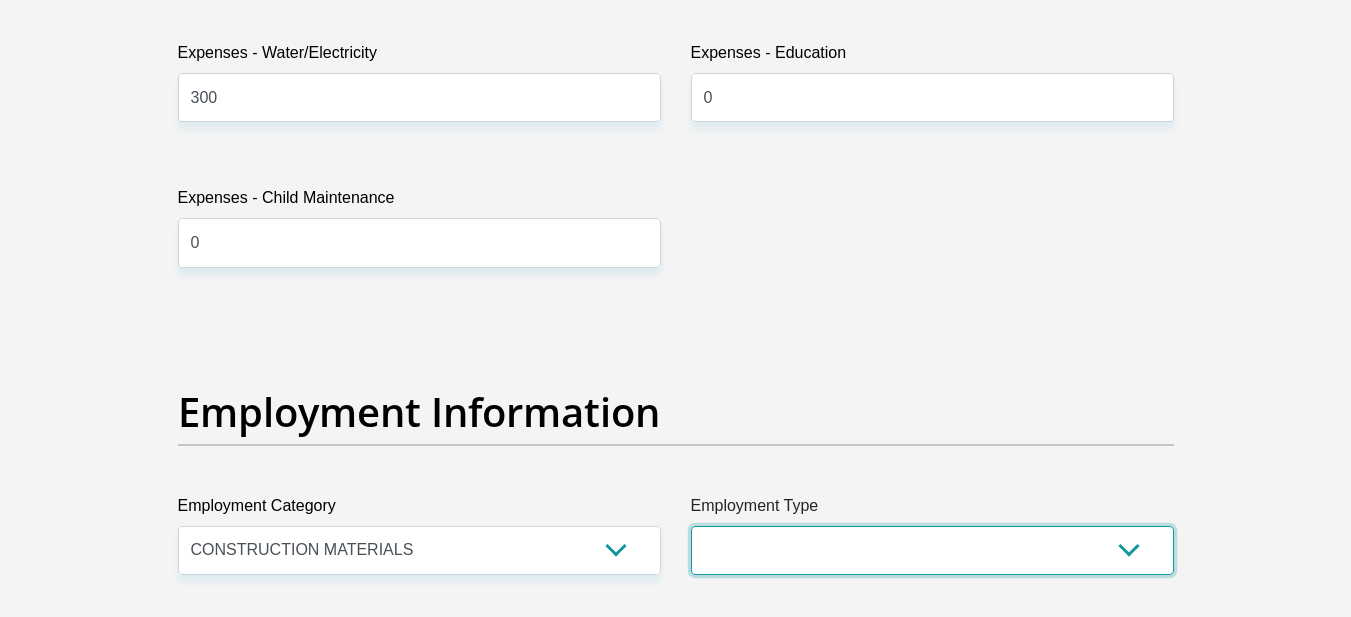 click on "College/Lecturer
Craft Seller
Creative
Driver
Executive
Farmer
Forces - Non Commissioned
Forces - Officer
Hawker
Housewife
Labourer
Licenced Professional
Manager
Miner
Non Licenced Professional
Office Staff/Clerk
Outside Worker
Pensioner
Permanent Teacher
Production/Manufacturing
Sales
Self-Employed
Semi-Professional Worker
Service Industry  Social Worker  Student" at bounding box center [932, 550] 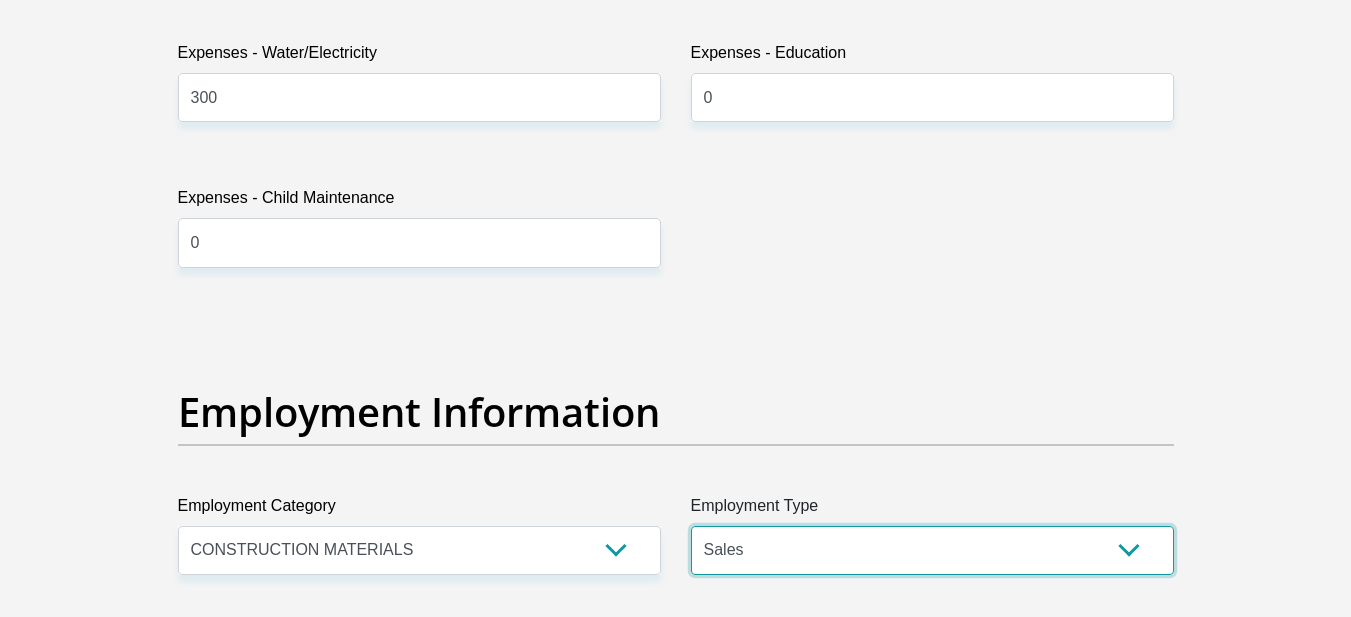 click on "College/Lecturer
Craft Seller
Creative
Driver
Executive
Farmer
Forces - Non Commissioned
Forces - Officer
Hawker
Housewife
Labourer
Licenced Professional
Manager
Miner
Non Licenced Professional
Office Staff/Clerk
Outside Worker
Pensioner
Permanent Teacher
Production/Manufacturing
Sales
Self-Employed
Semi-Professional Worker
Service Industry  Social Worker  Student" at bounding box center (932, 550) 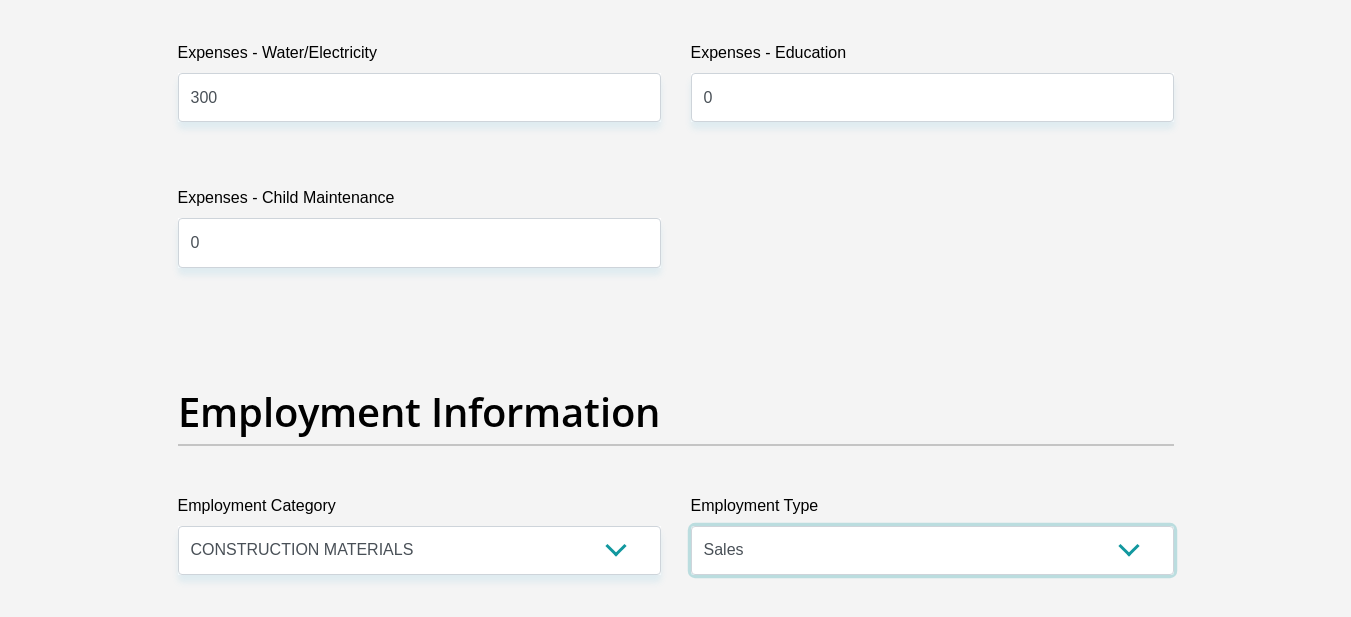 click on "College/Lecturer
Craft Seller
Creative
Driver
Executive
Farmer
Forces - Non Commissioned
Forces - Officer
Hawker
Housewife
Labourer
Licenced Professional
Manager
Miner
Non Licenced Professional
Office Staff/Clerk
Outside Worker
Pensioner
Permanent Teacher
Production/Manufacturing
Sales
Self-Employed
Semi-Professional Worker
Service Industry  Social Worker  Student" at bounding box center [932, 550] 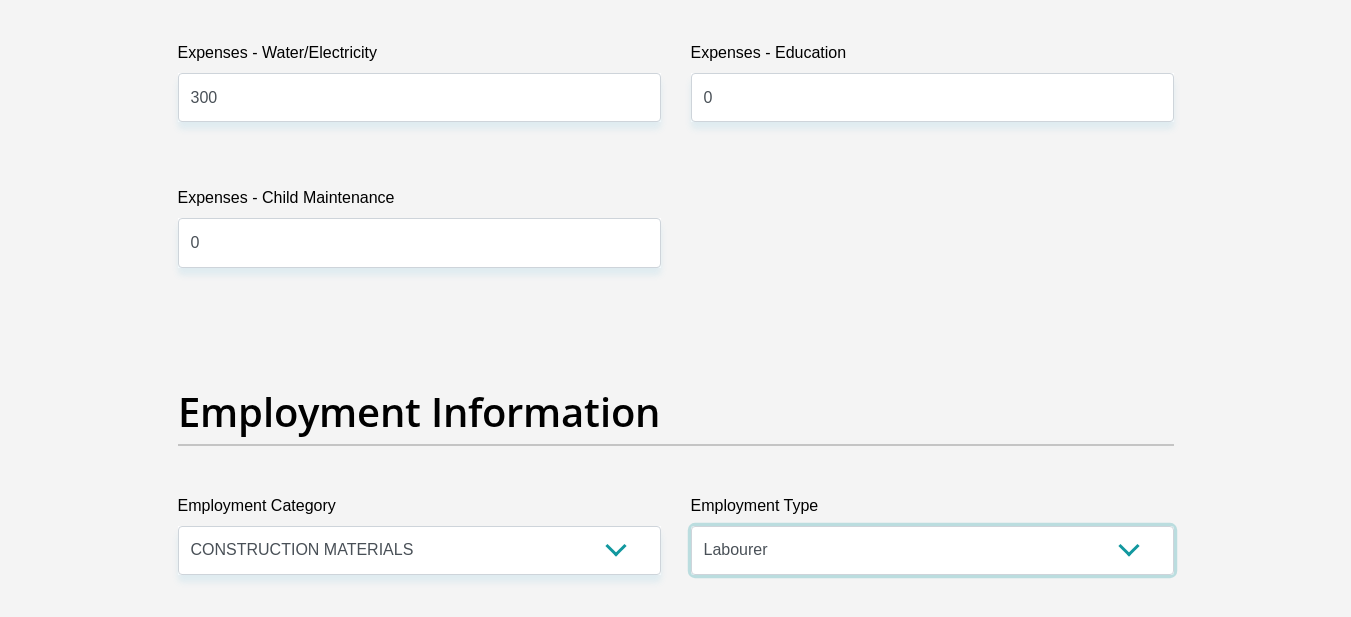click on "College/Lecturer
Craft Seller
Creative
Driver
Executive
Farmer
Forces - Non Commissioned
Forces - Officer
Hawker
Housewife
Labourer
Licenced Professional
Manager
Miner
Non Licenced Professional
Office Staff/Clerk
Outside Worker
Pensioner
Permanent Teacher
Production/Manufacturing
Sales
Self-Employed
Semi-Professional Worker
Service Industry  Social Worker  Student" at bounding box center (932, 550) 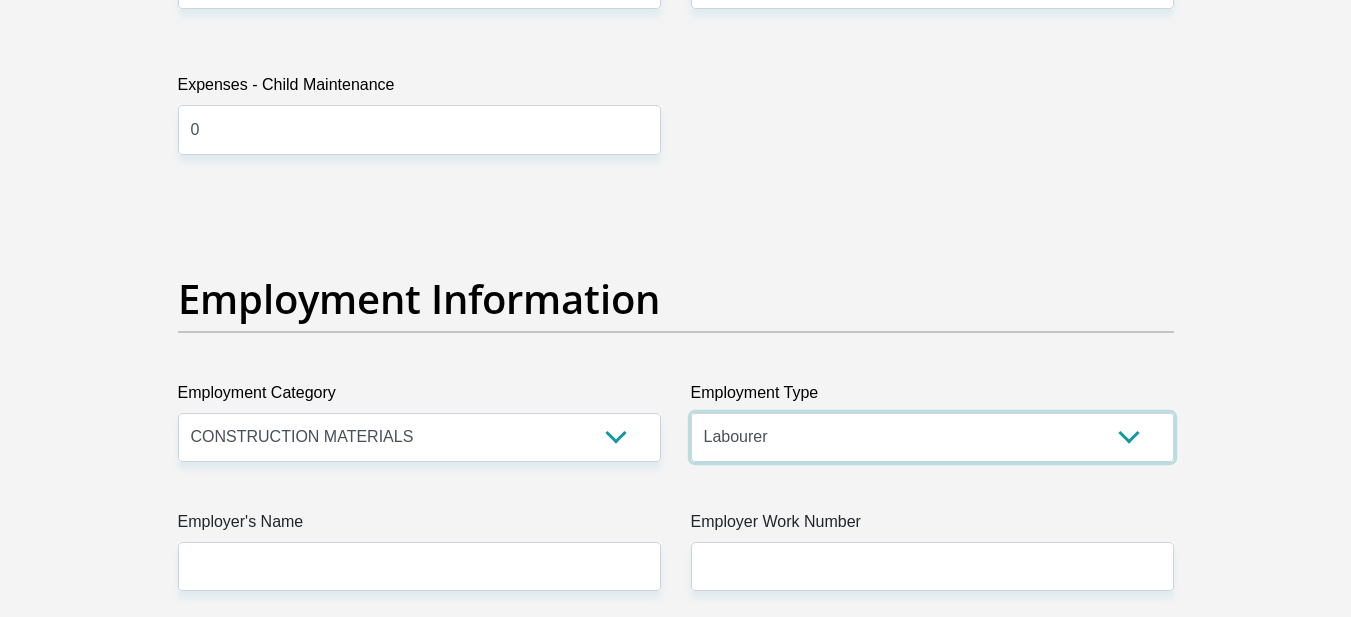 scroll, scrollTop: 3375, scrollLeft: 0, axis: vertical 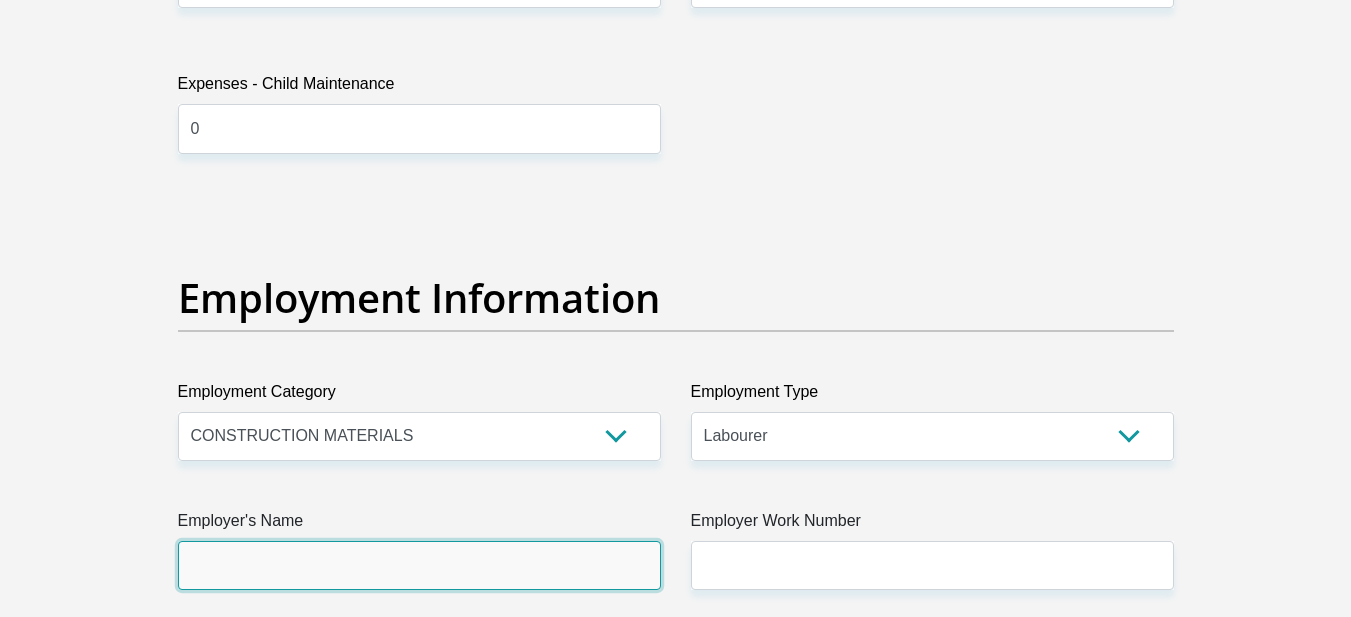 click on "Employer's Name" at bounding box center [419, 565] 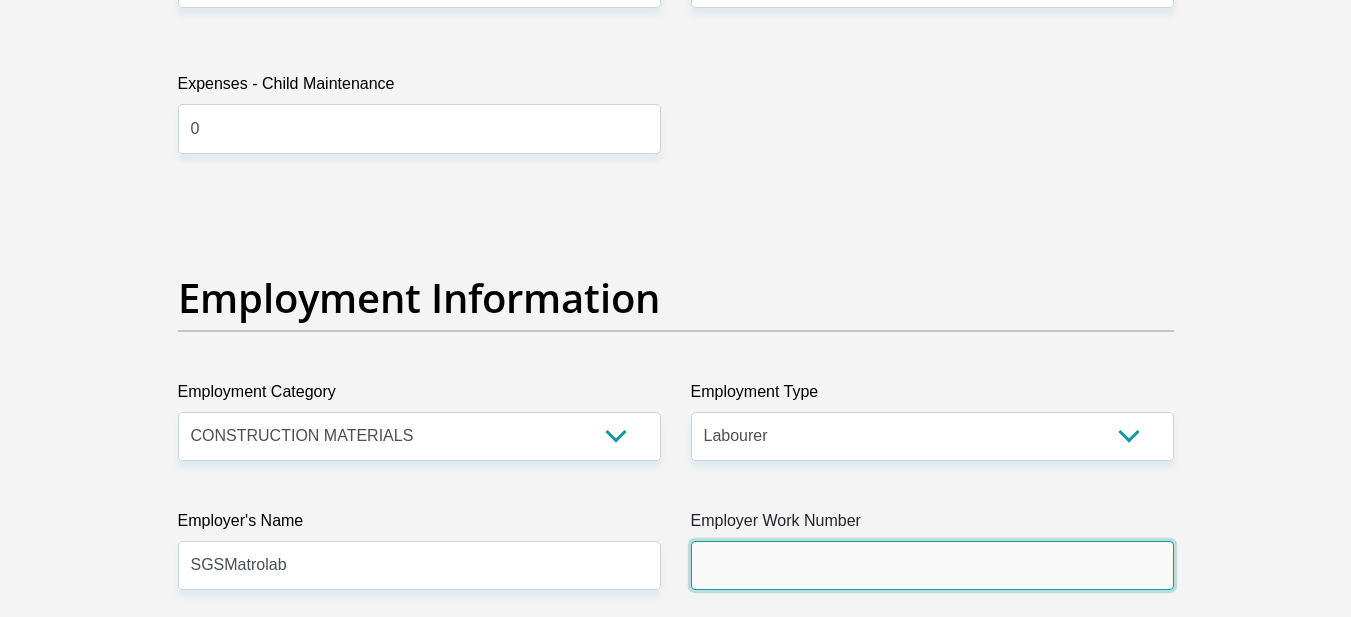 click on "Employer Work Number" at bounding box center [932, 565] 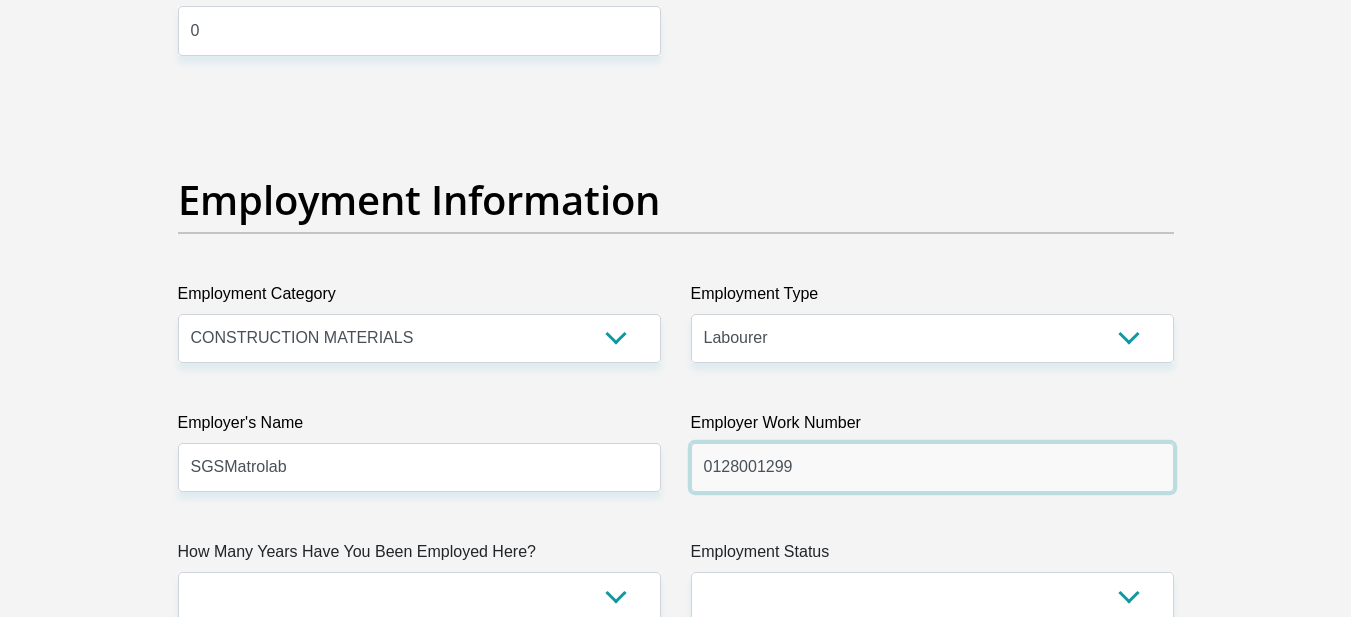 scroll, scrollTop: 3480, scrollLeft: 0, axis: vertical 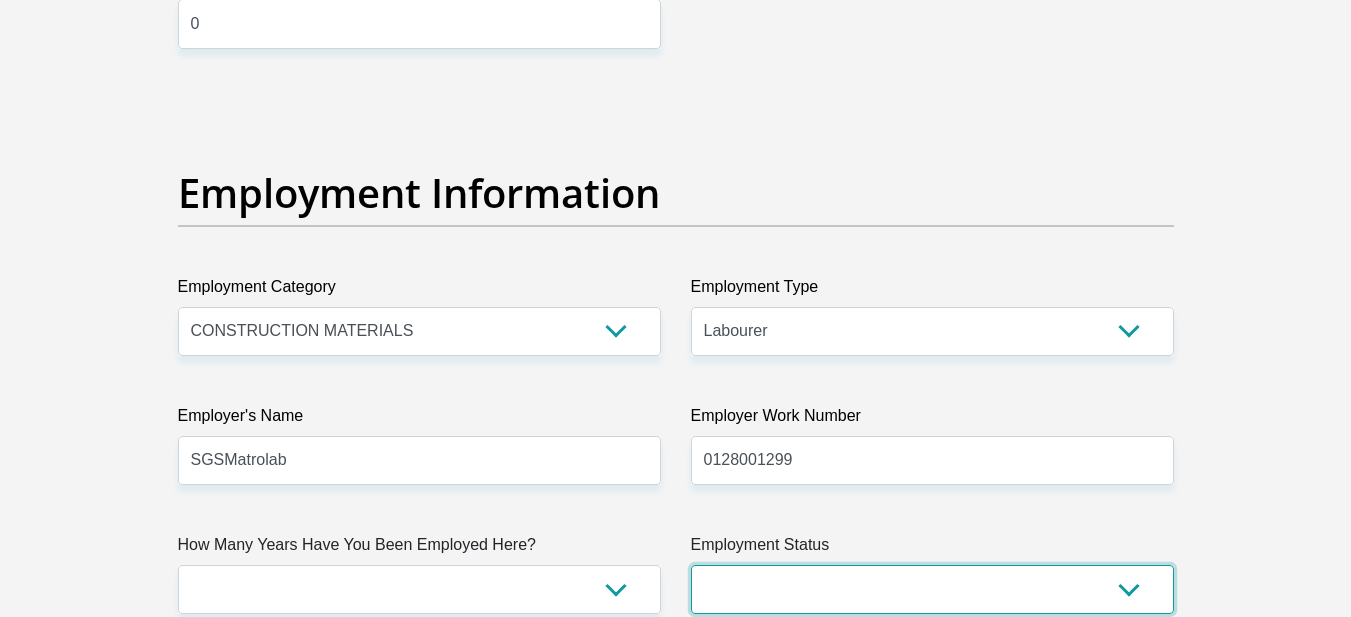 click on "Permanent/Full-time
Part-time/Casual
Contract Worker
Self-Employed
Housewife
Retired
Student
Medically Boarded
Disability
Unemployed" at bounding box center (932, 589) 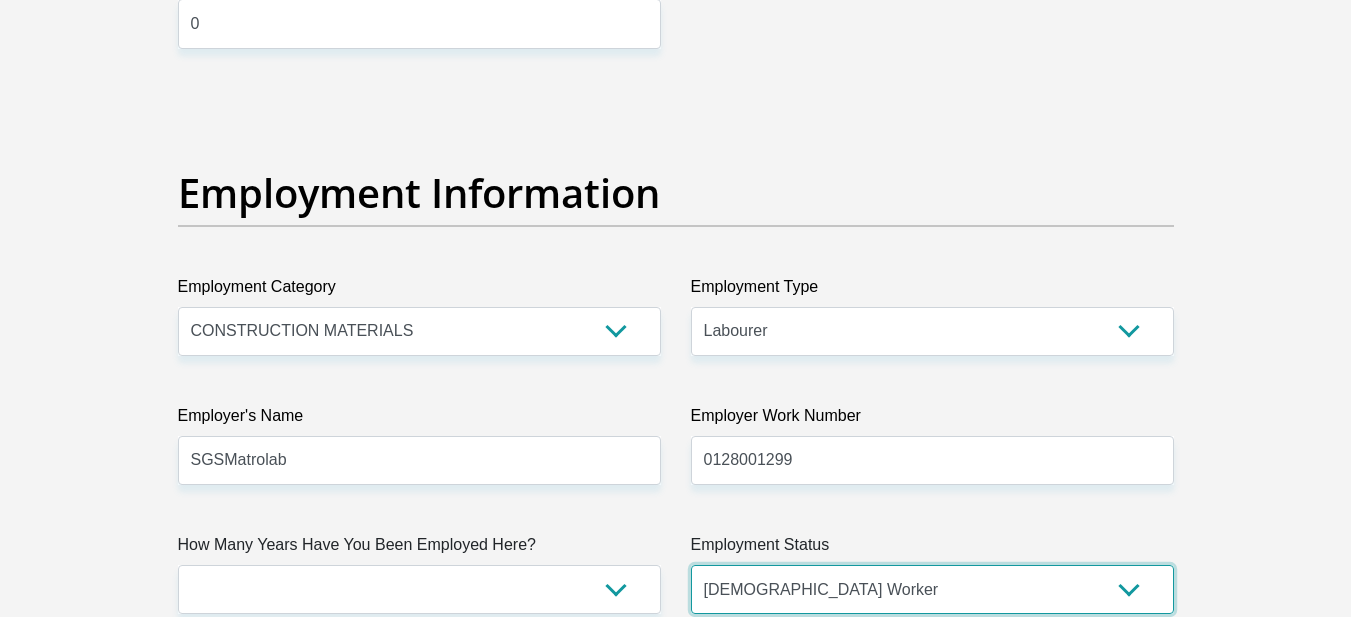 click on "Permanent/Full-time
Part-time/Casual
Contract Worker
Self-Employed
Housewife
Retired
Student
Medically Boarded
Disability
Unemployed" at bounding box center (932, 589) 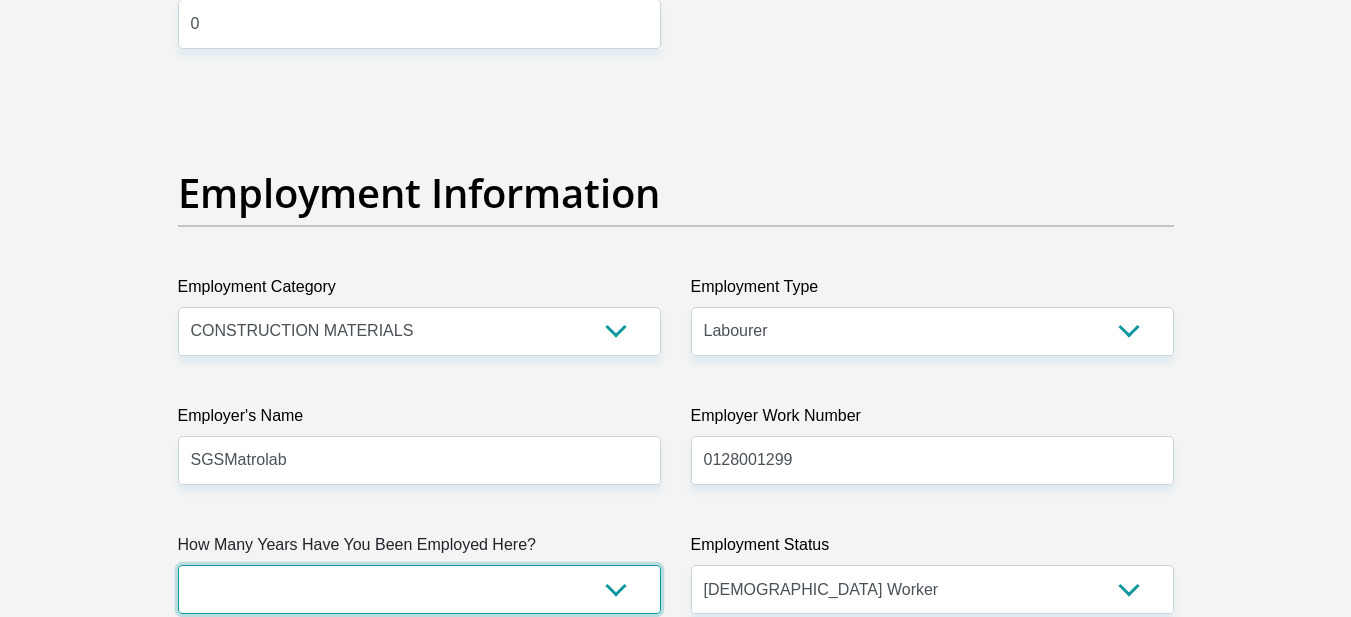 click on "less than 1 year
1-3 years
3-5 years
5+ years" at bounding box center (419, 589) 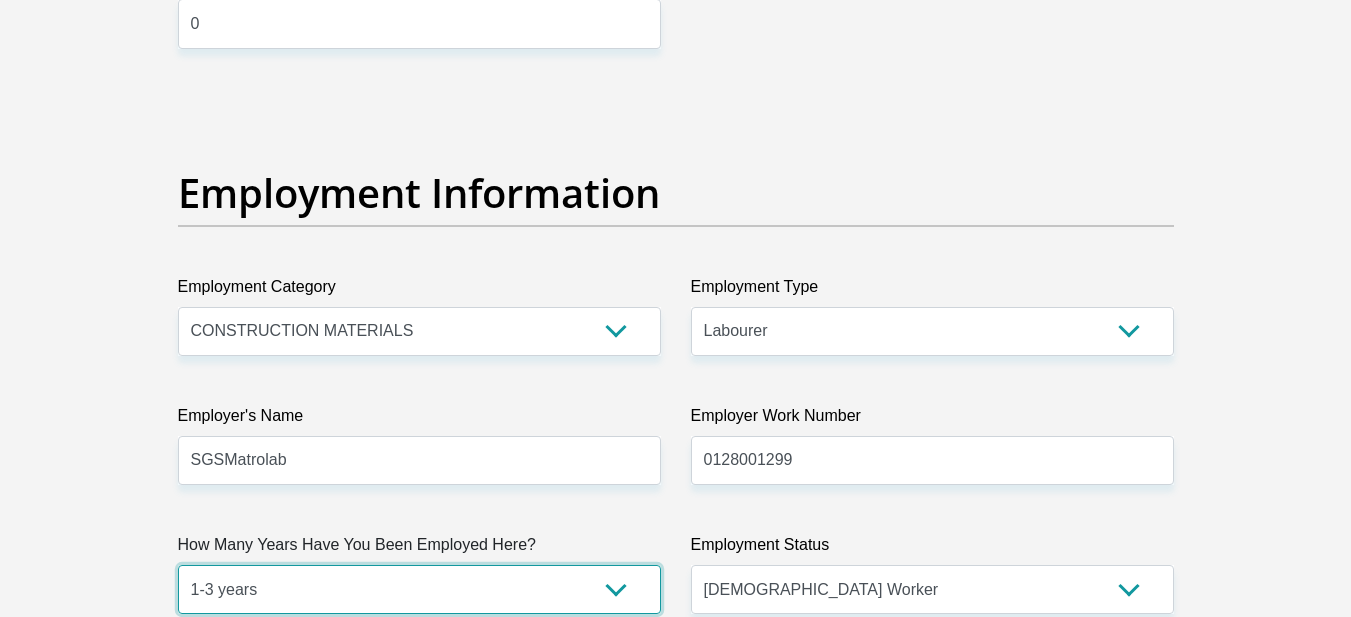 click on "less than 1 year
1-3 years
3-5 years
5+ years" at bounding box center (419, 589) 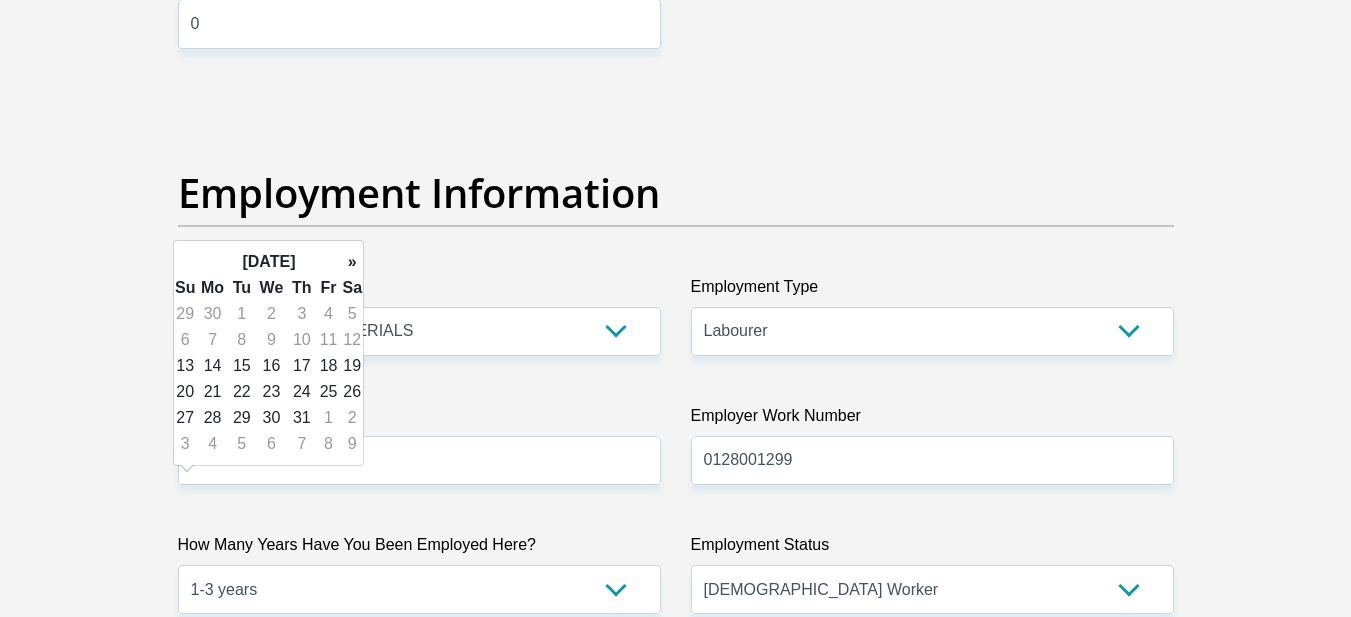 click at bounding box center (419, 718) 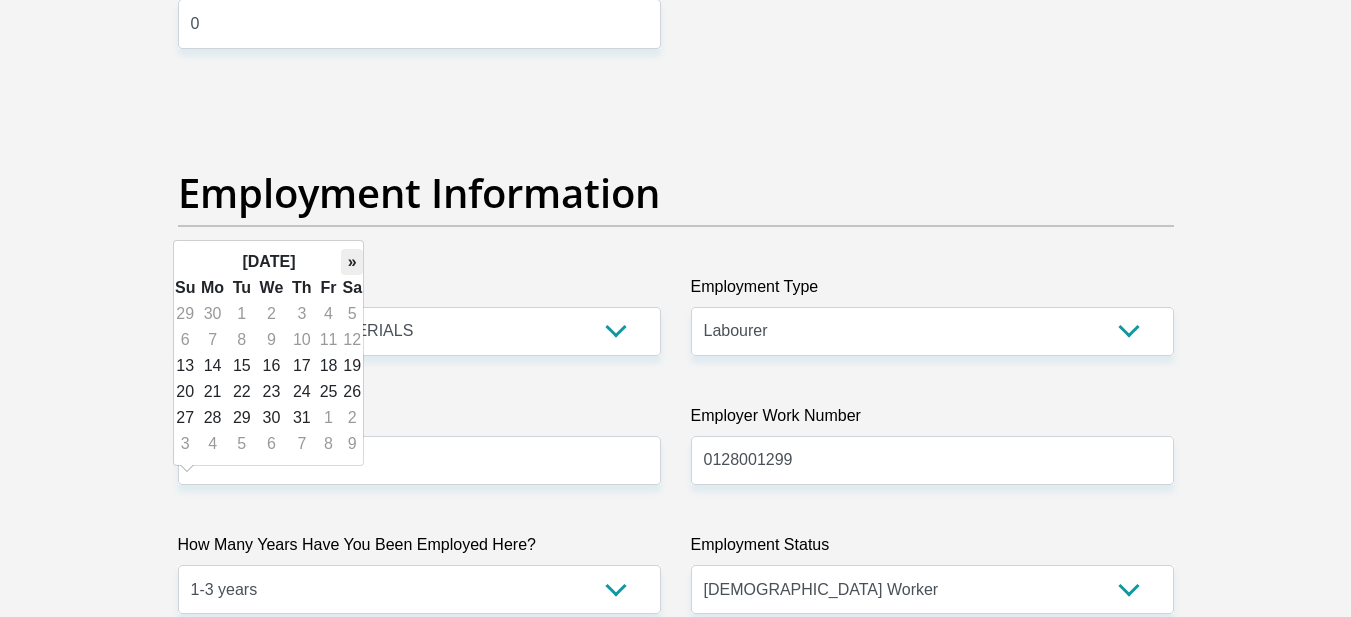click on "»" at bounding box center (352, 262) 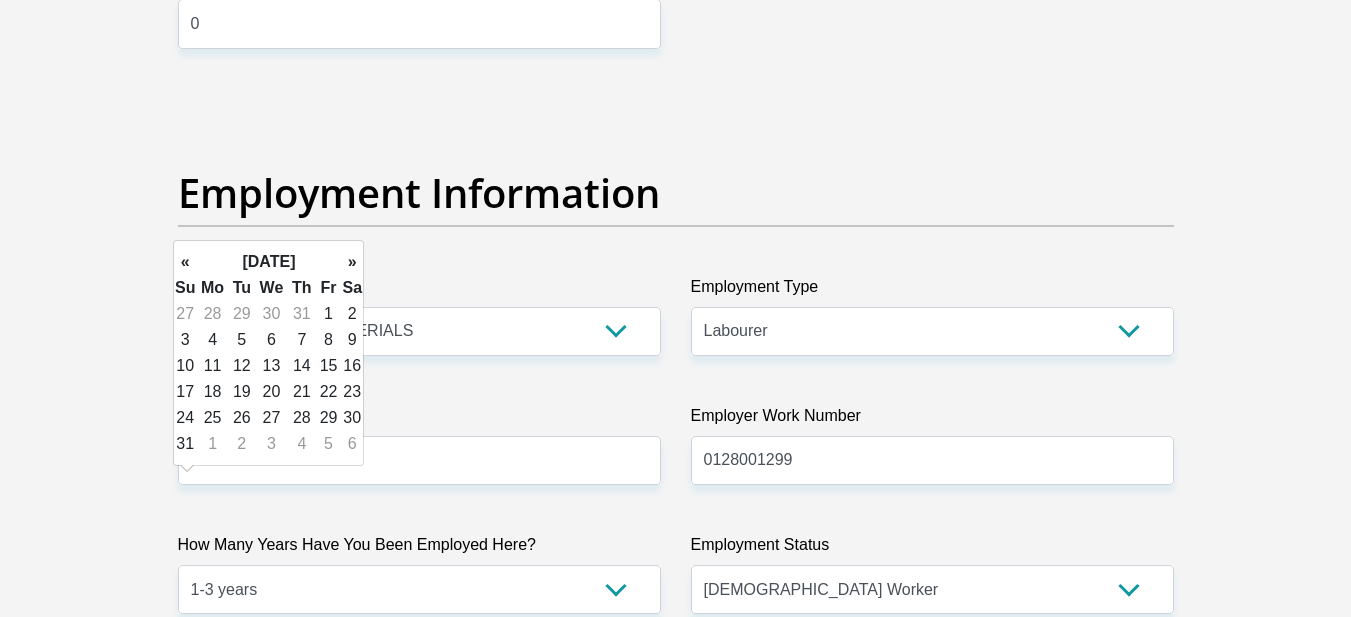 click on "»" at bounding box center [352, 262] 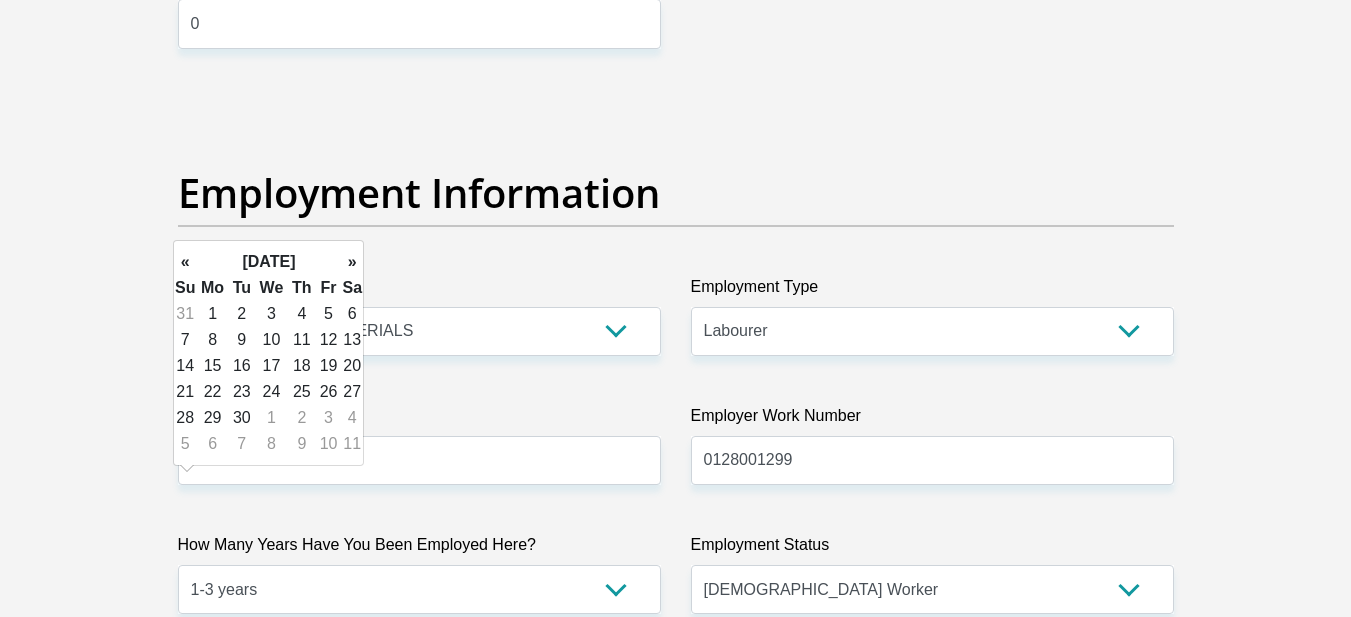 click on "»" at bounding box center [352, 262] 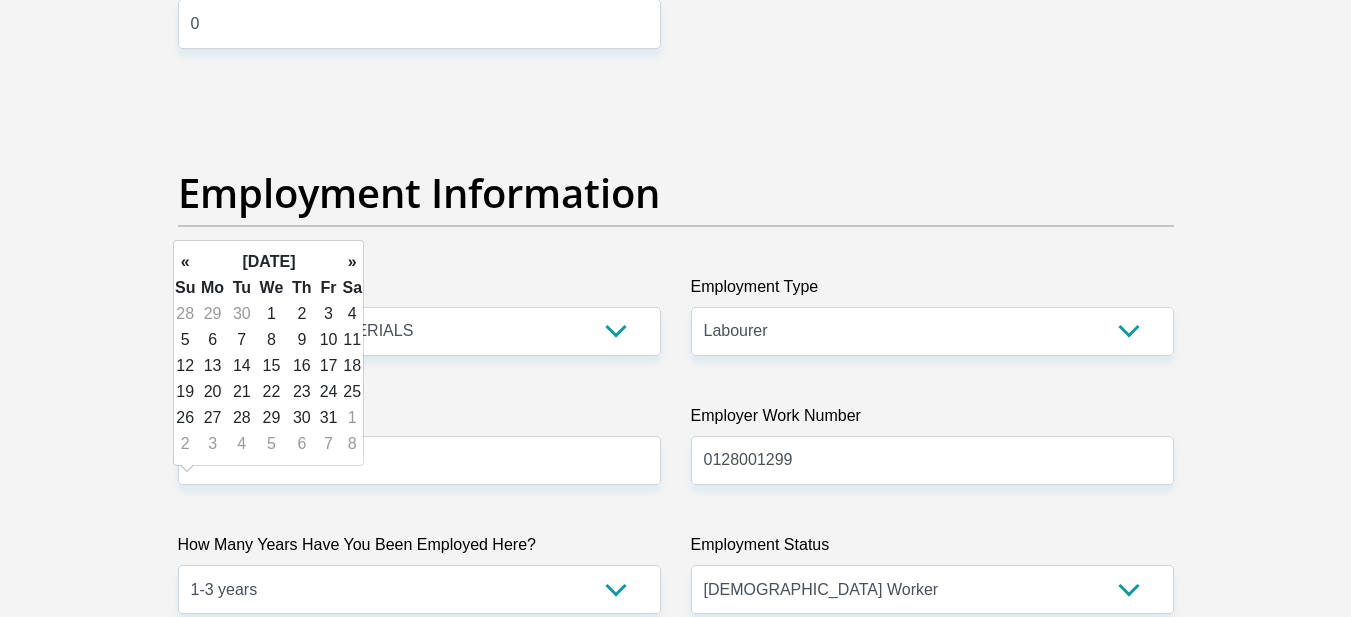 click on "»" at bounding box center (352, 262) 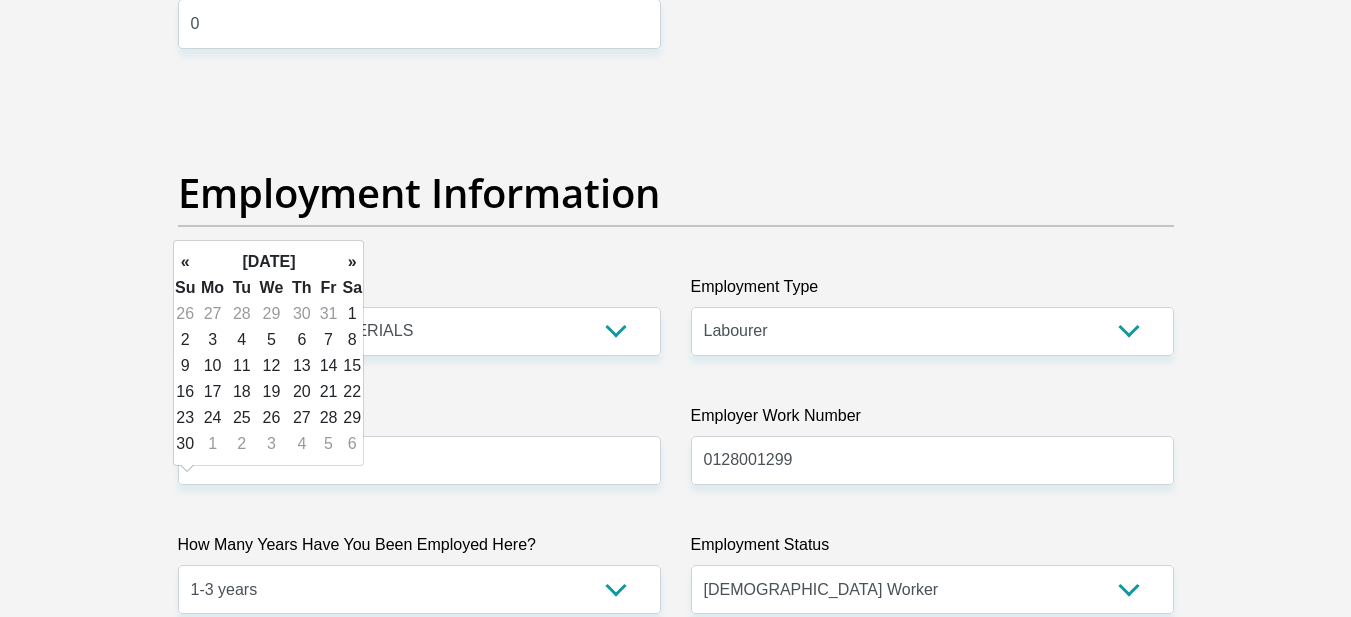 click on "»" at bounding box center [352, 262] 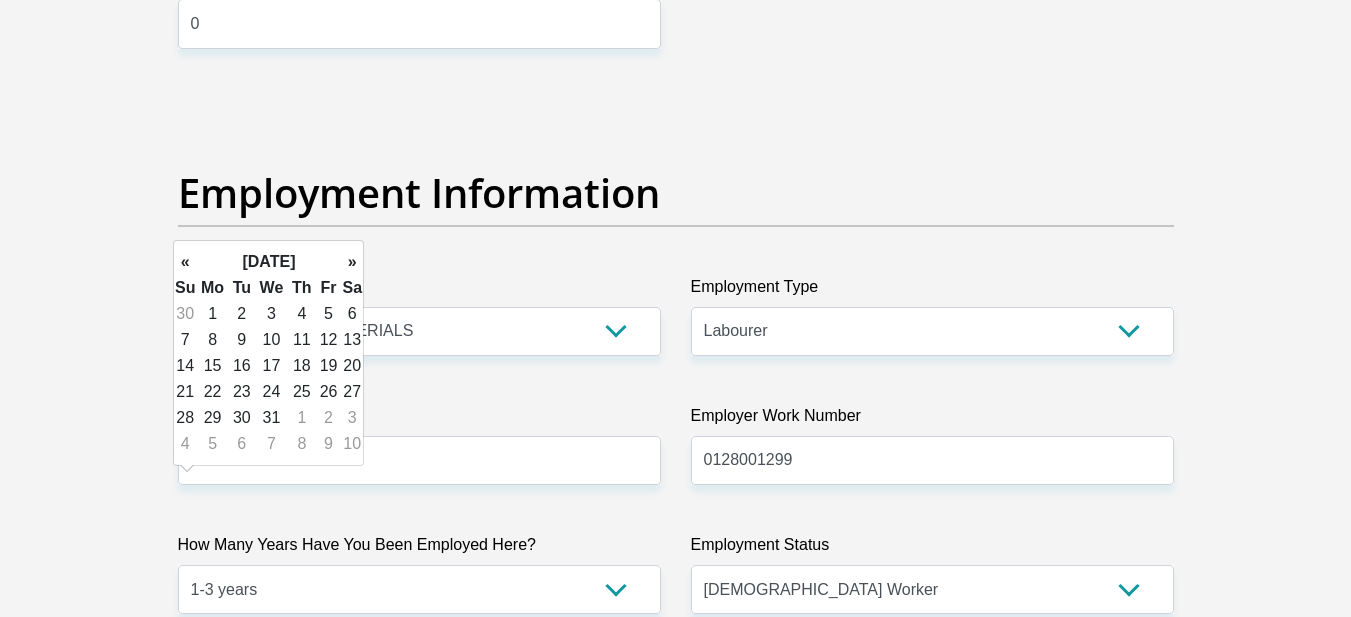 click on "»" at bounding box center [352, 262] 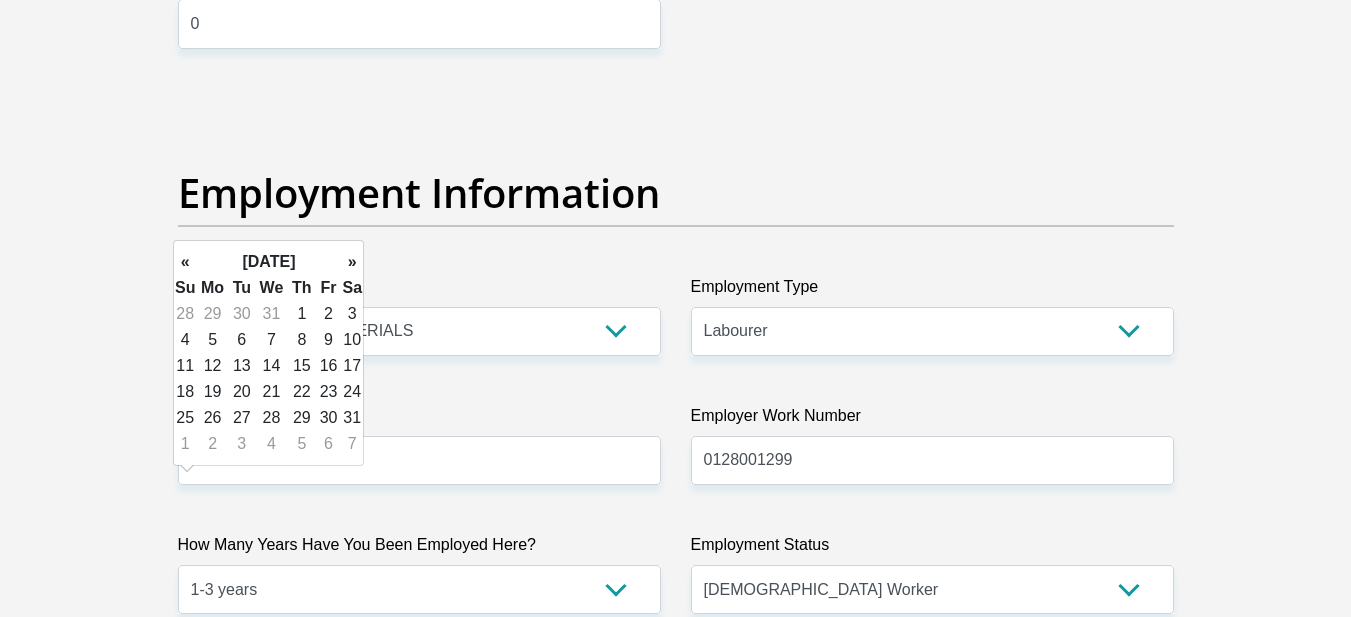 click on "»" at bounding box center (352, 262) 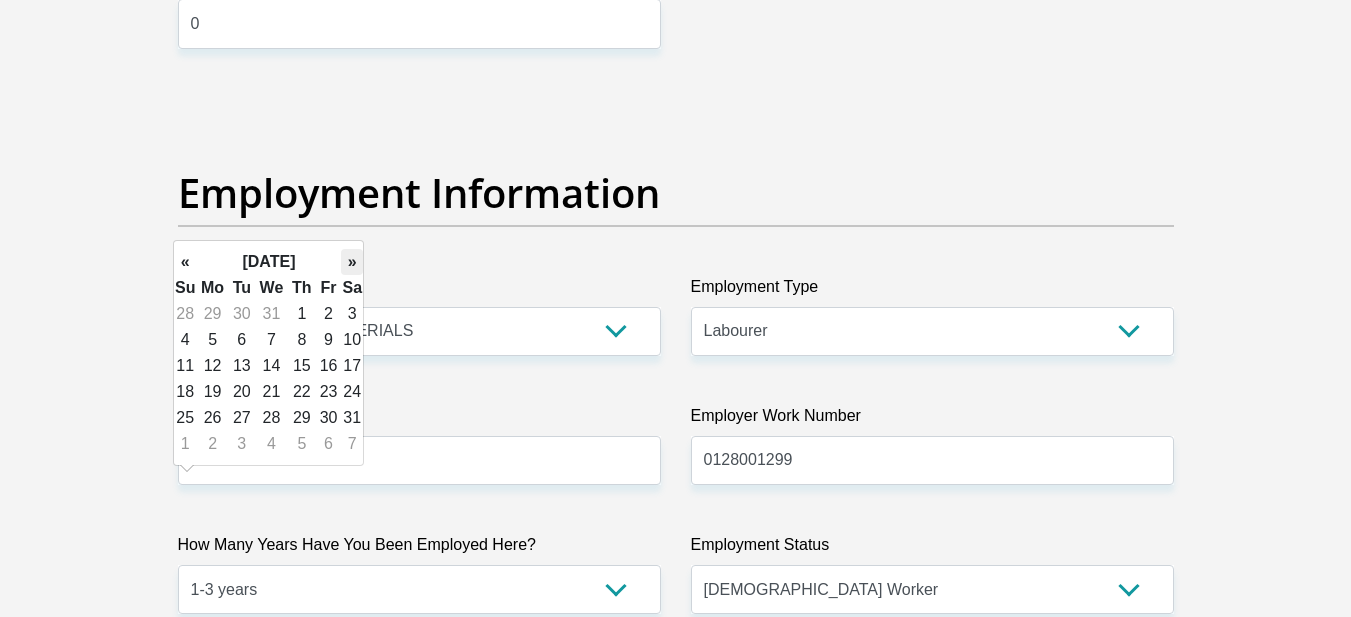 click on "»" at bounding box center [352, 262] 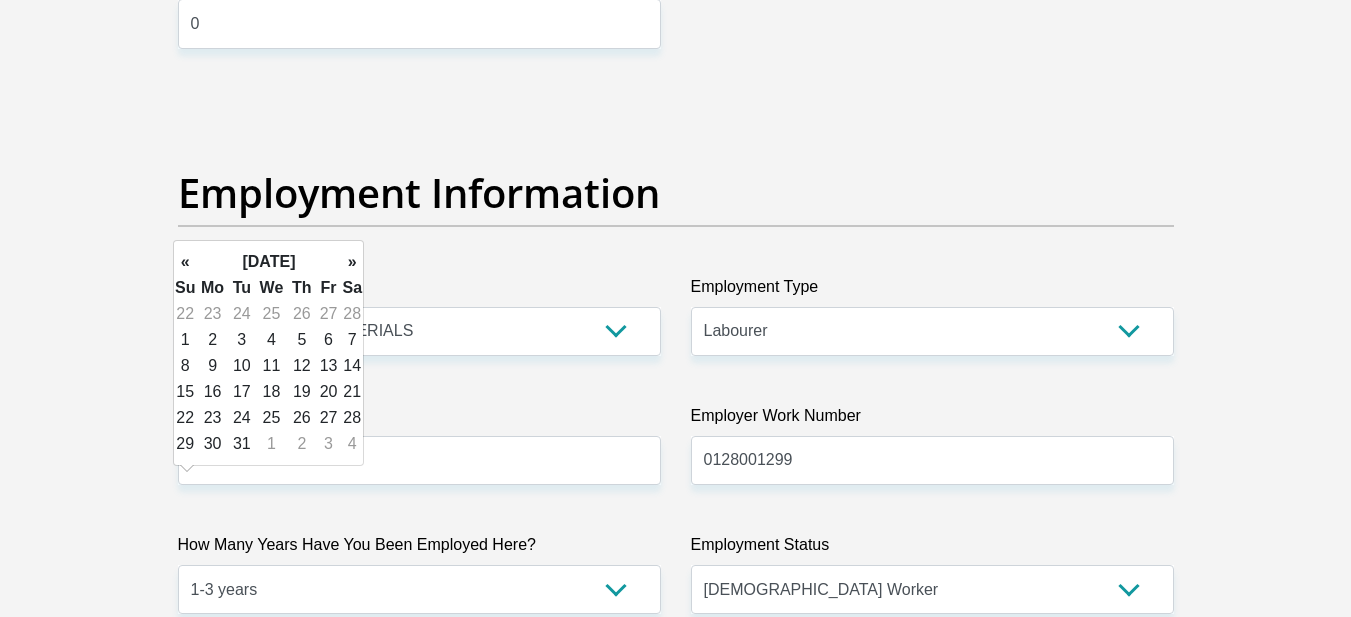 click on "»" at bounding box center [352, 262] 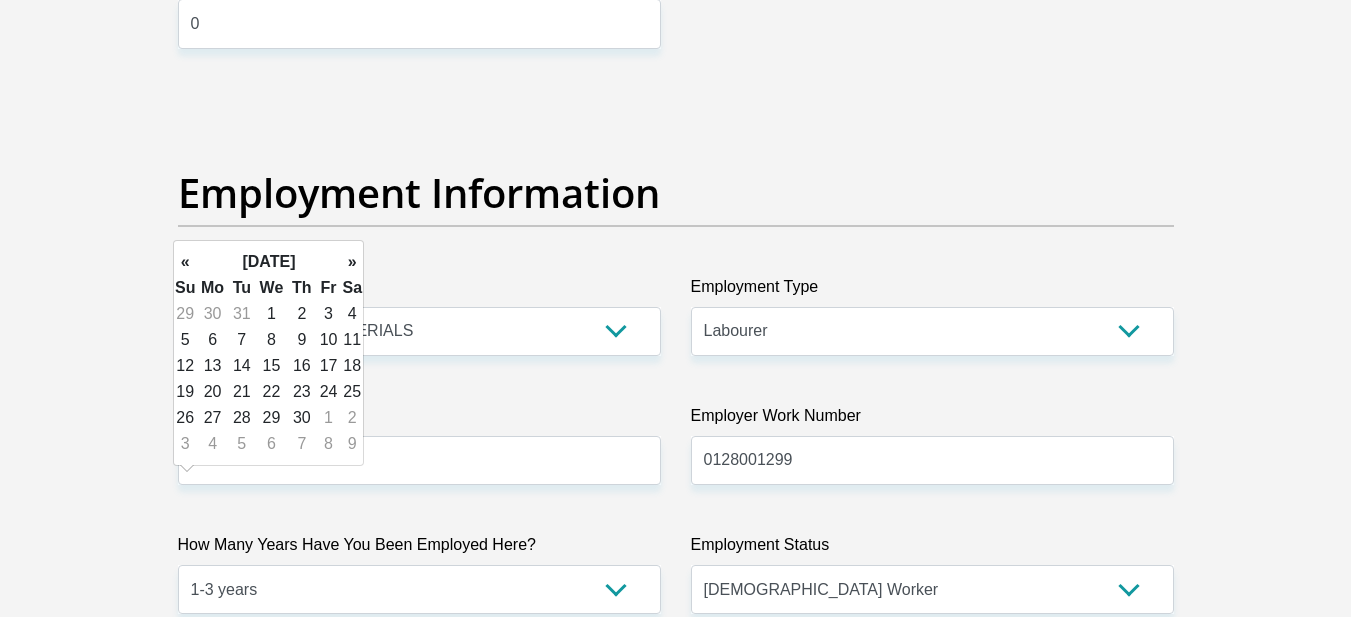 click on "»" at bounding box center (352, 262) 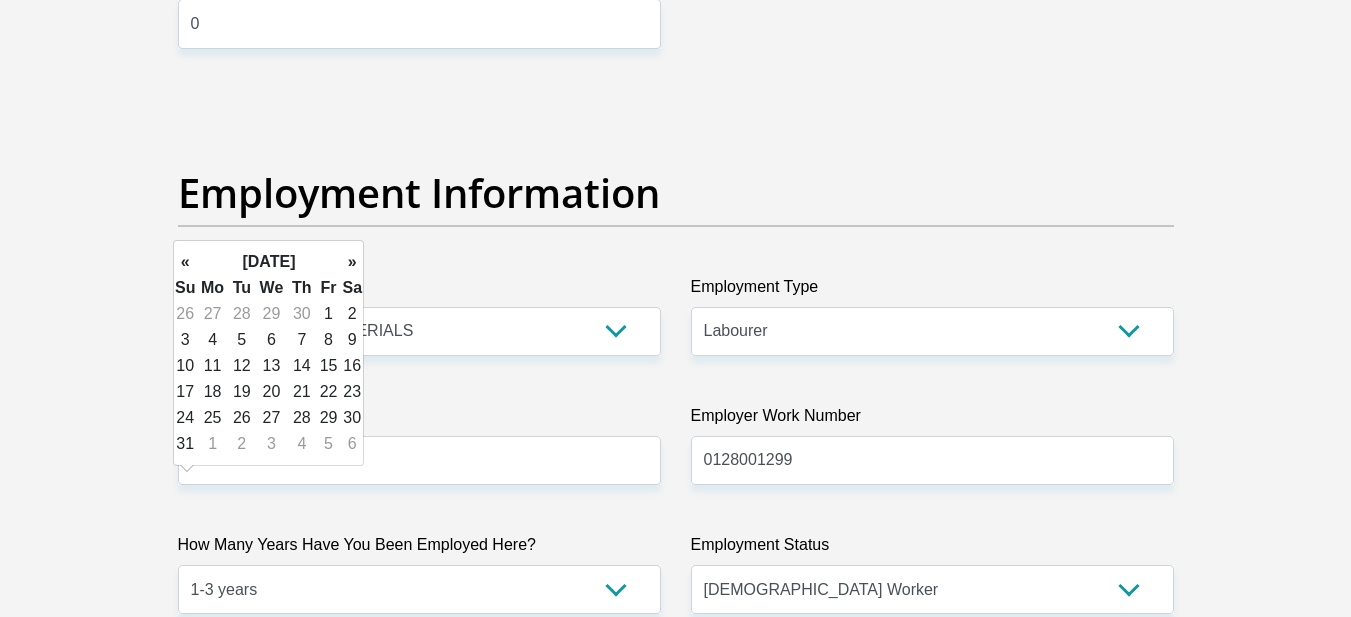 click on "»" at bounding box center [352, 262] 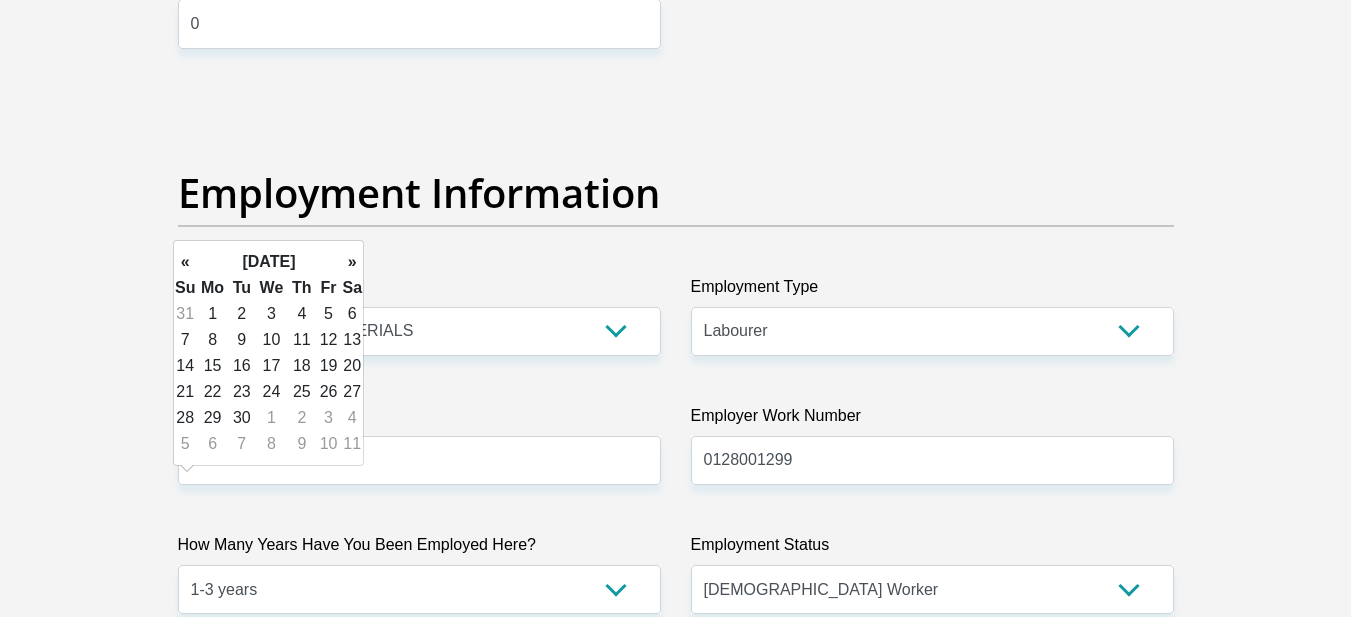 click on "»" at bounding box center [352, 262] 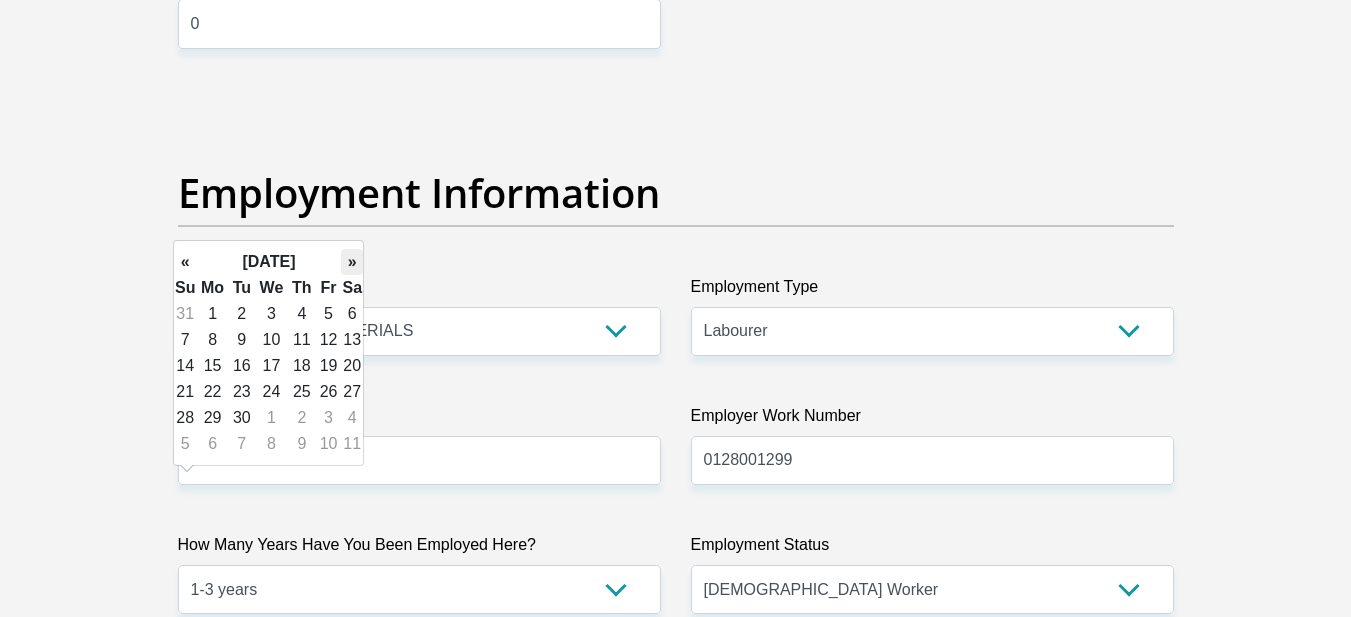 click on "»" at bounding box center (352, 262) 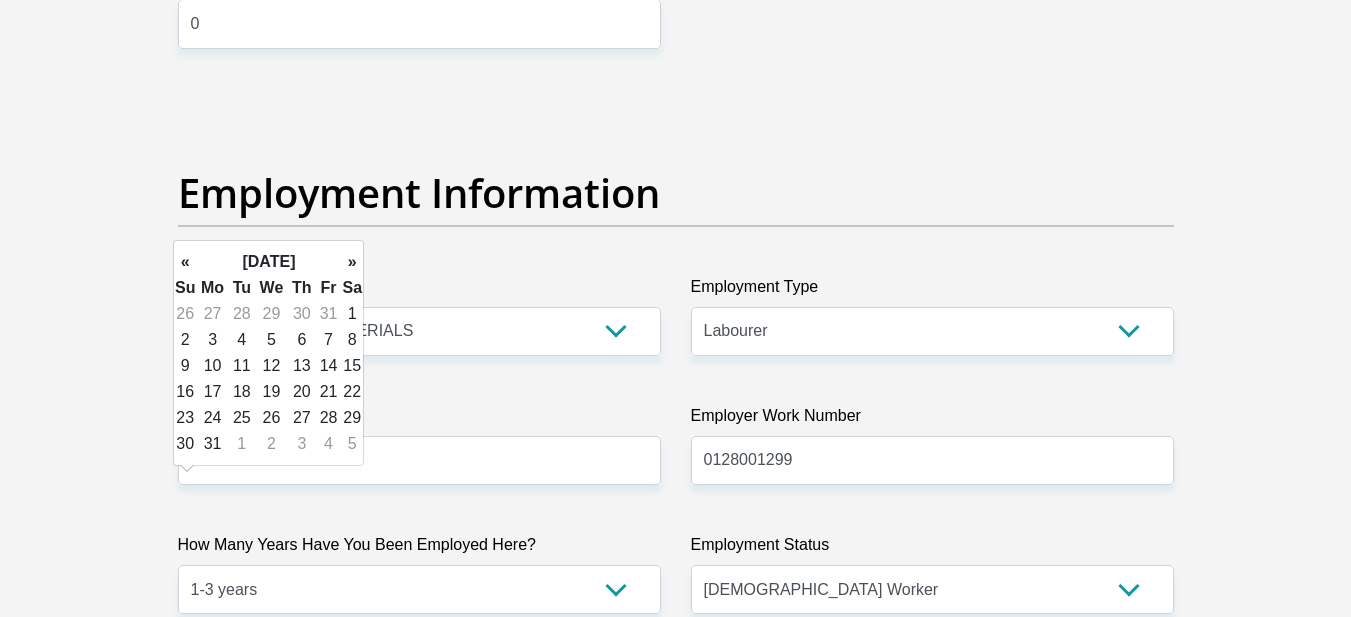 click on "»" at bounding box center (352, 262) 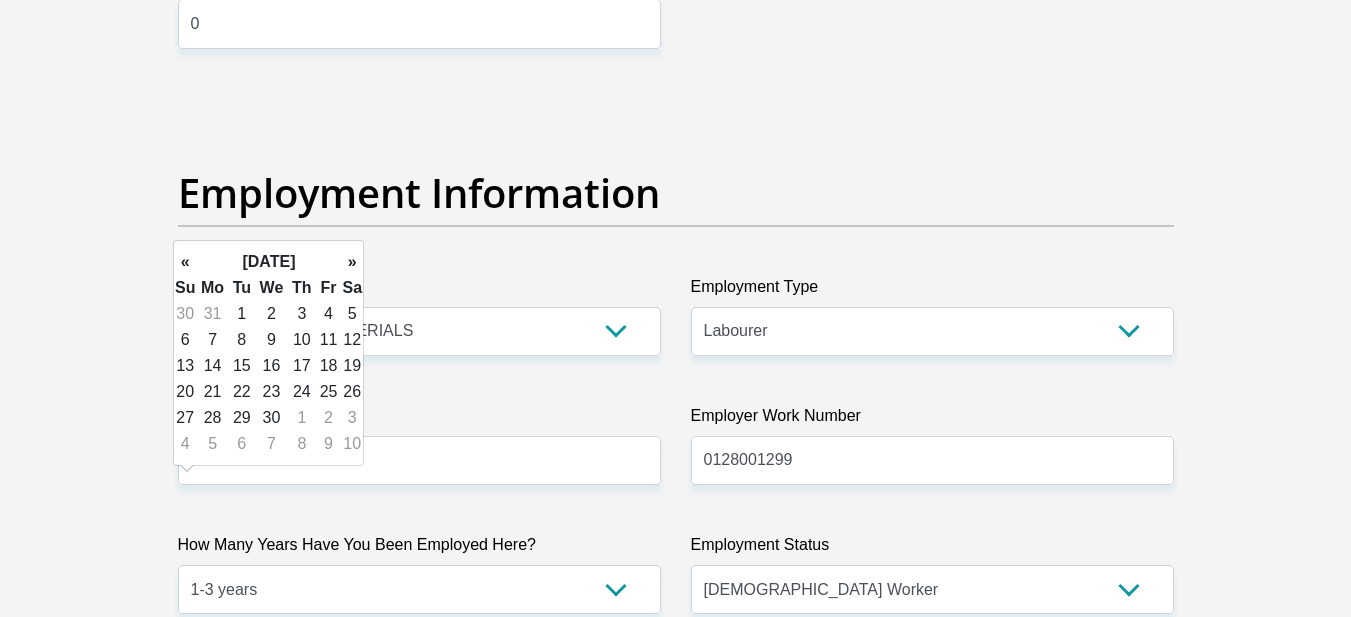 click on "»" at bounding box center (352, 262) 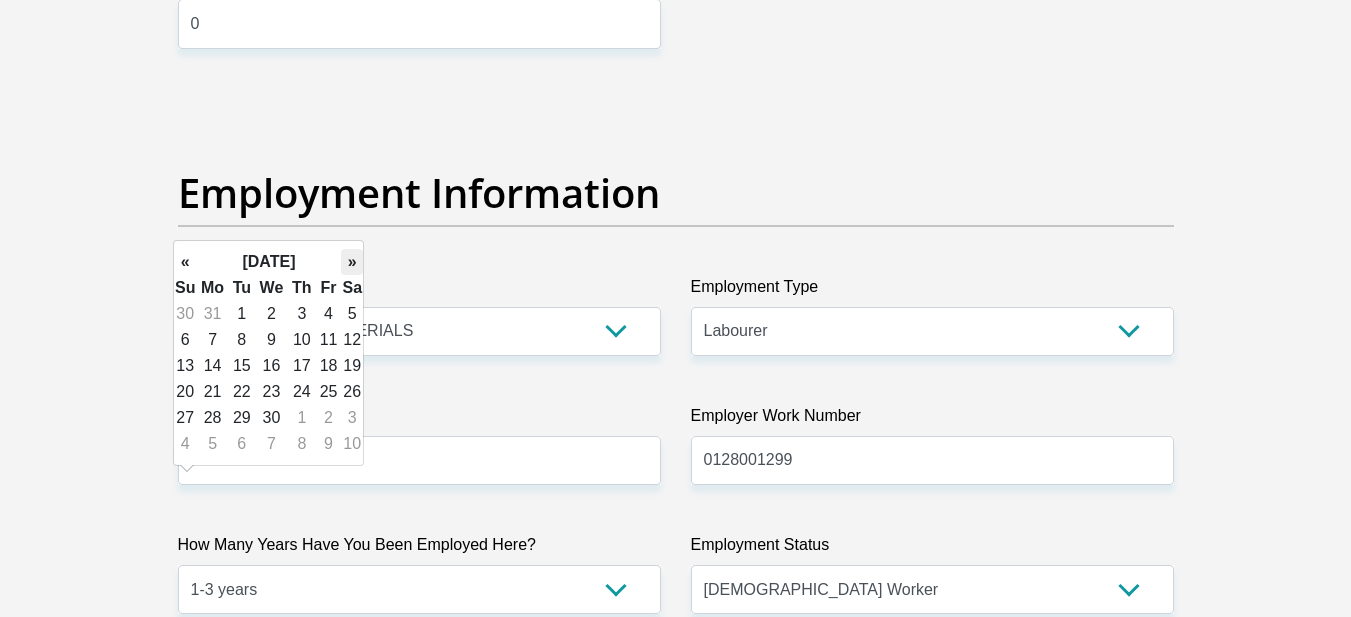 click on "»" at bounding box center [352, 262] 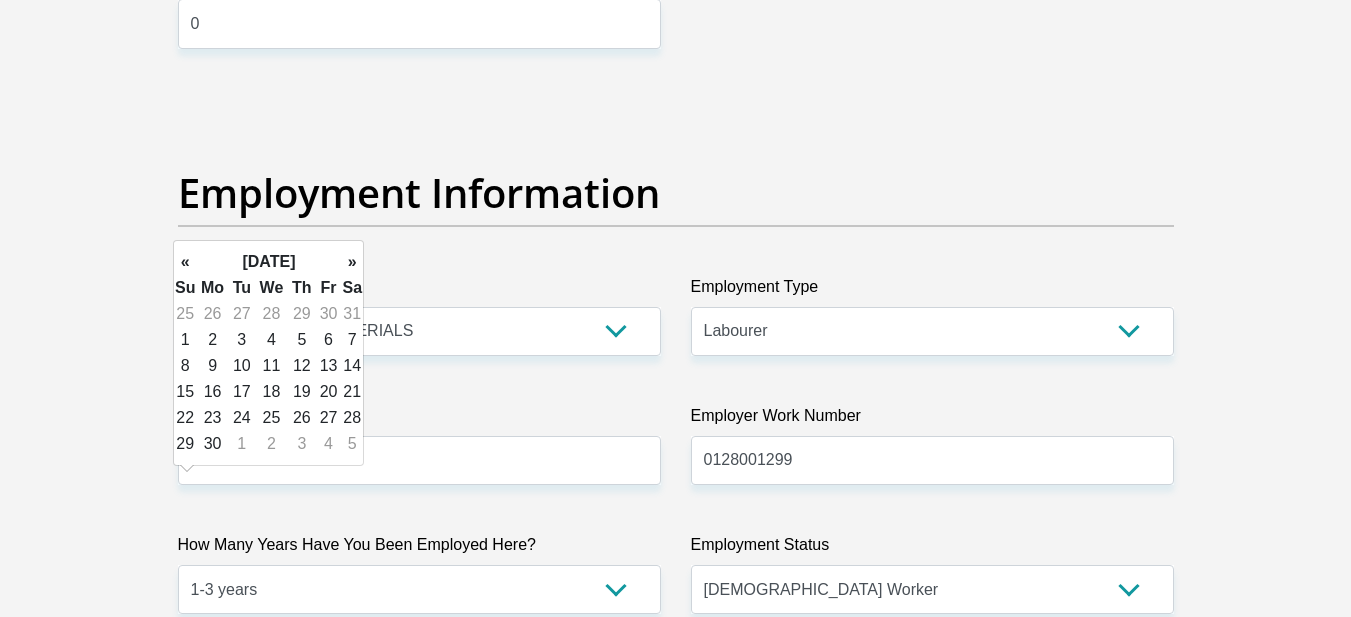click on "»" at bounding box center [352, 262] 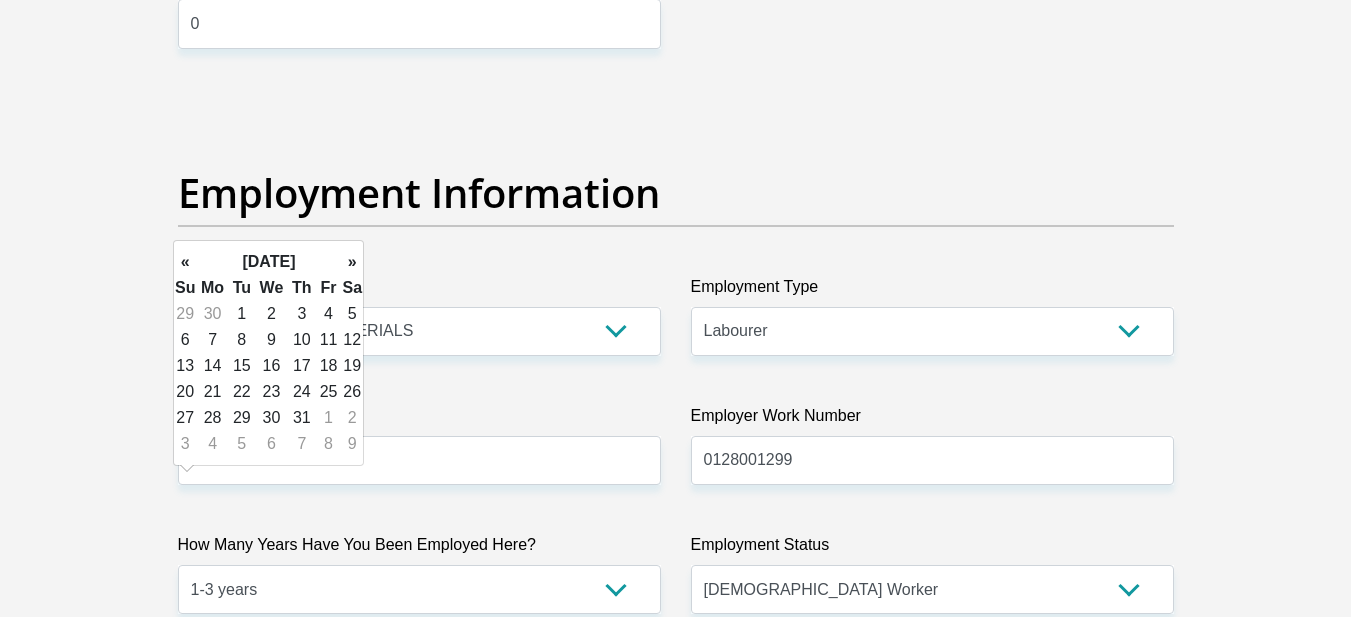 click on "»" at bounding box center (352, 262) 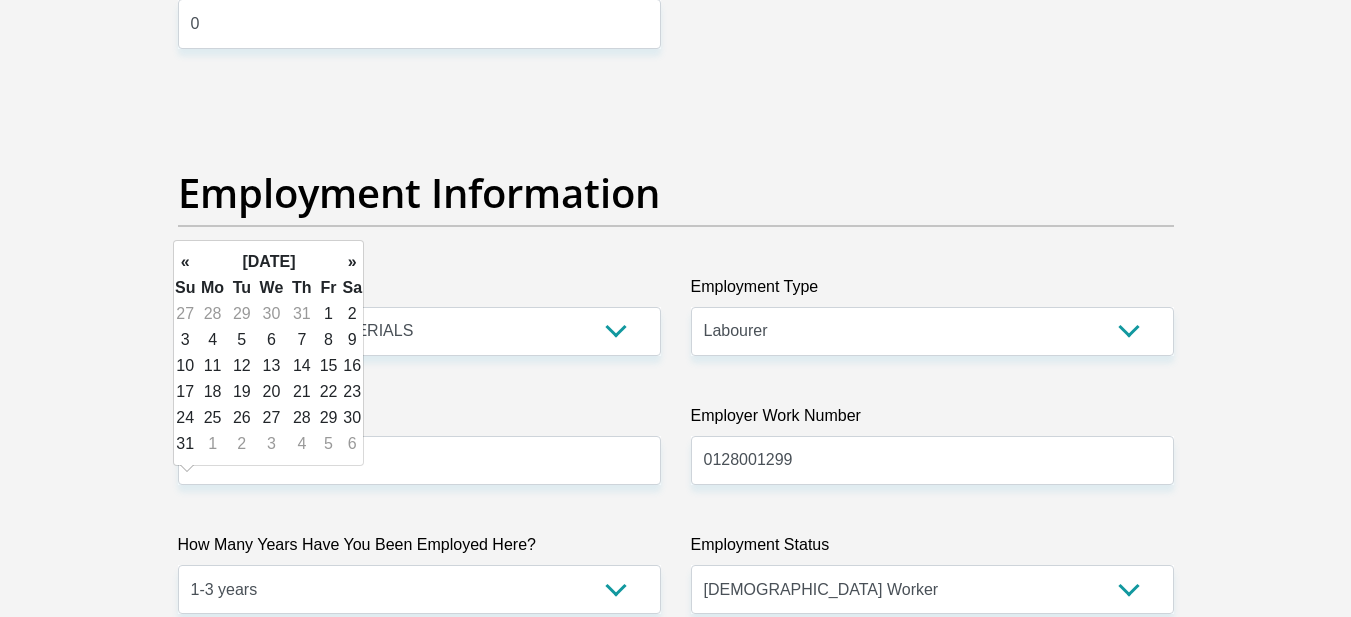 click on "»" at bounding box center (352, 262) 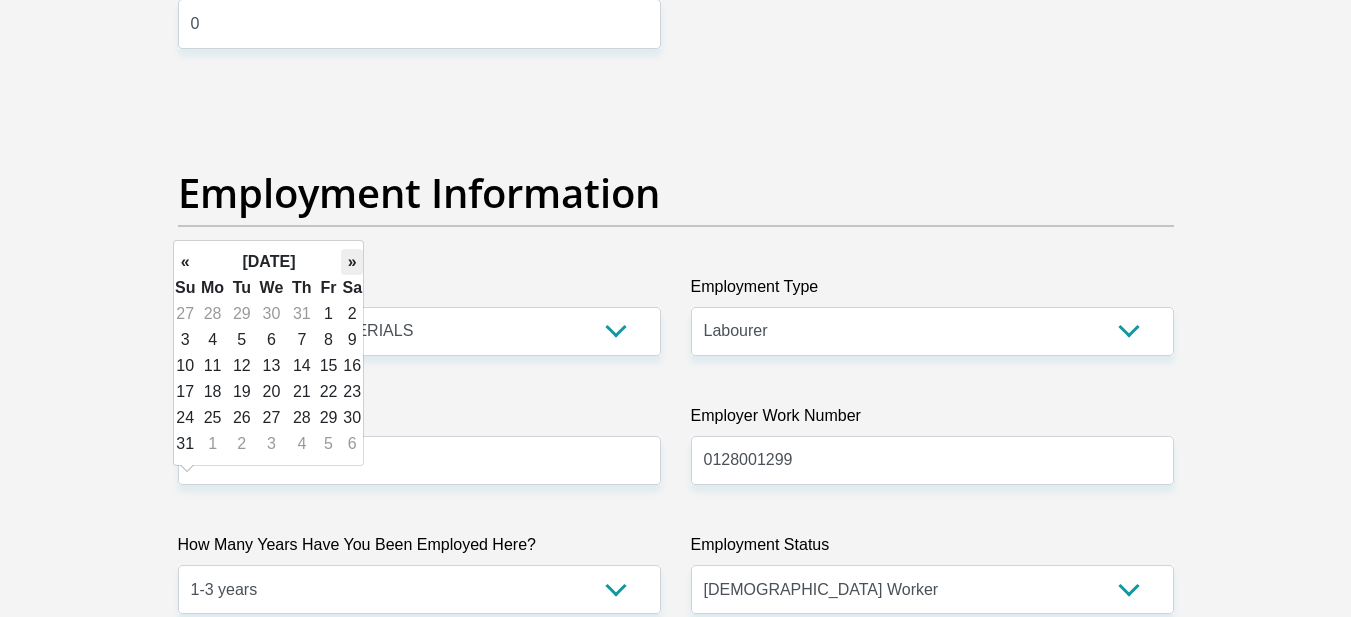 click on "»" at bounding box center [352, 262] 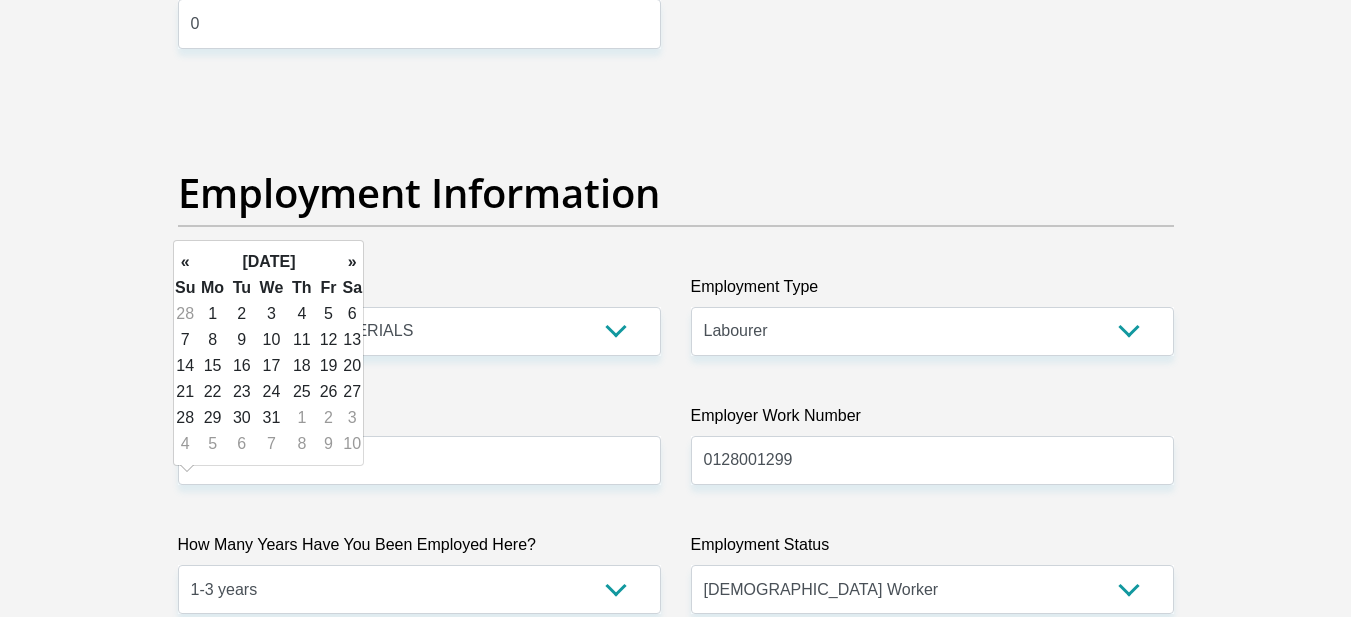 click on "»" at bounding box center [352, 262] 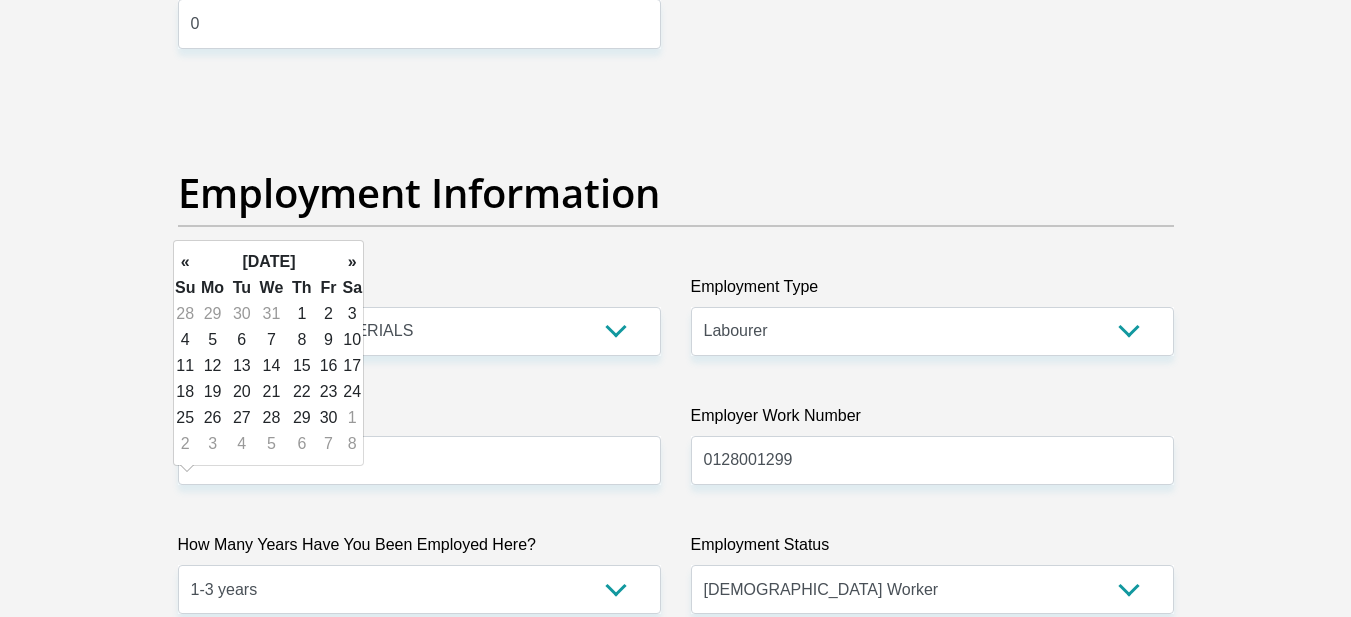 click on "»" at bounding box center (352, 262) 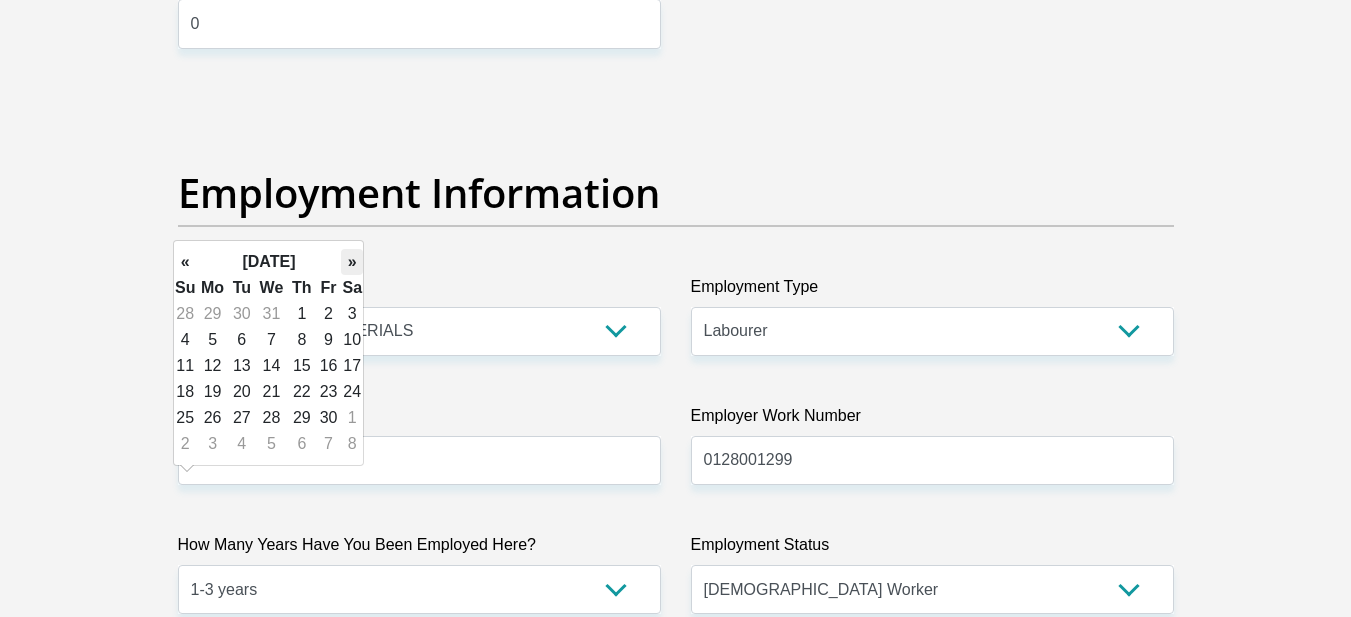 click on "»" at bounding box center (352, 262) 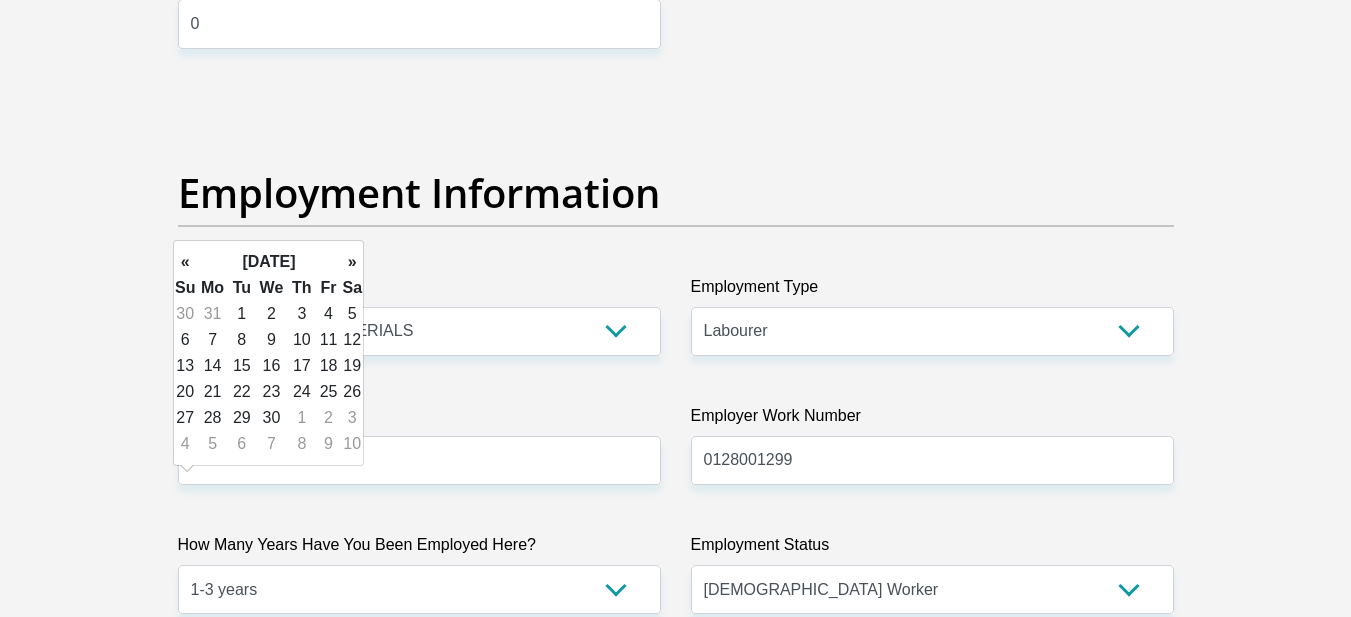 click on "»" at bounding box center (352, 262) 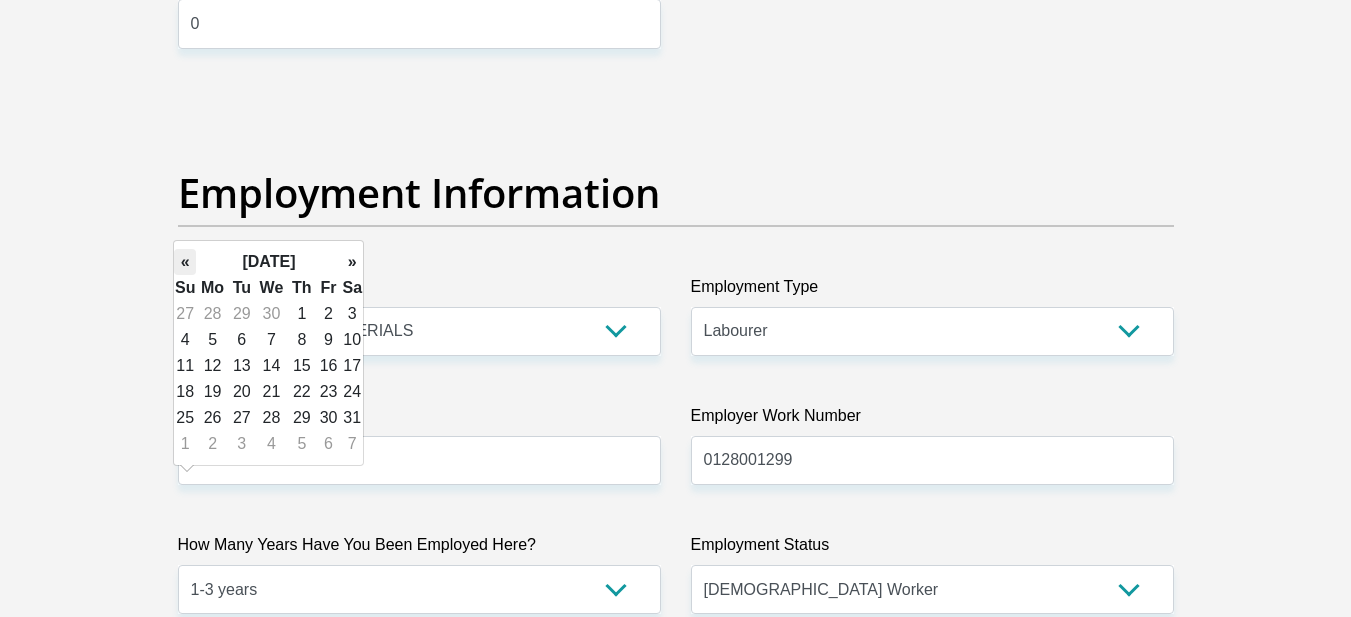 click on "«" at bounding box center [185, 262] 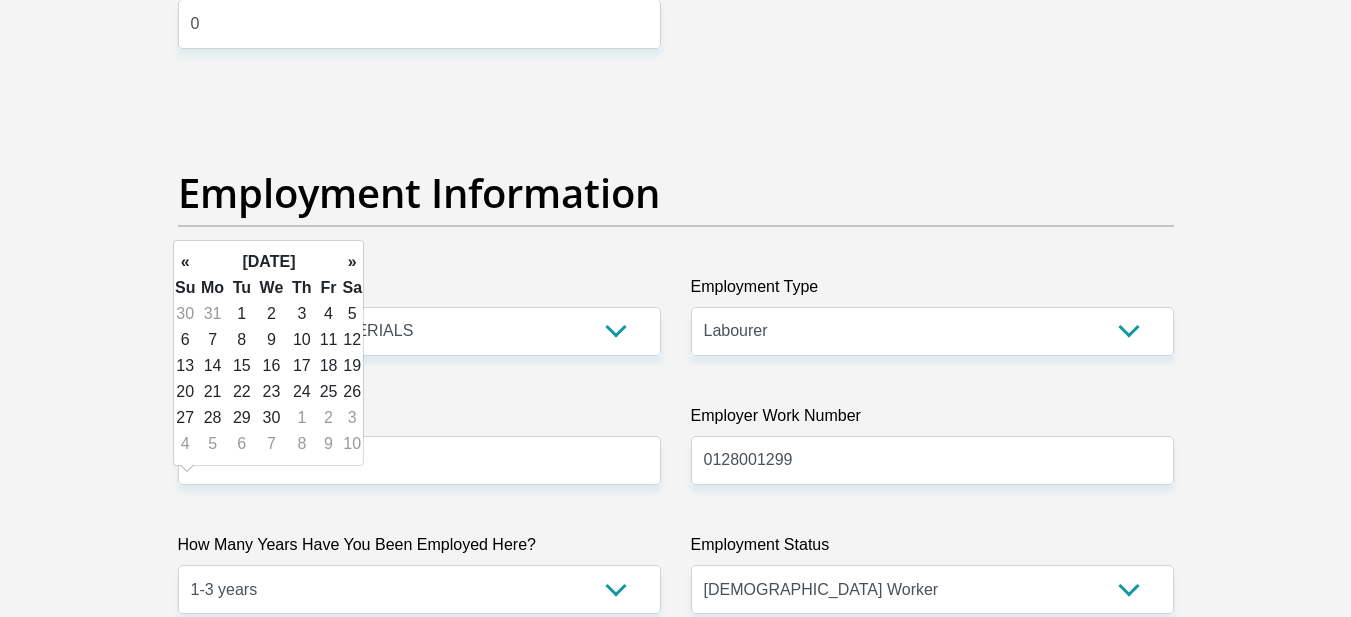 click on "«" at bounding box center (185, 262) 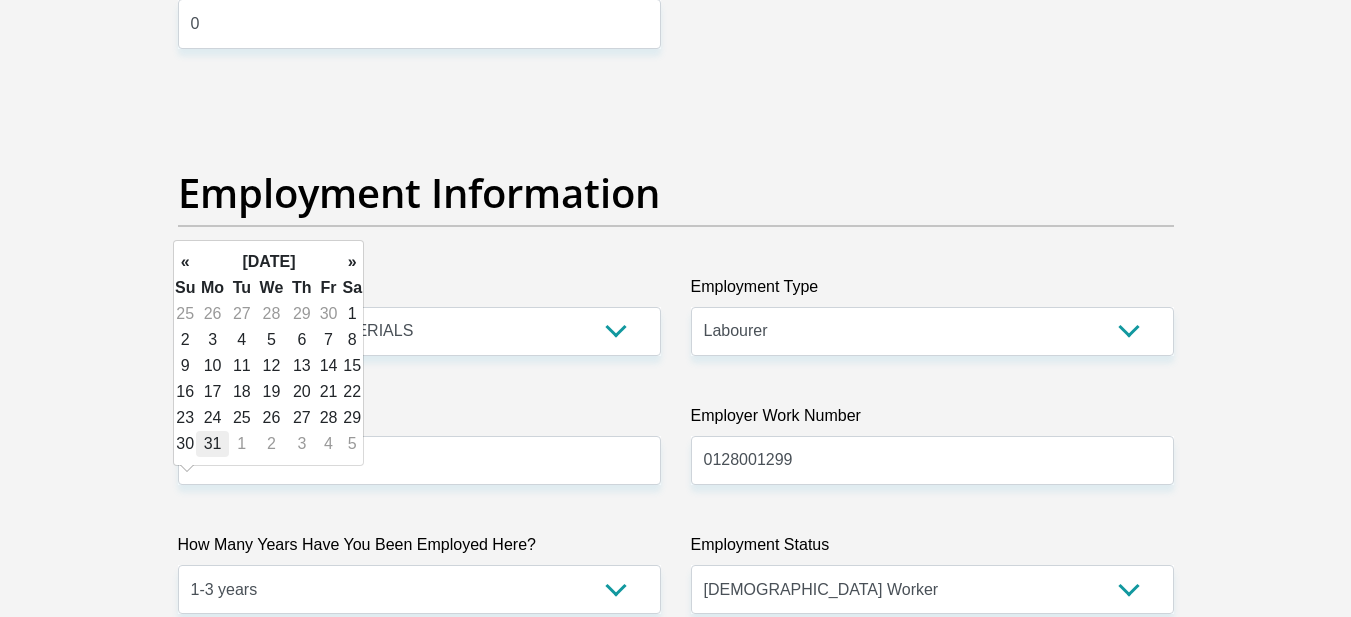 click on "31" at bounding box center (212, 444) 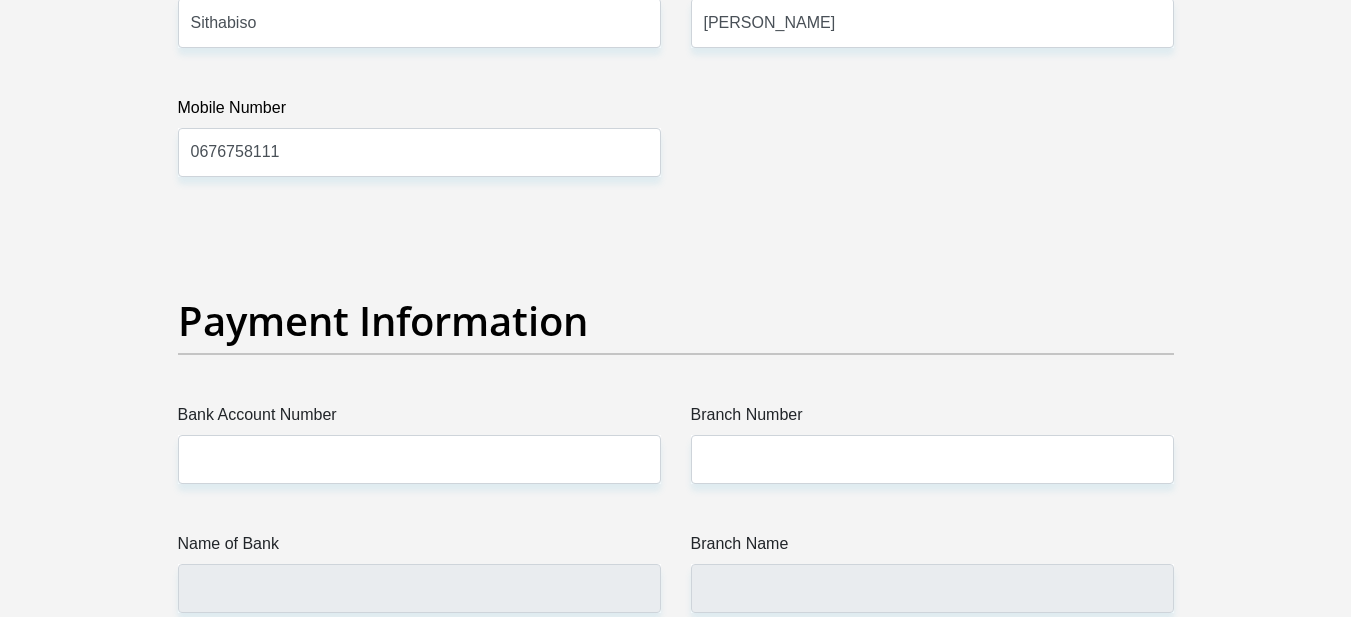 scroll, scrollTop: 4484, scrollLeft: 0, axis: vertical 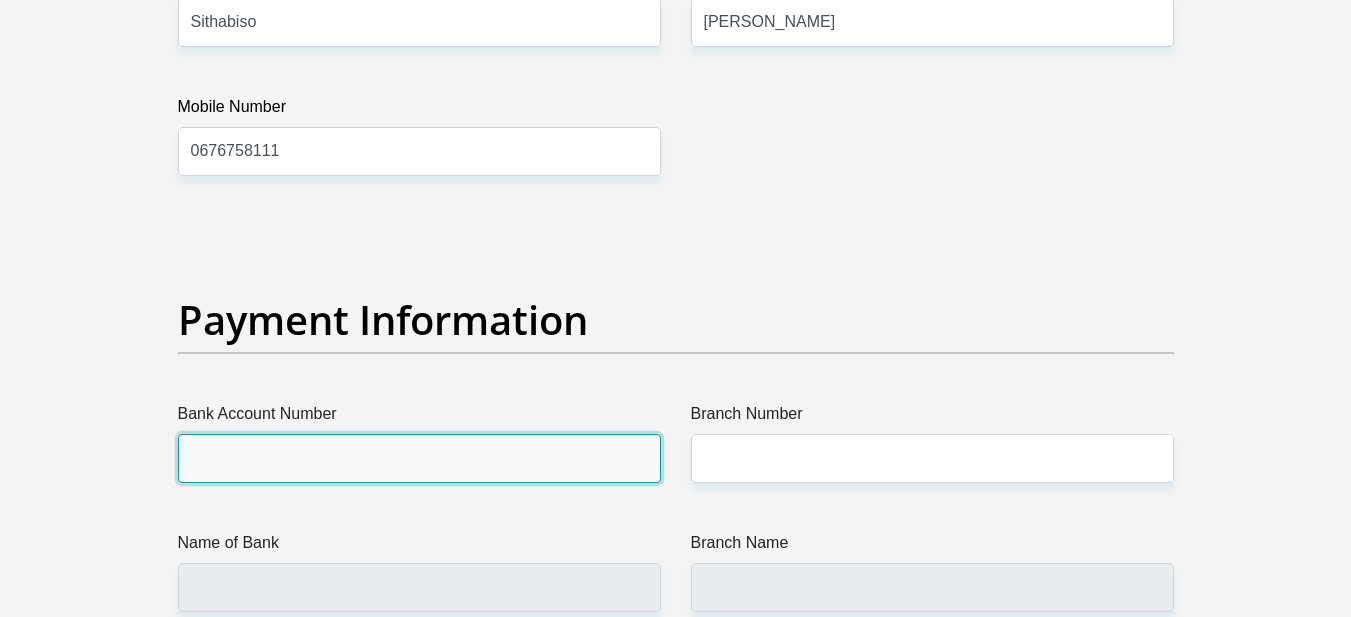click on "Bank Account Number" at bounding box center (419, 458) 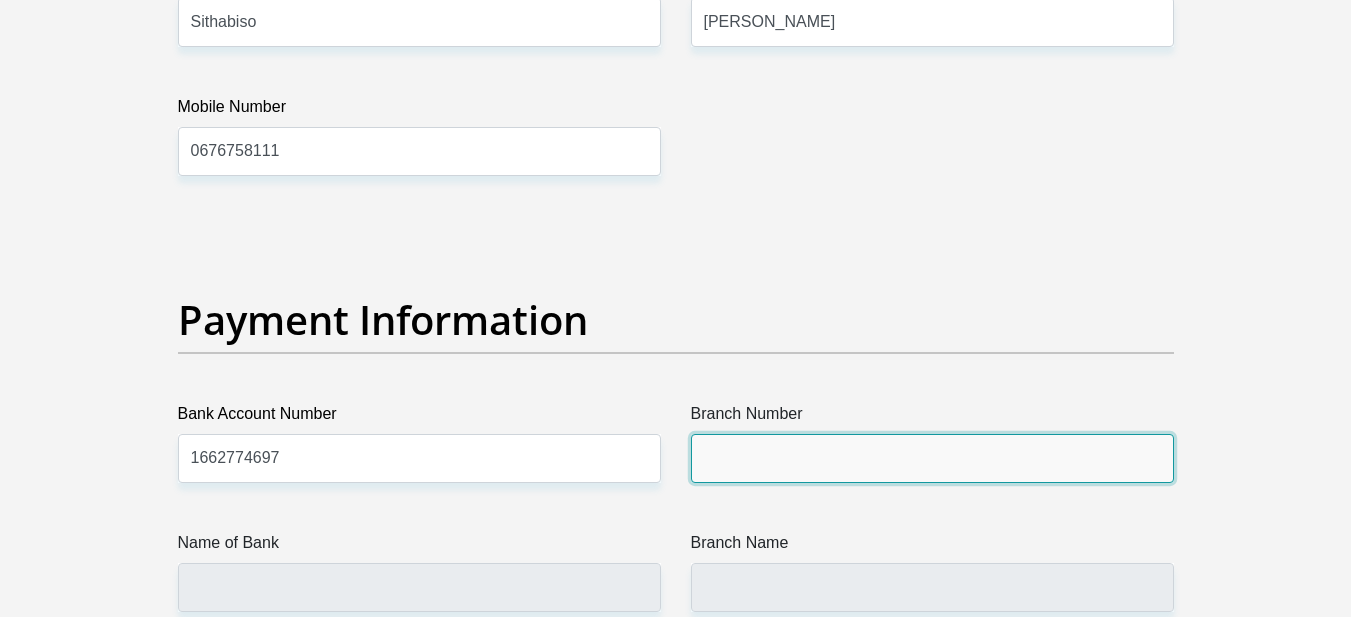 click on "Branch Number" at bounding box center [932, 458] 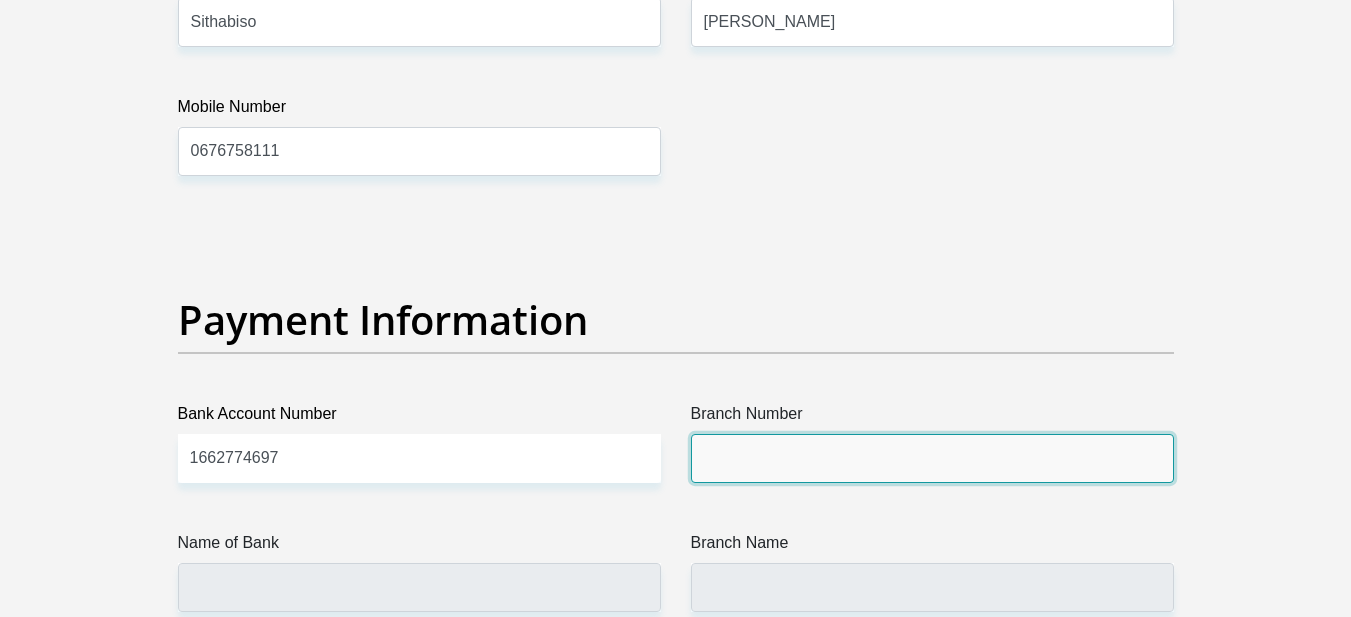 type on "470010" 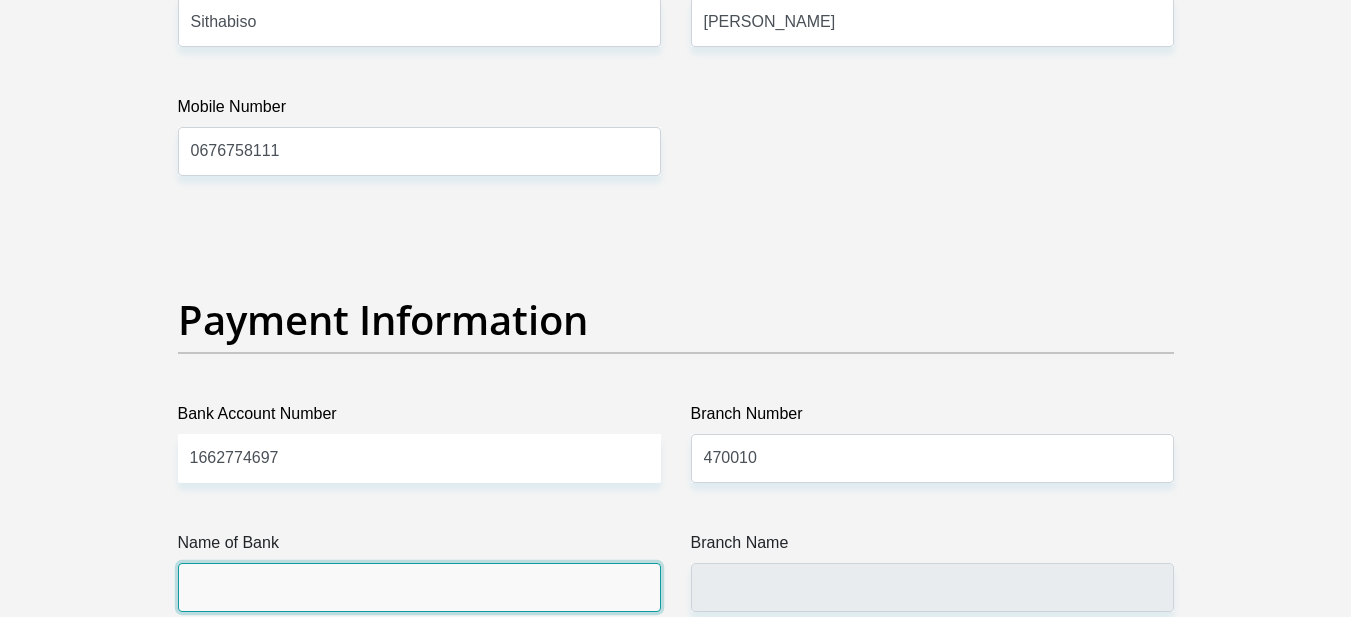click on "Name of Bank" at bounding box center [419, 587] 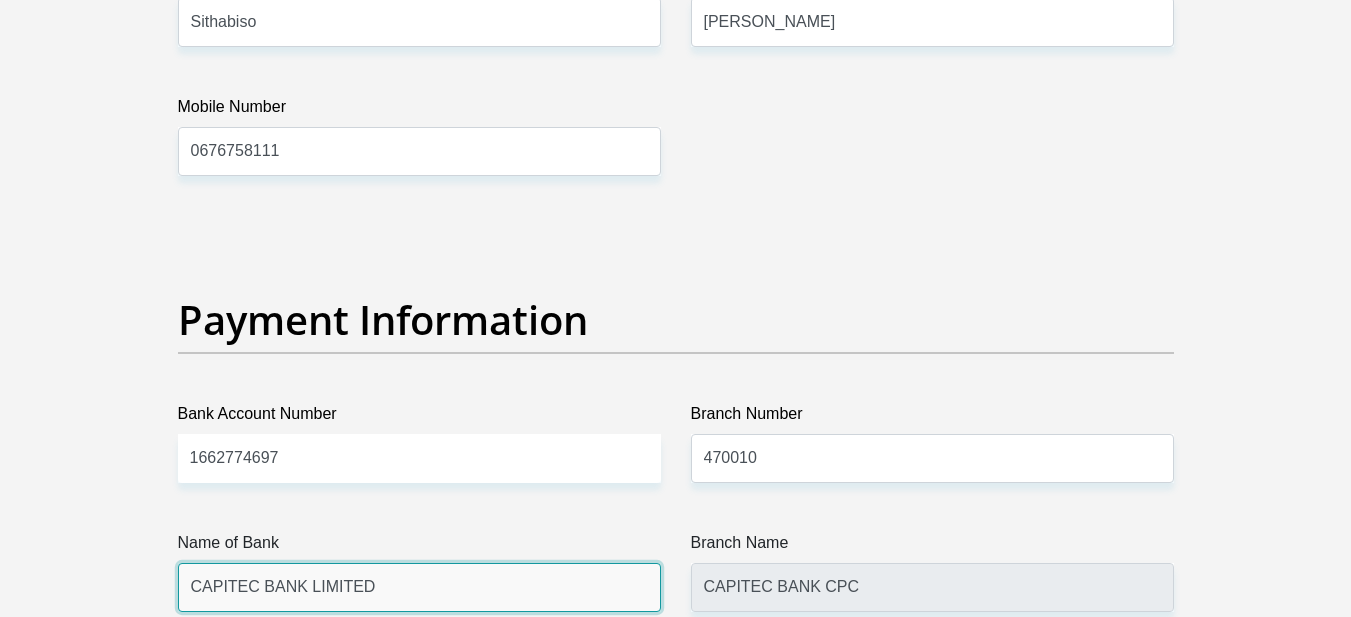 click on "CAPITEC BANK LIMITED" at bounding box center [419, 587] 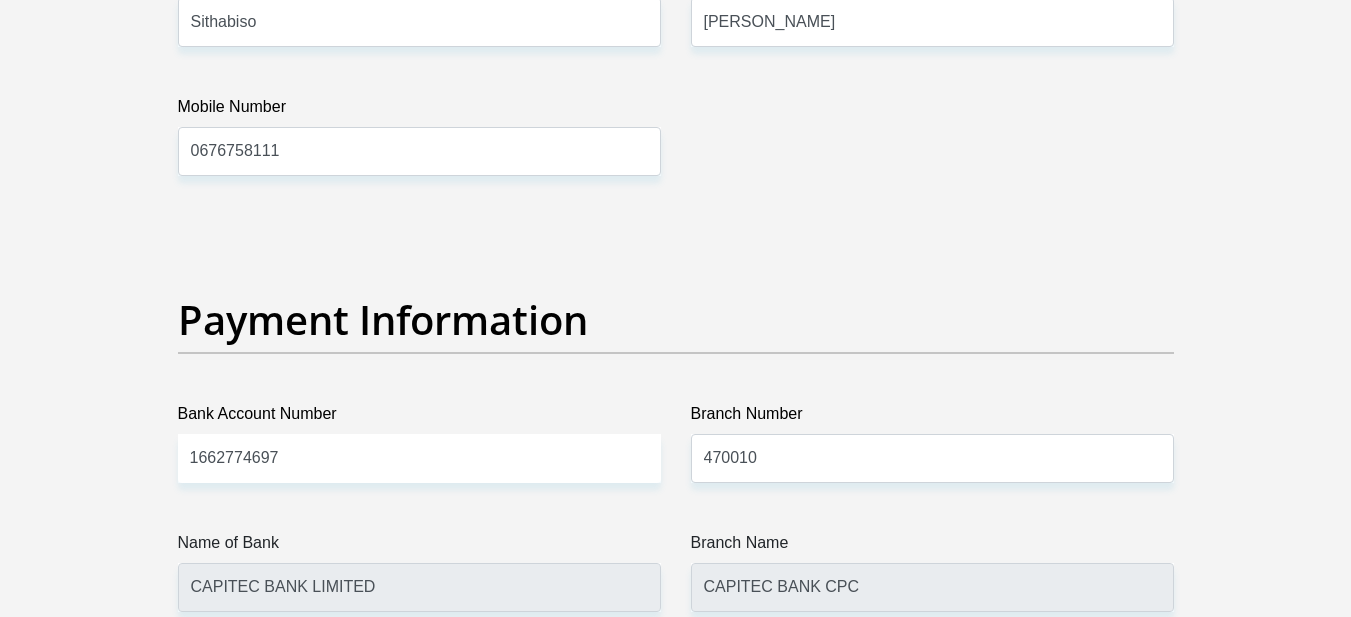 click on "Cheque
Savings" at bounding box center (419, 716) 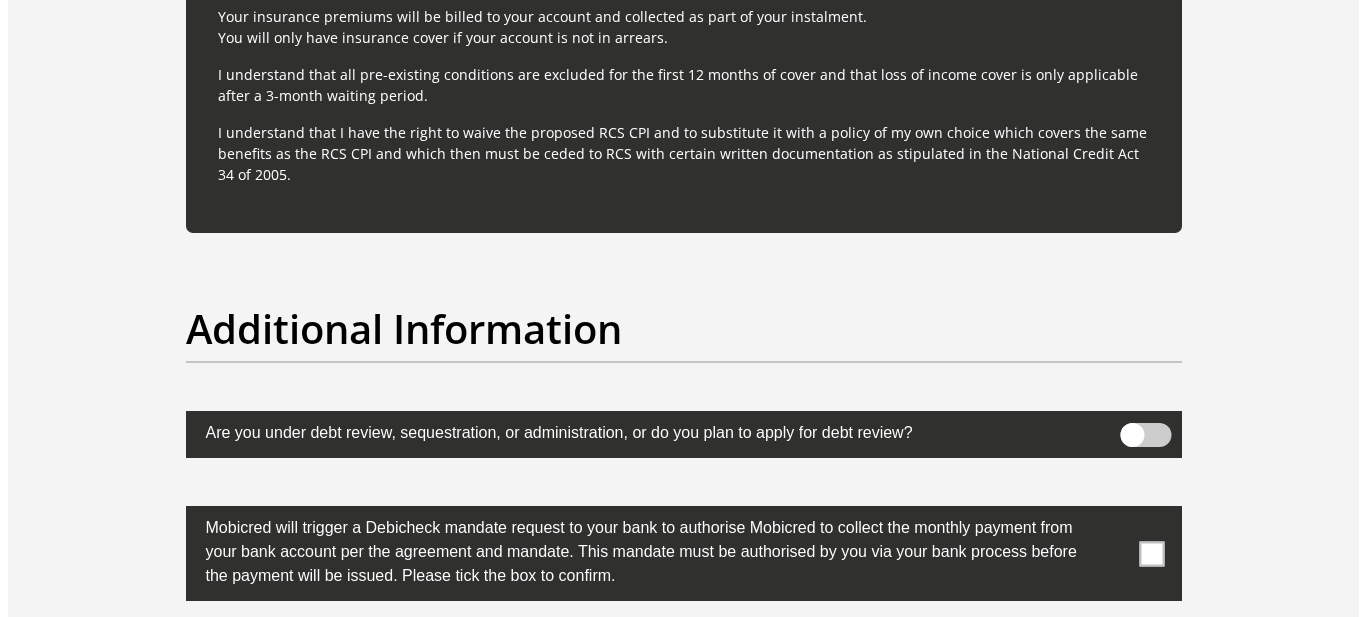 scroll, scrollTop: 6105, scrollLeft: 0, axis: vertical 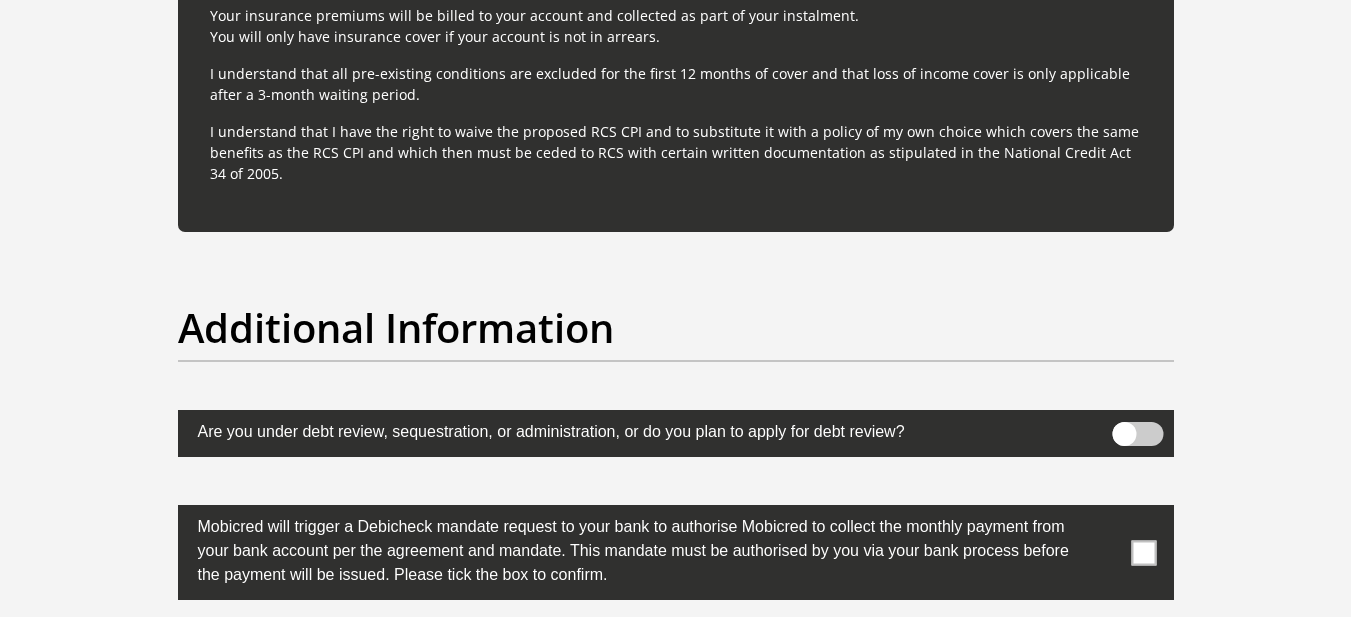 click at bounding box center (1143, 552) 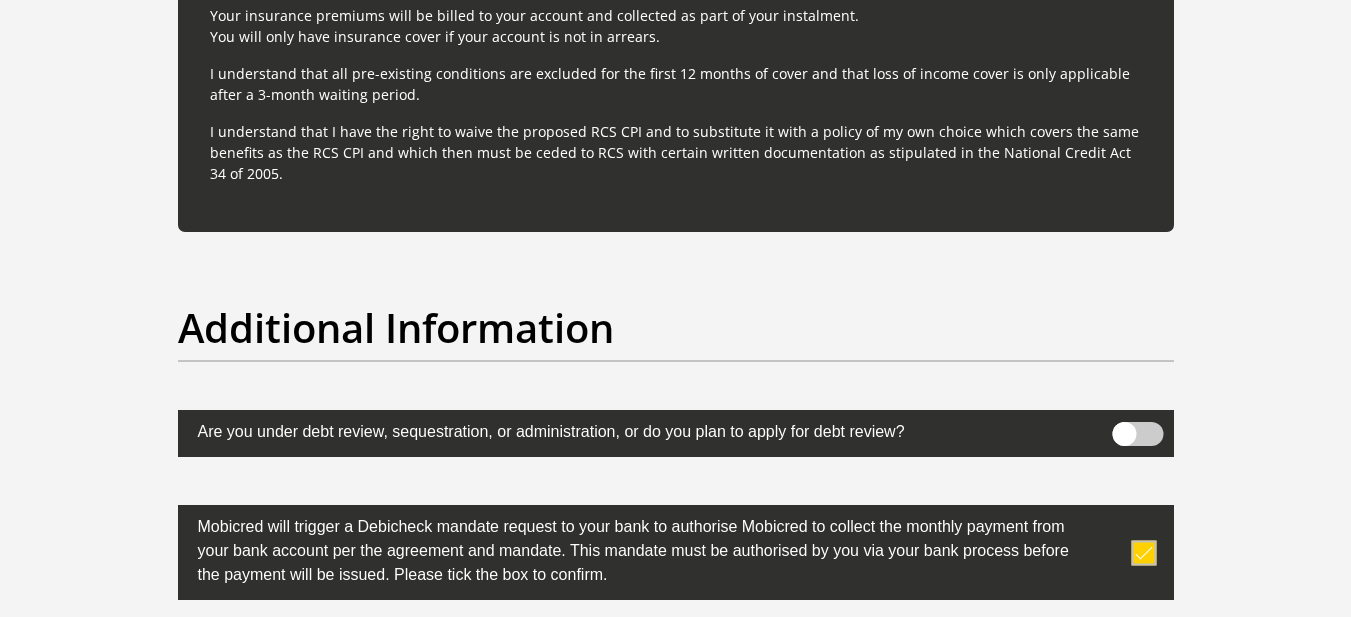 click at bounding box center (676, 683) 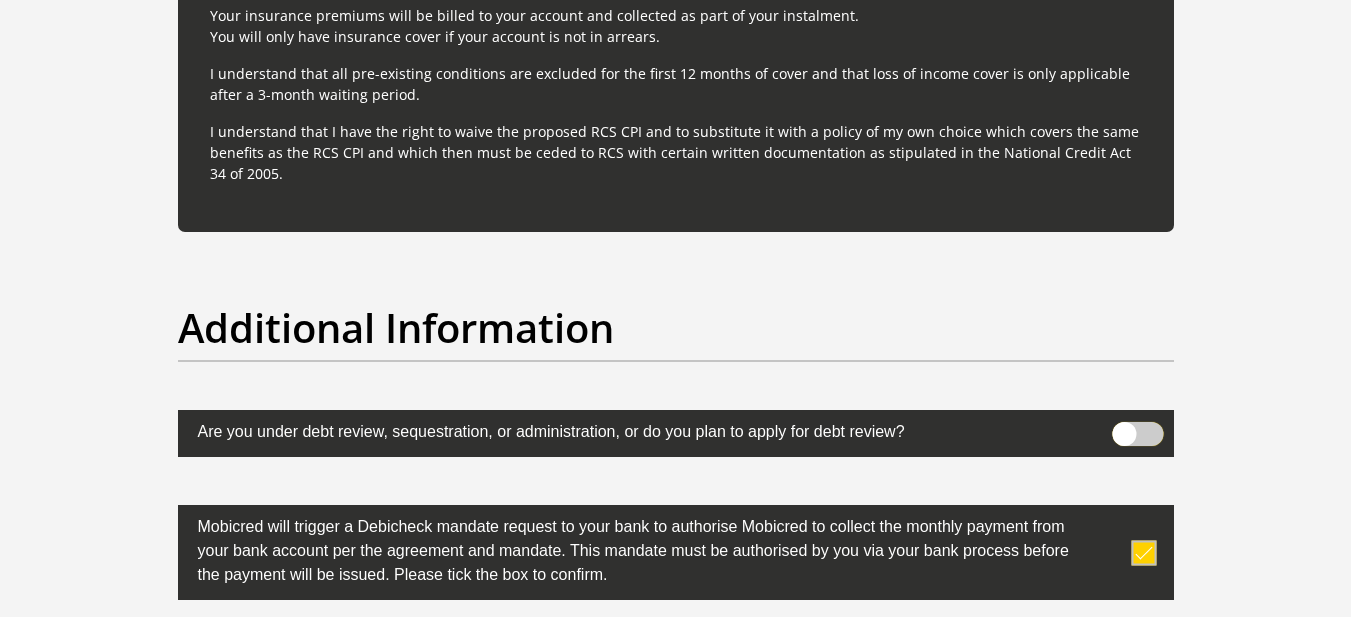 click at bounding box center [1124, 427] 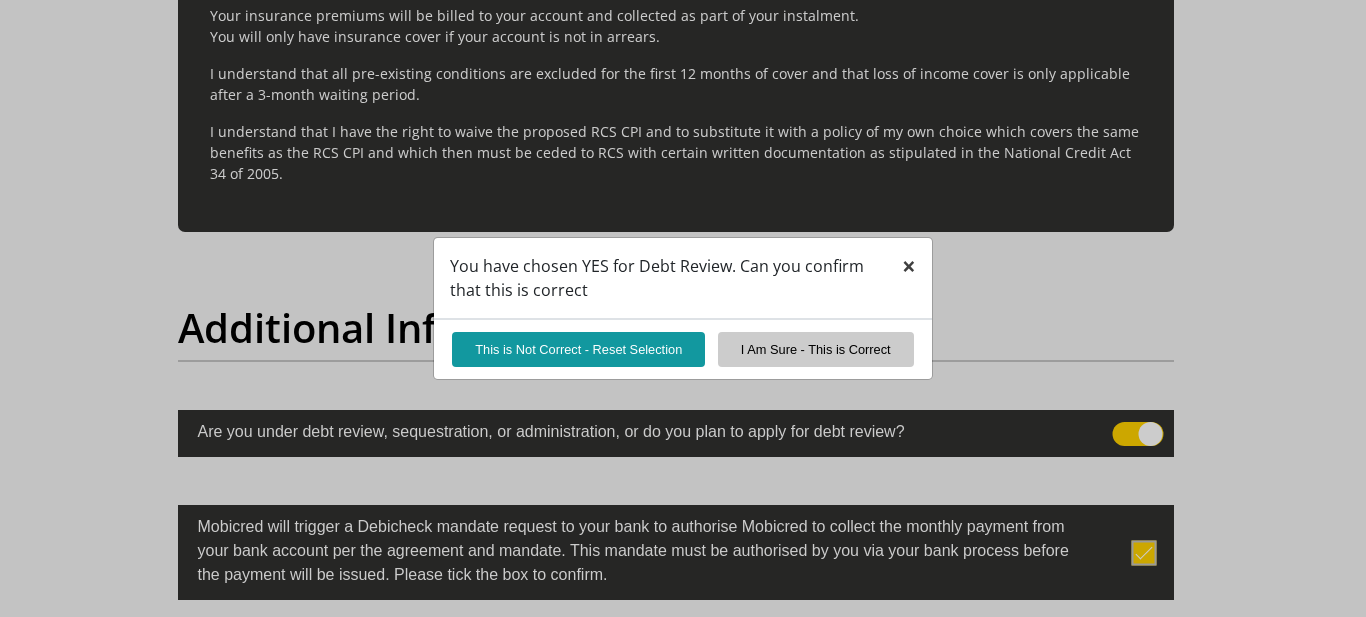 click on "×" at bounding box center [909, 265] 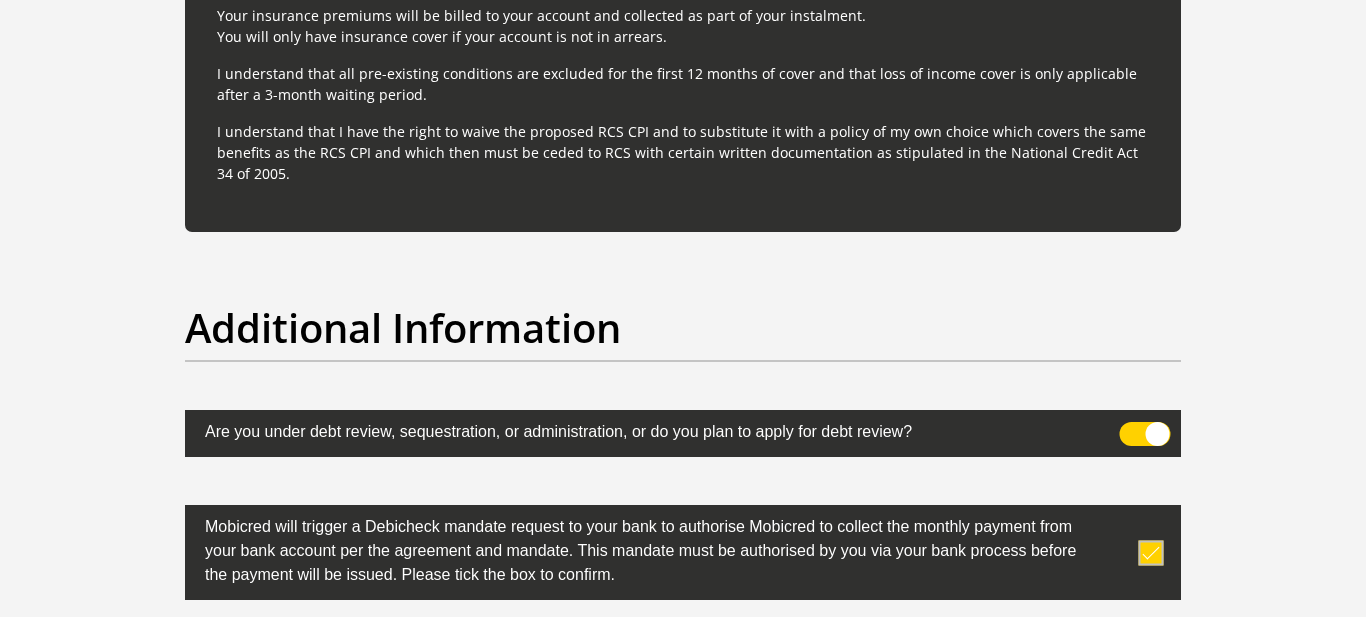 click at bounding box center (1145, 434) 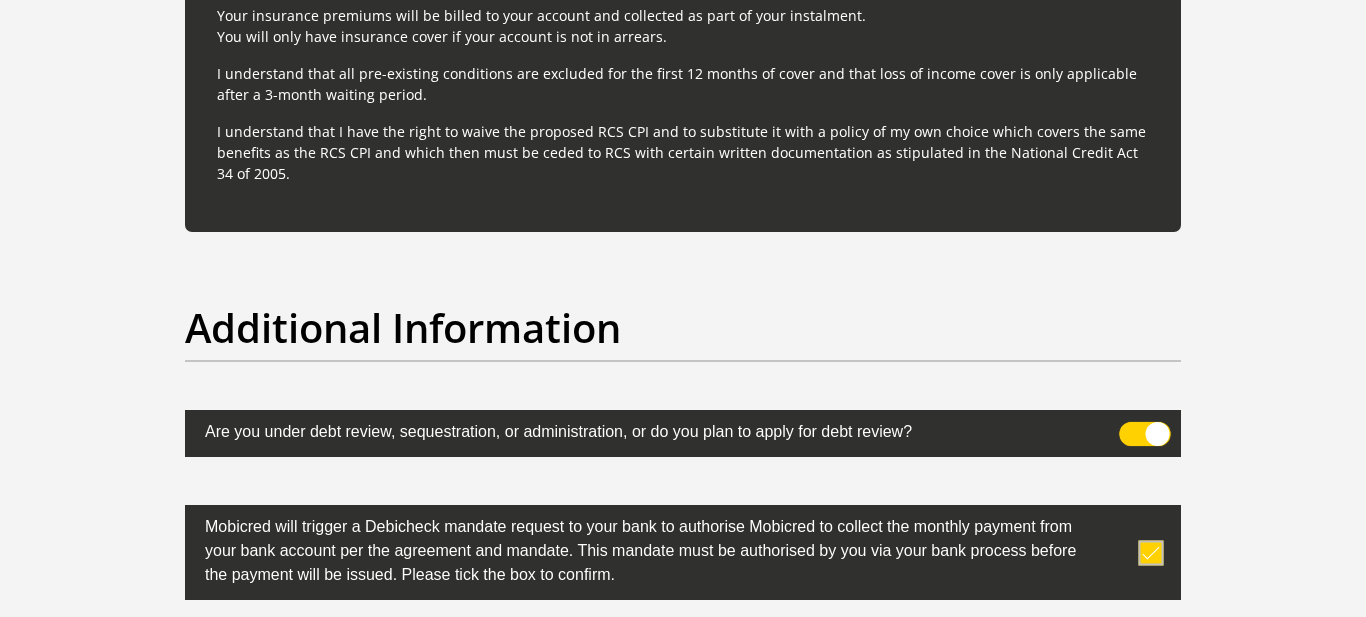 click at bounding box center [1131, 427] 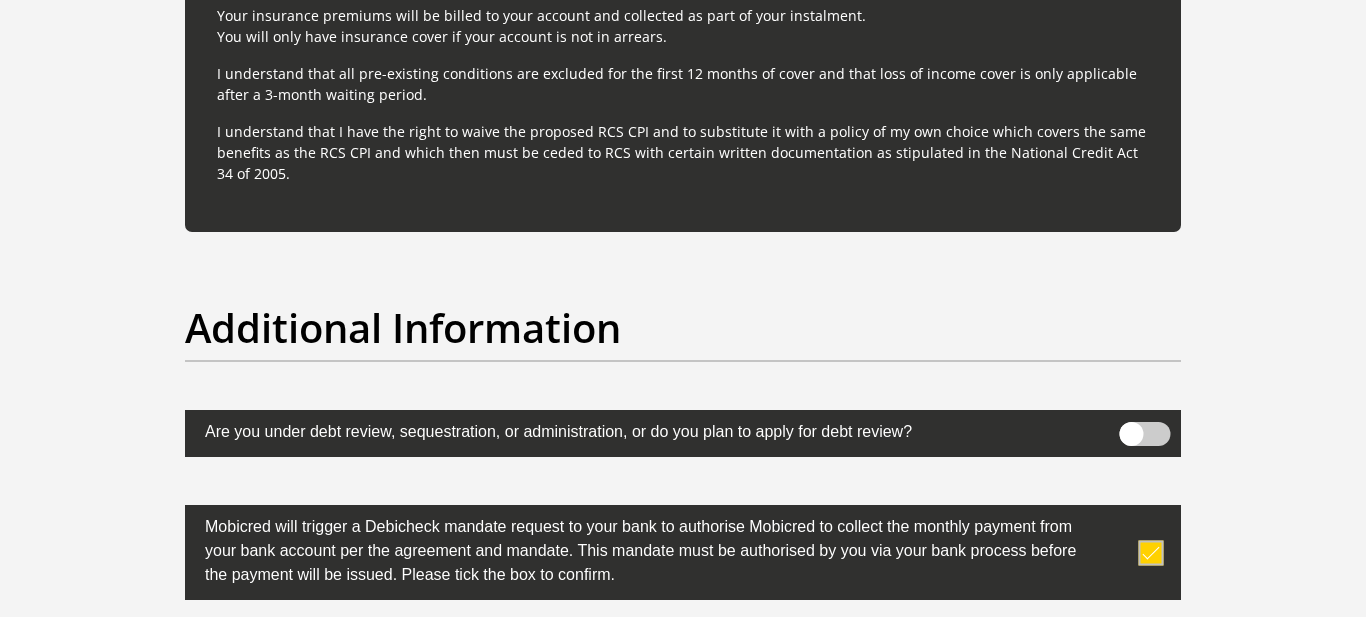 click on "Proceed" at bounding box center [844, 939] 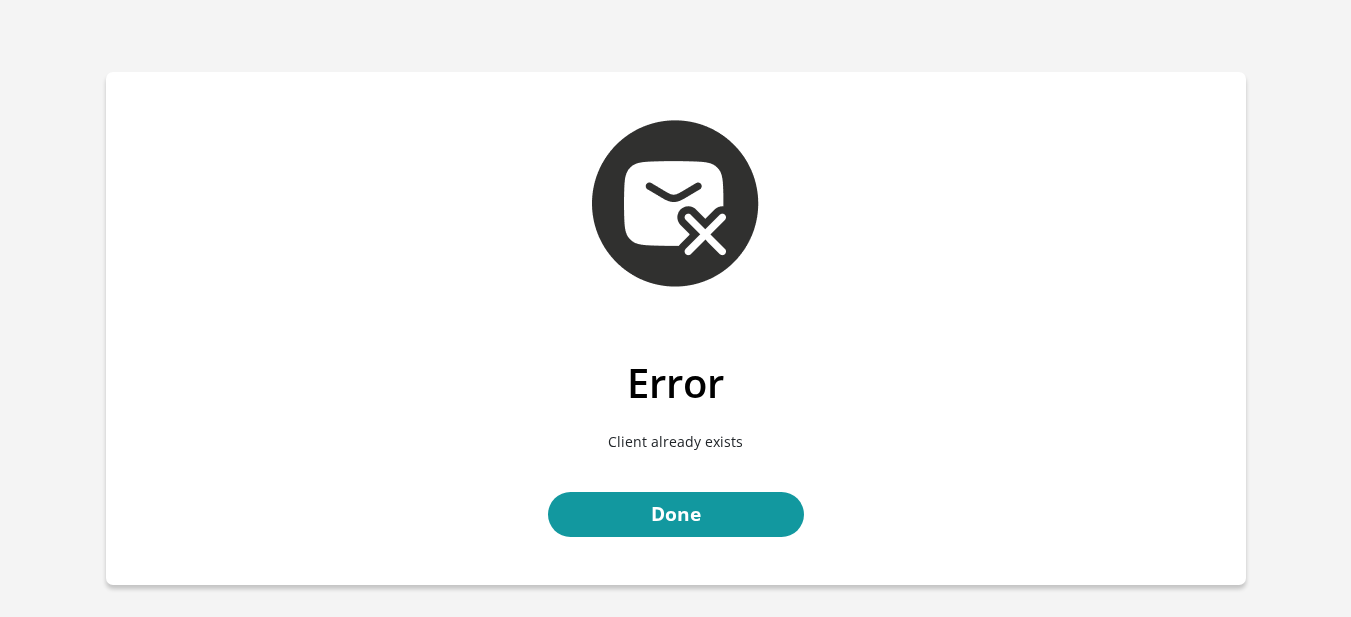 scroll, scrollTop: 0, scrollLeft: 0, axis: both 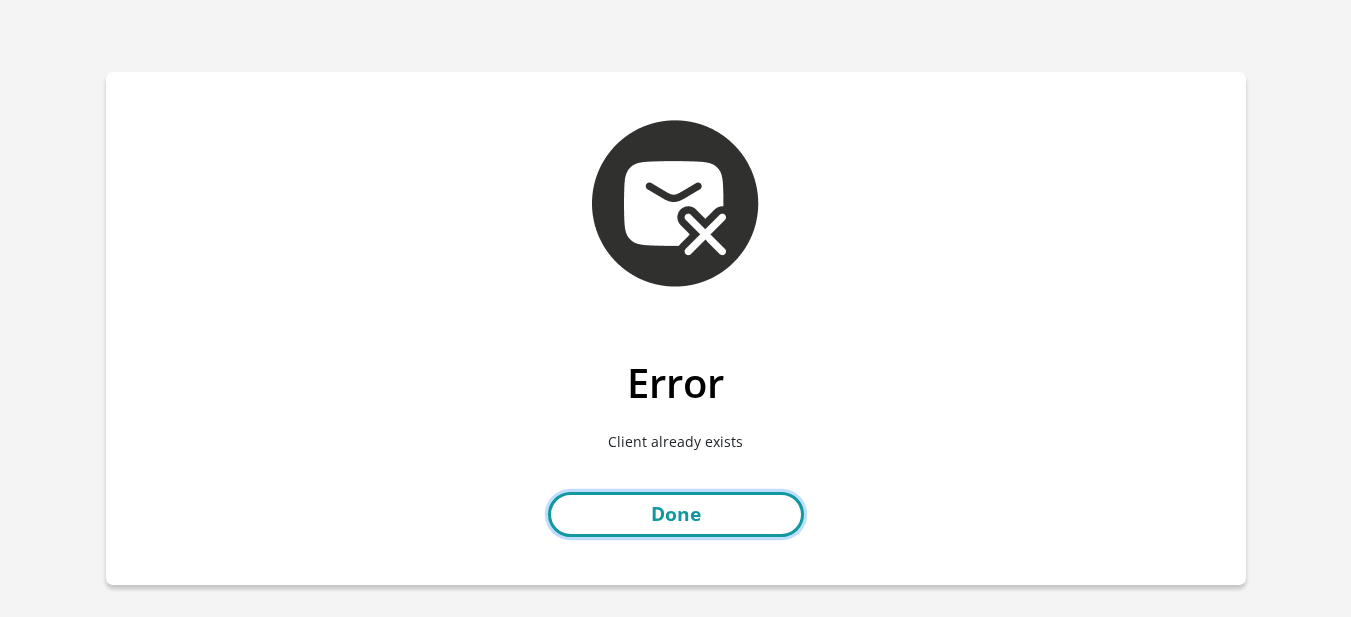 click on "Done" at bounding box center (676, 514) 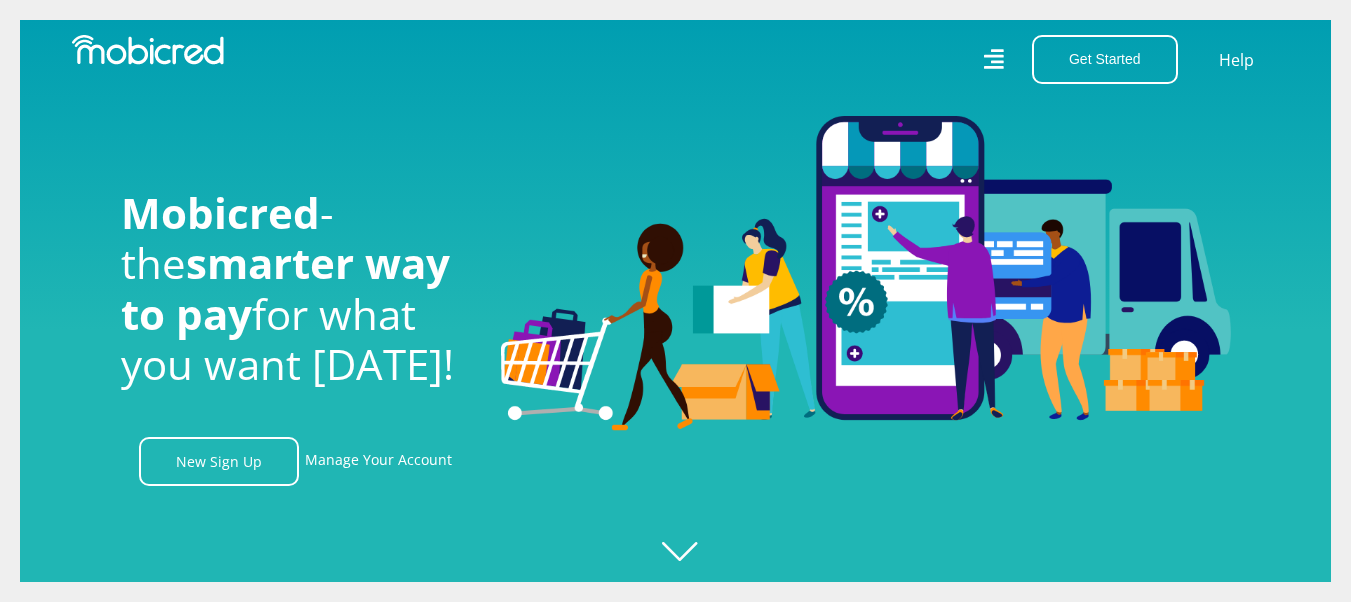 scroll, scrollTop: 0, scrollLeft: 0, axis: both 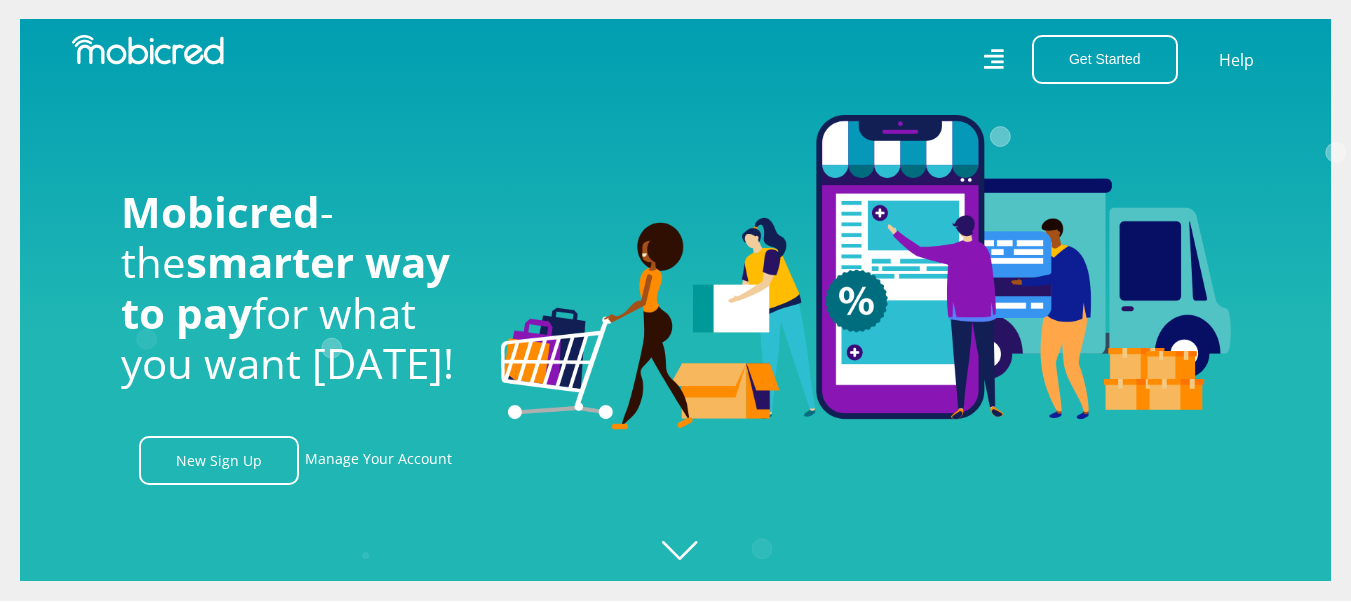 click at bounding box center [866, 300] 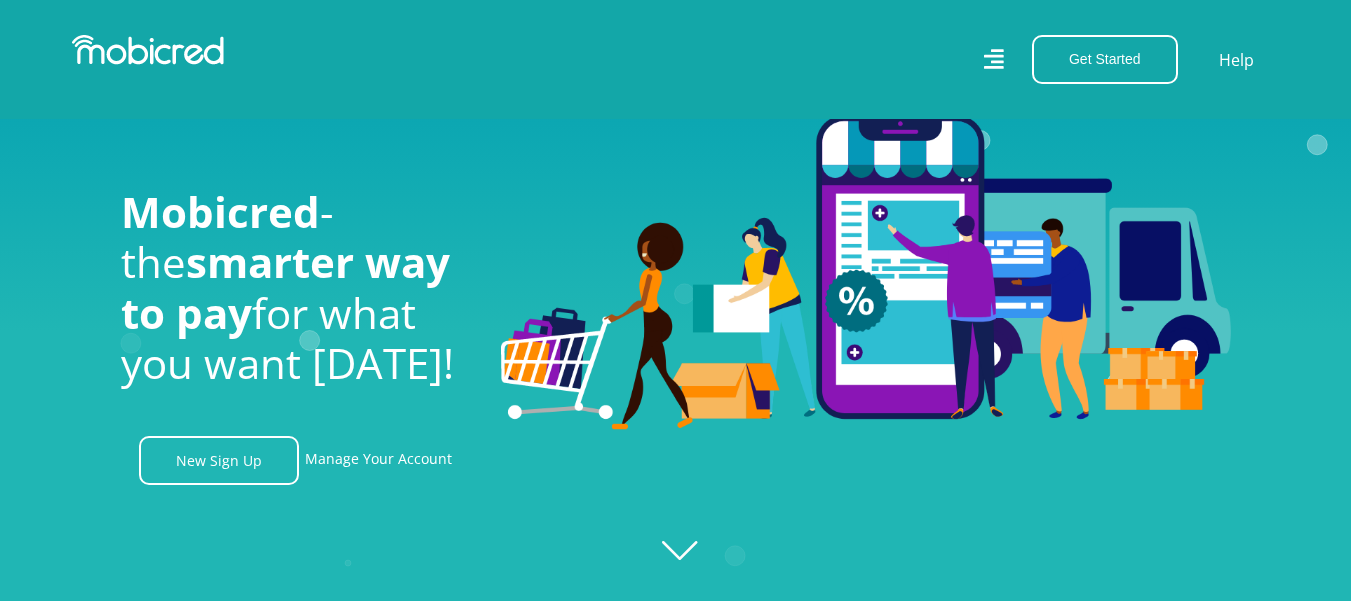 click on "Created with Raphaël 2.3.0" 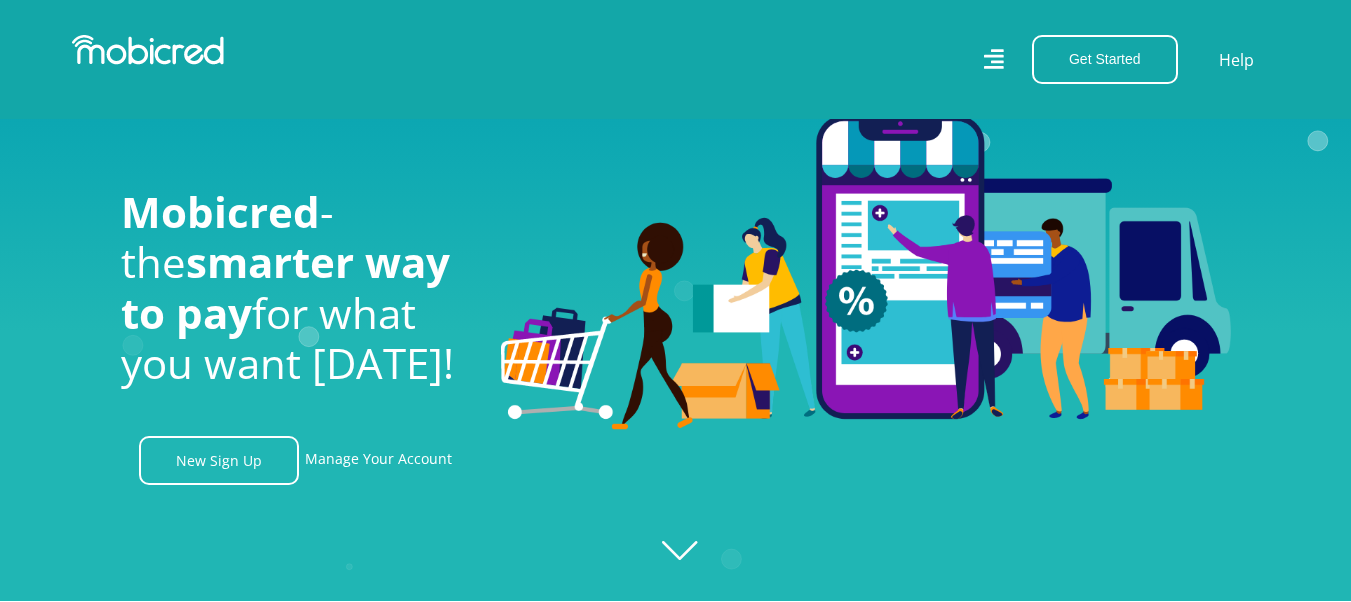 scroll, scrollTop: 104, scrollLeft: 0, axis: vertical 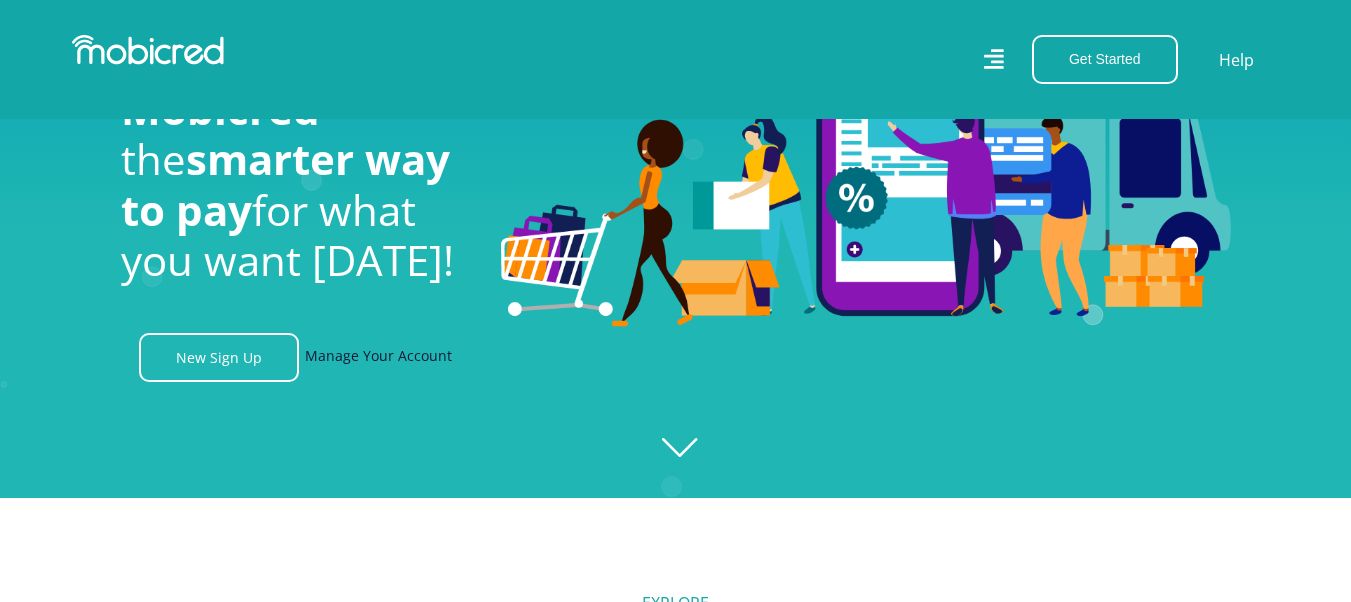 click on "Manage Your Account" at bounding box center [378, 357] 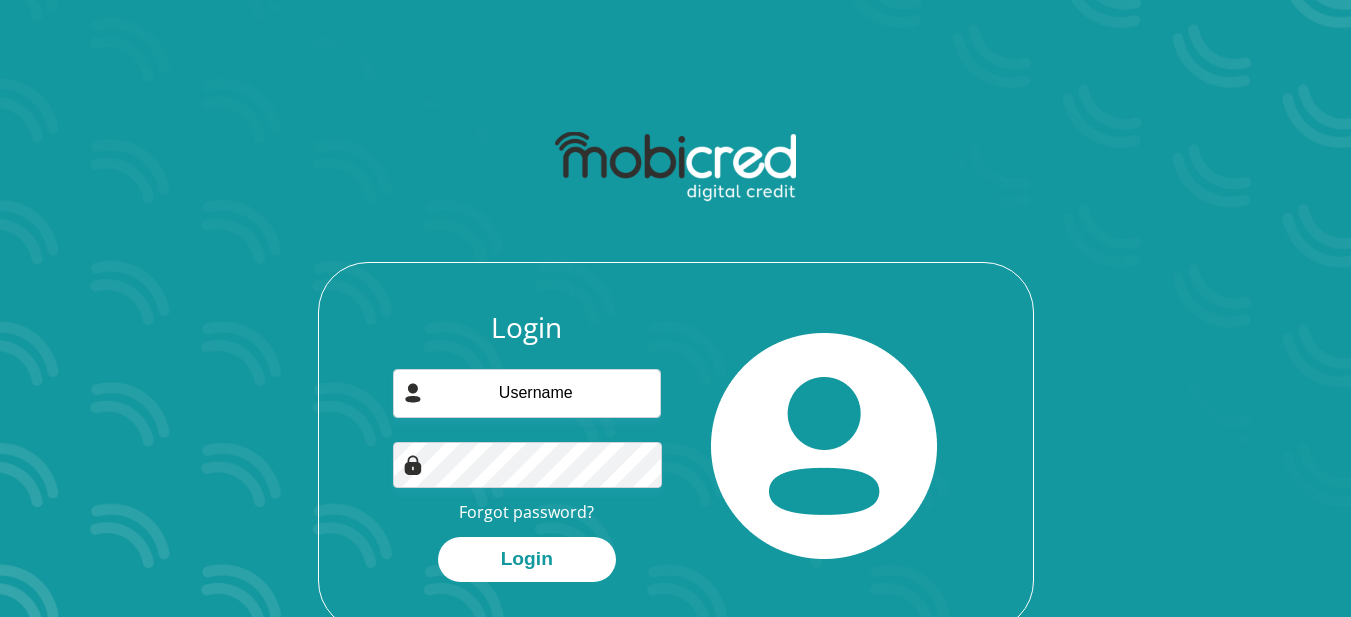 scroll, scrollTop: 0, scrollLeft: 0, axis: both 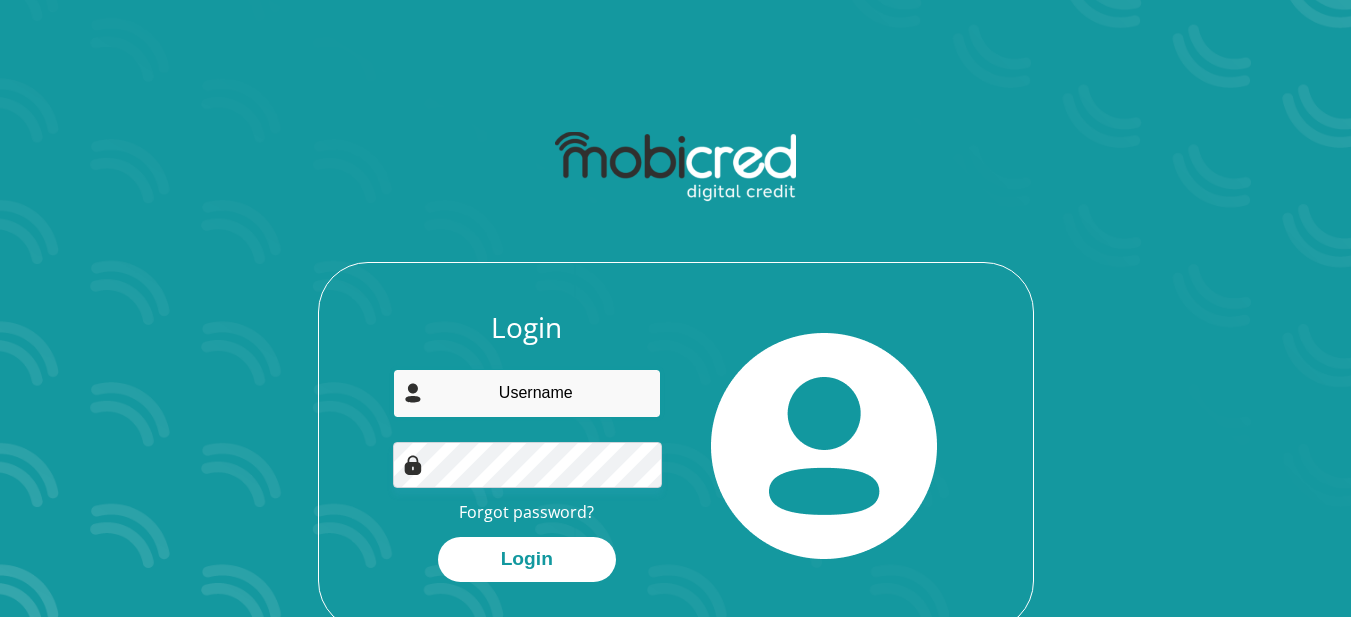 click at bounding box center (527, 393) 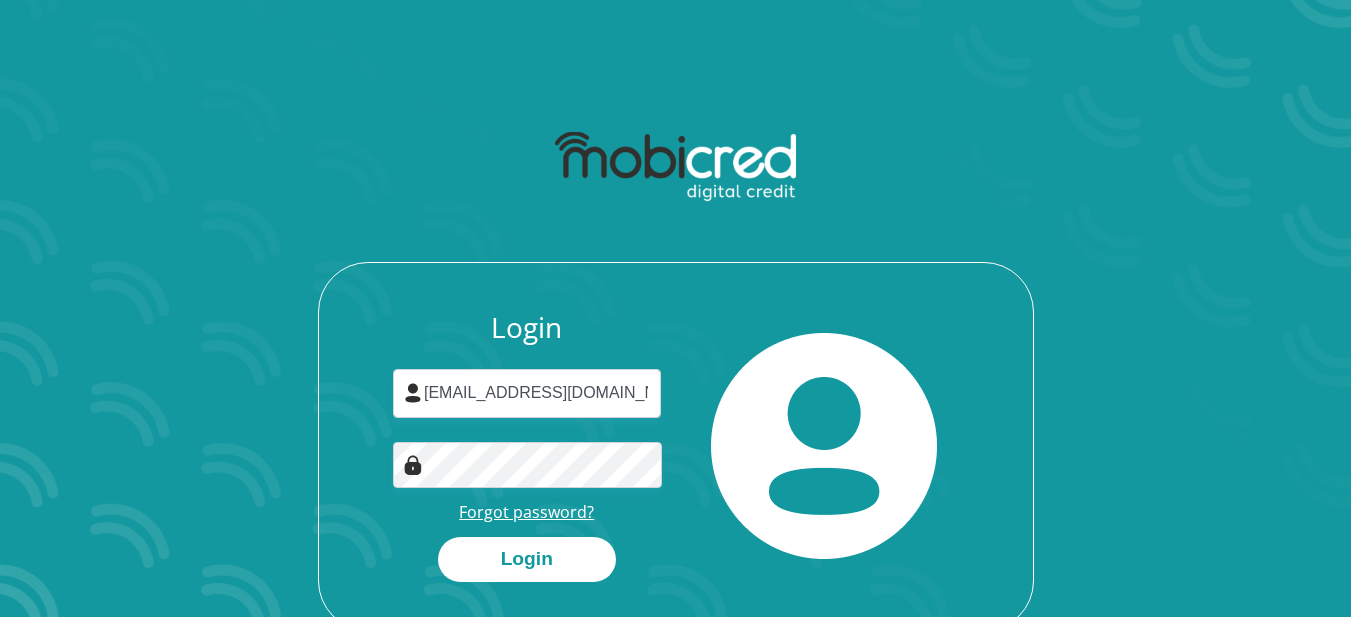 click on "Forgot password?" at bounding box center [526, 512] 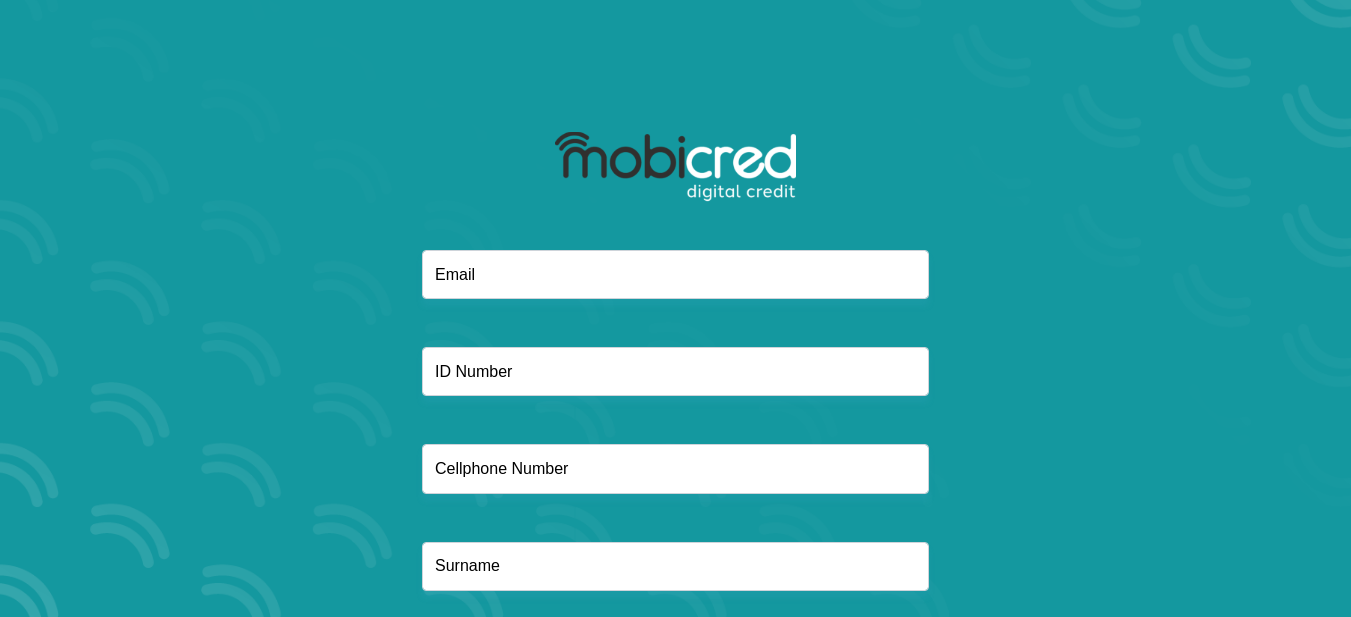 scroll, scrollTop: 0, scrollLeft: 0, axis: both 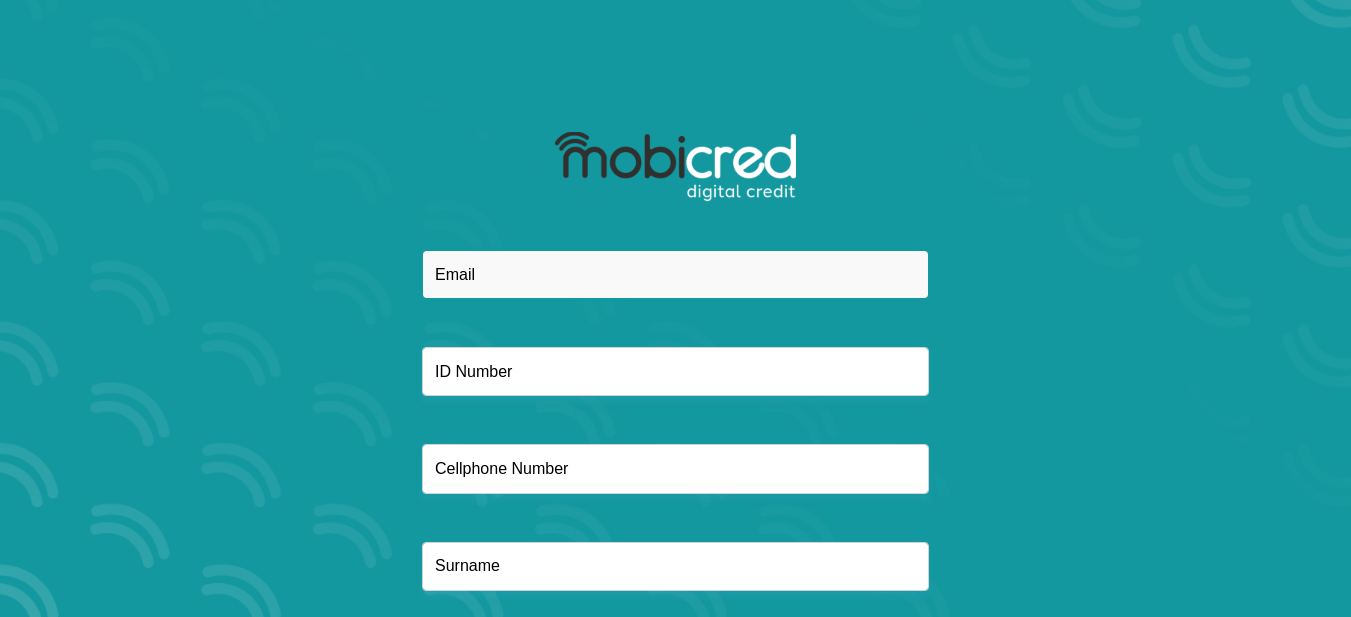 click at bounding box center (675, 274) 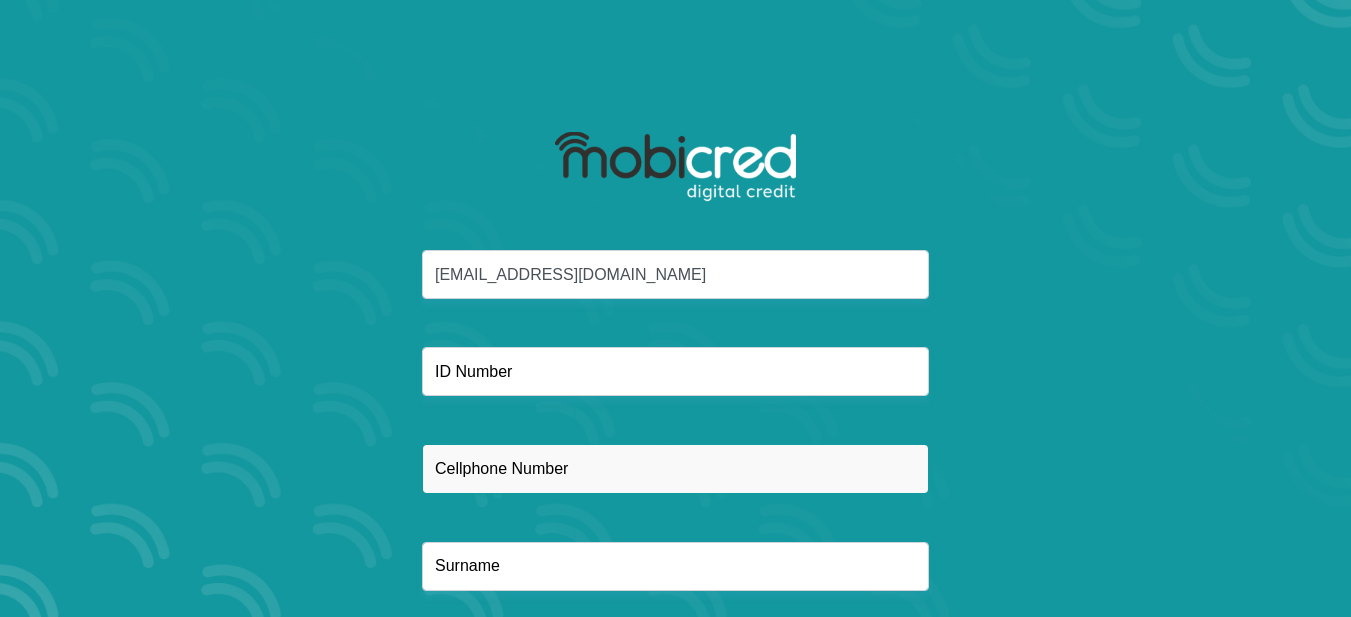 type on "0676758111" 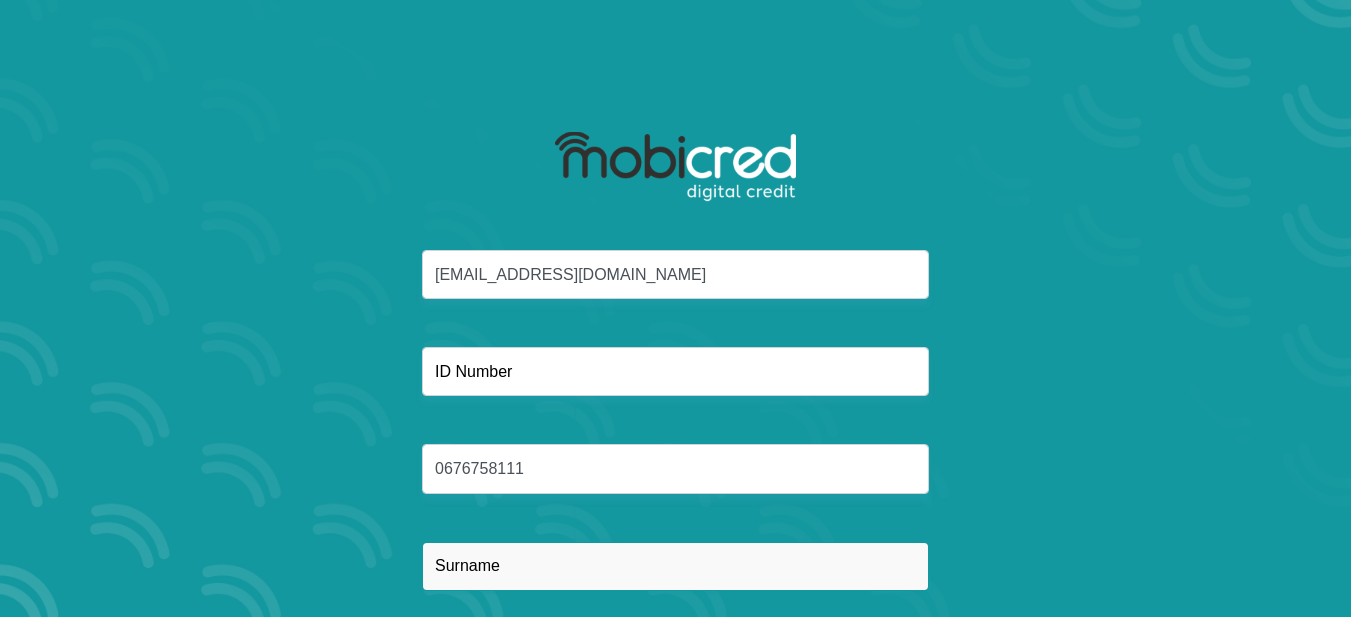 type on "[PERSON_NAME]" 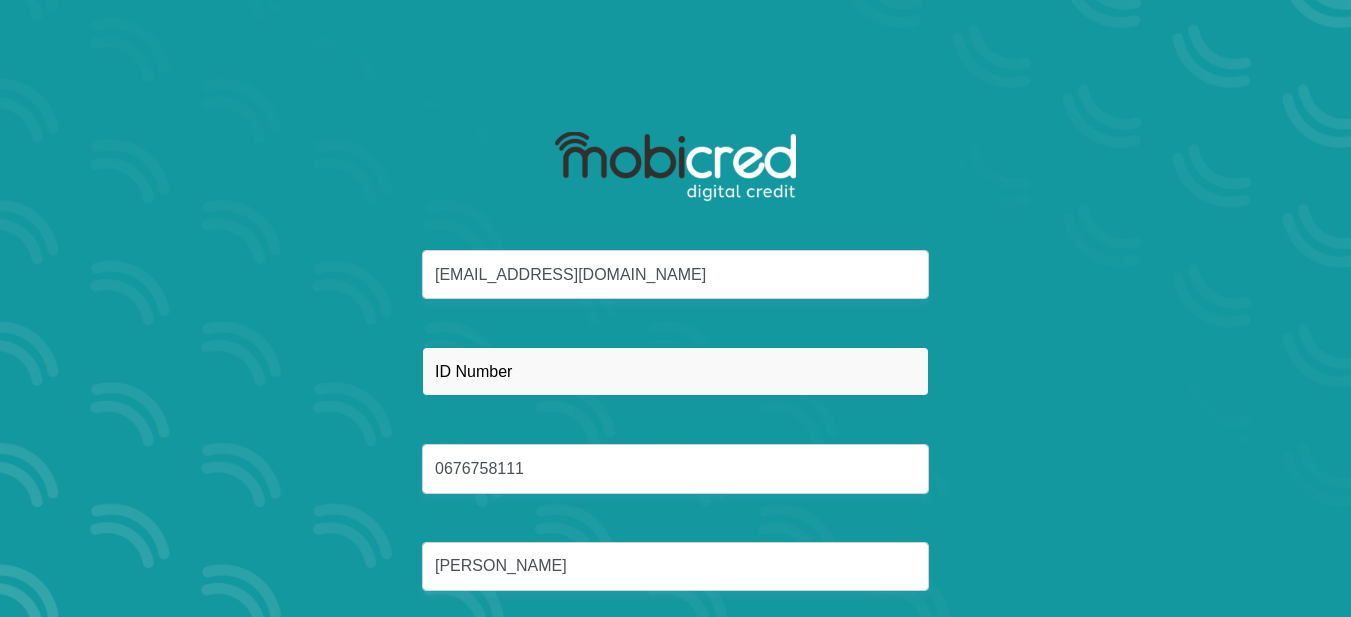 click at bounding box center [675, 371] 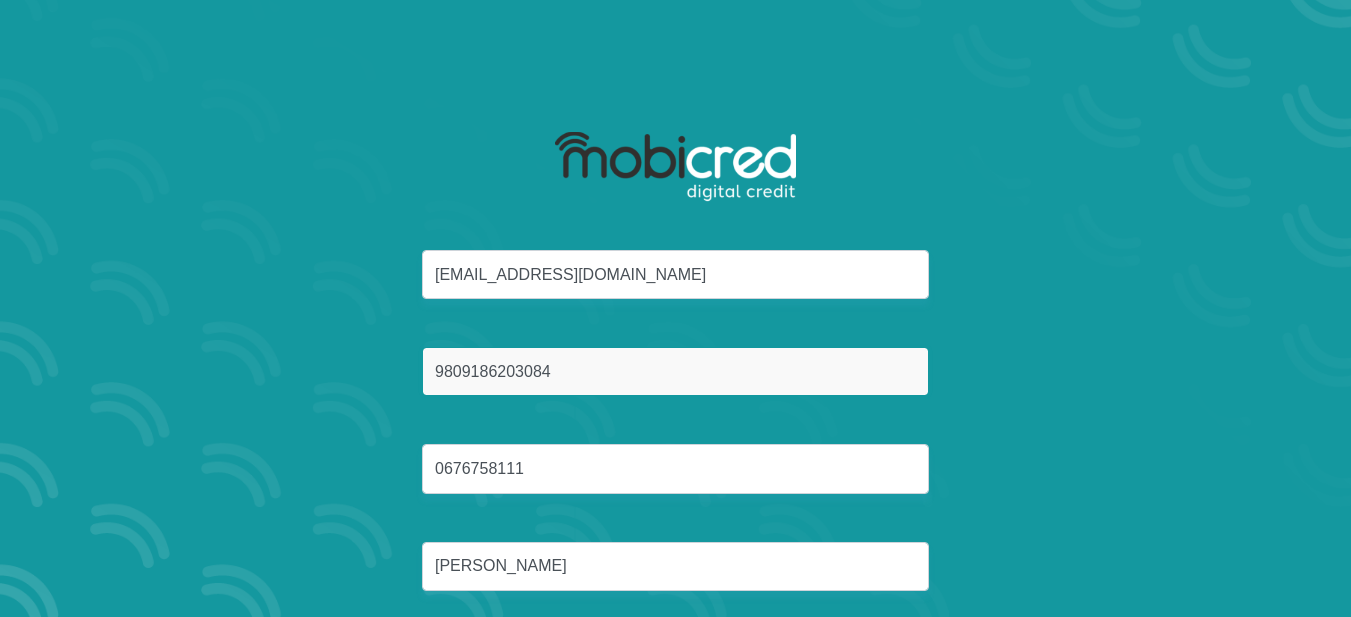 scroll, scrollTop: 108, scrollLeft: 0, axis: vertical 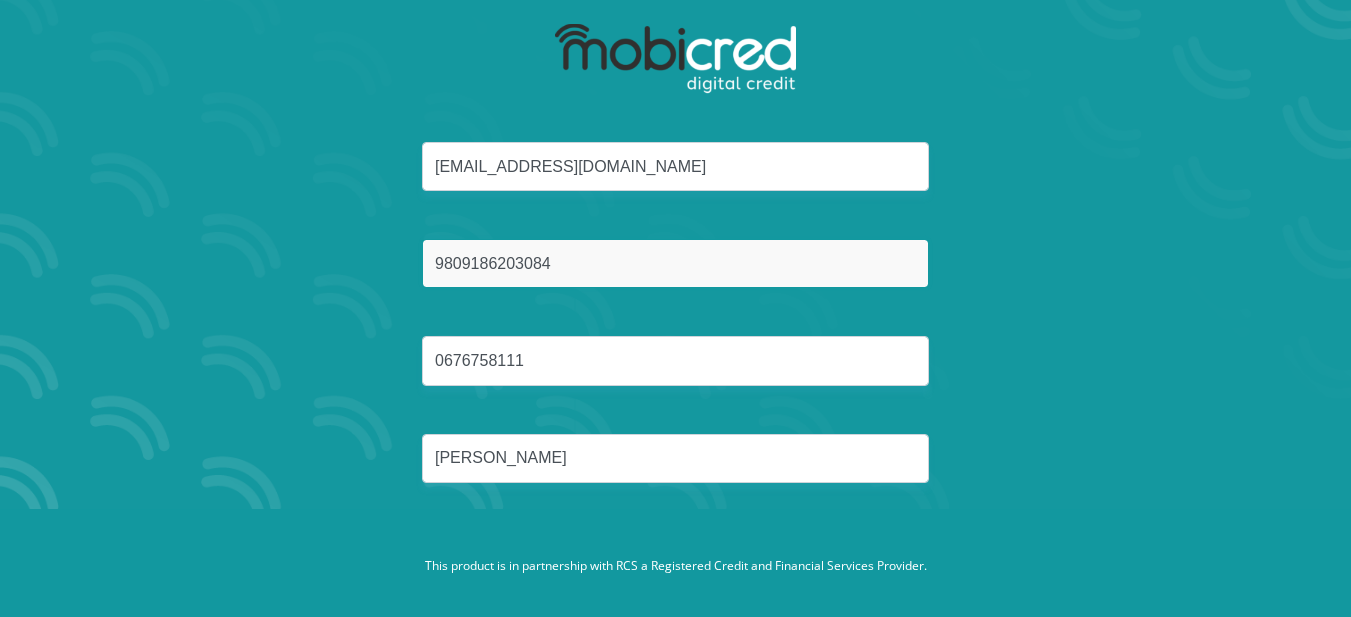 type on "9809186203084" 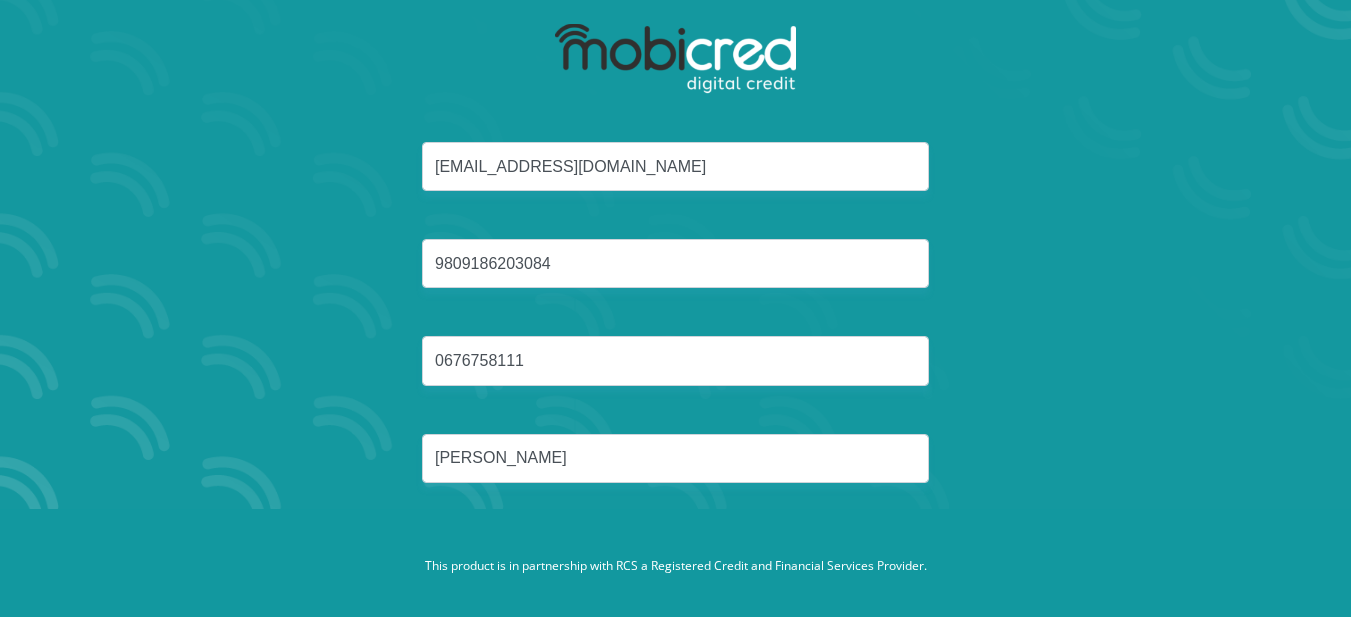 click on "[EMAIL_ADDRESS][DOMAIN_NAME]
9809186203084
0676758111
[GEOGRAPHIC_DATA]" at bounding box center (676, 336) 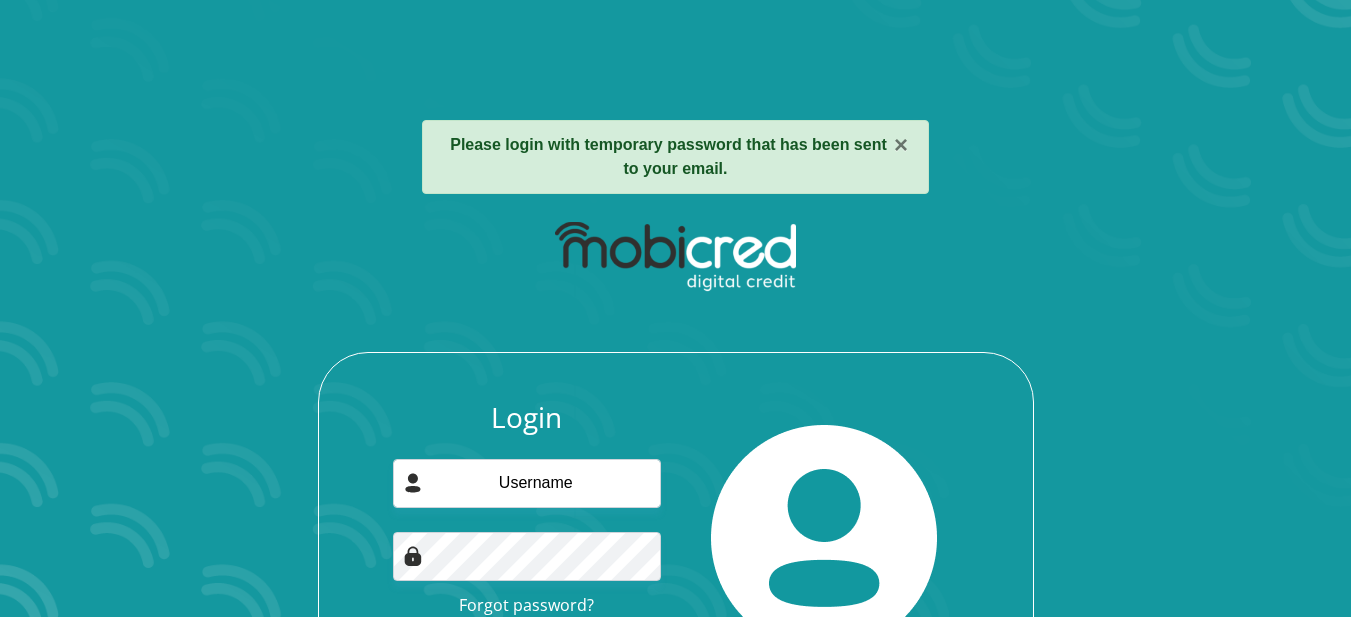 scroll, scrollTop: 0, scrollLeft: 0, axis: both 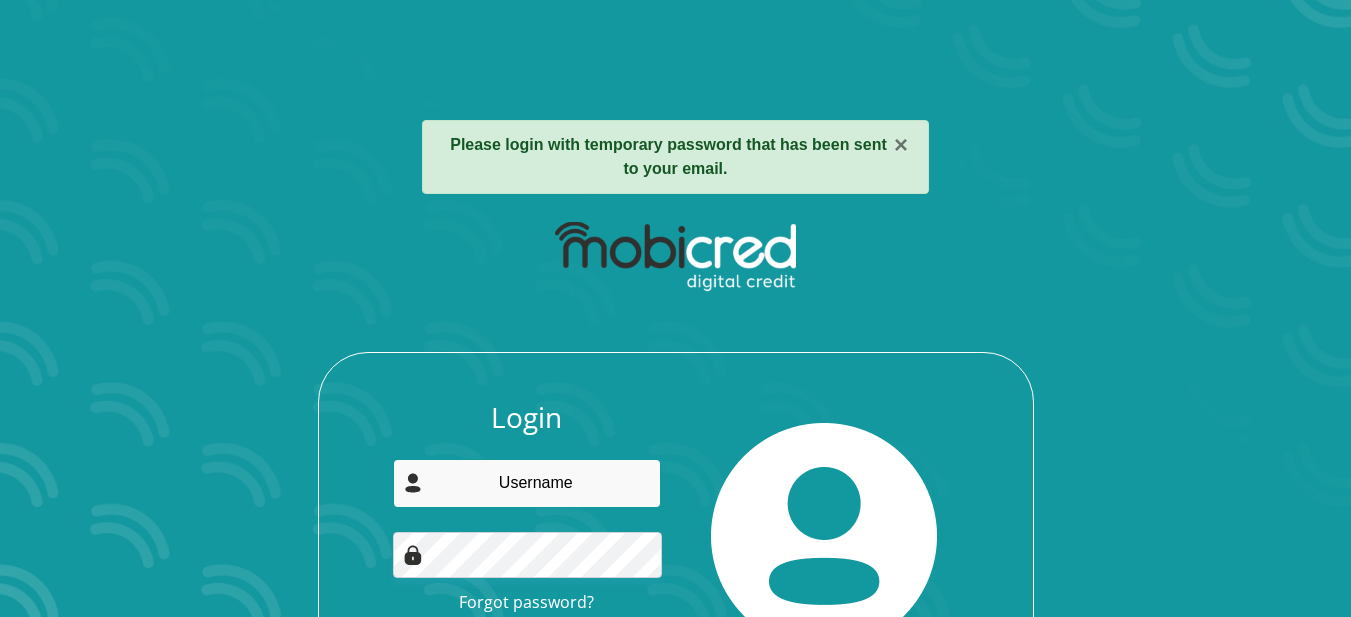 click at bounding box center [527, 483] 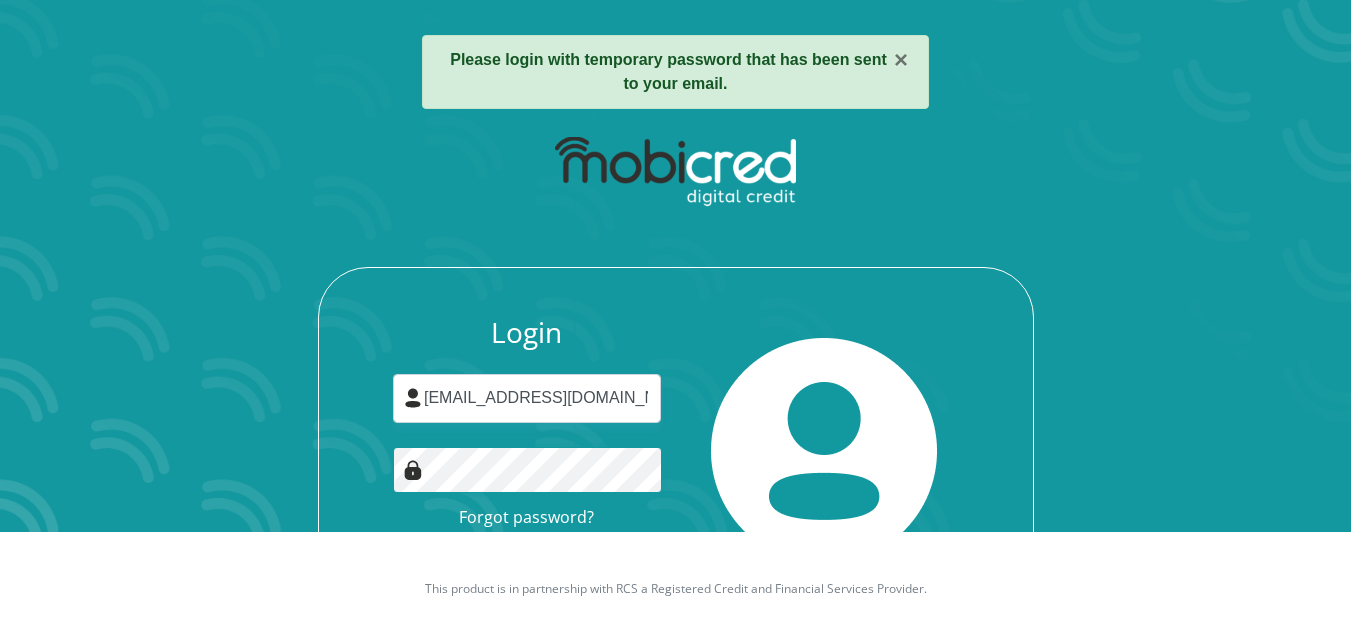 scroll, scrollTop: 87, scrollLeft: 0, axis: vertical 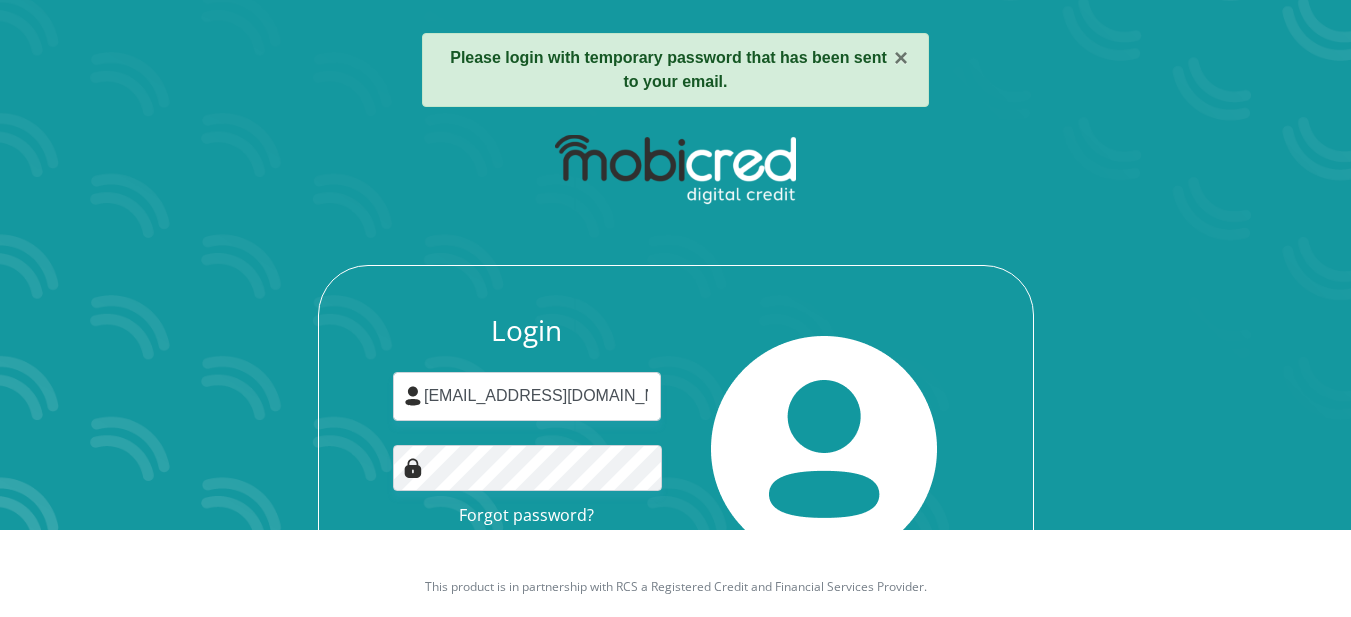 click on "Login" at bounding box center [527, 562] 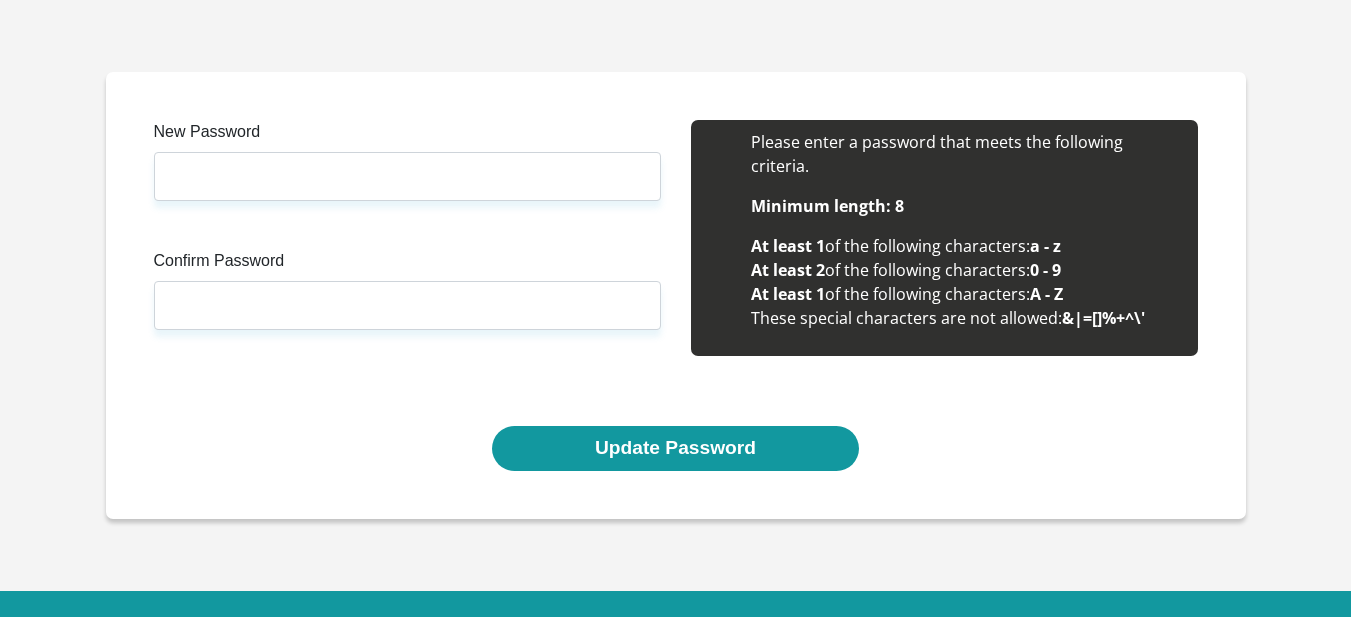 scroll, scrollTop: 0, scrollLeft: 0, axis: both 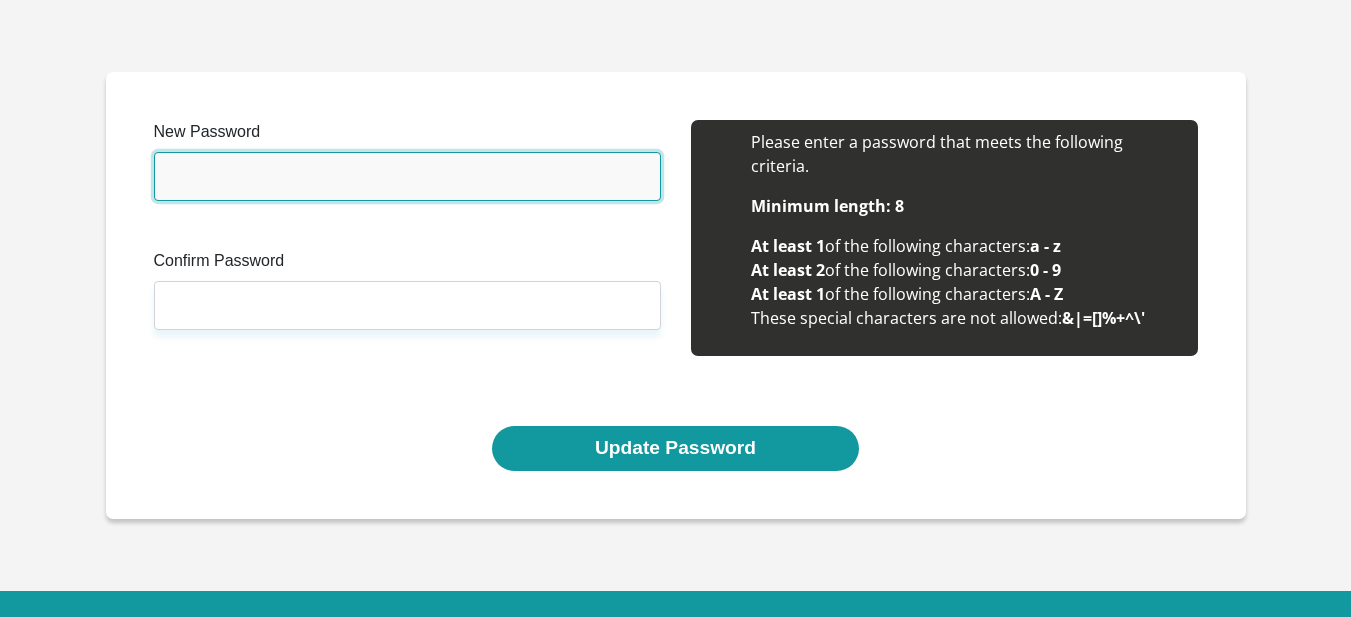 click on "New Password" at bounding box center [407, 176] 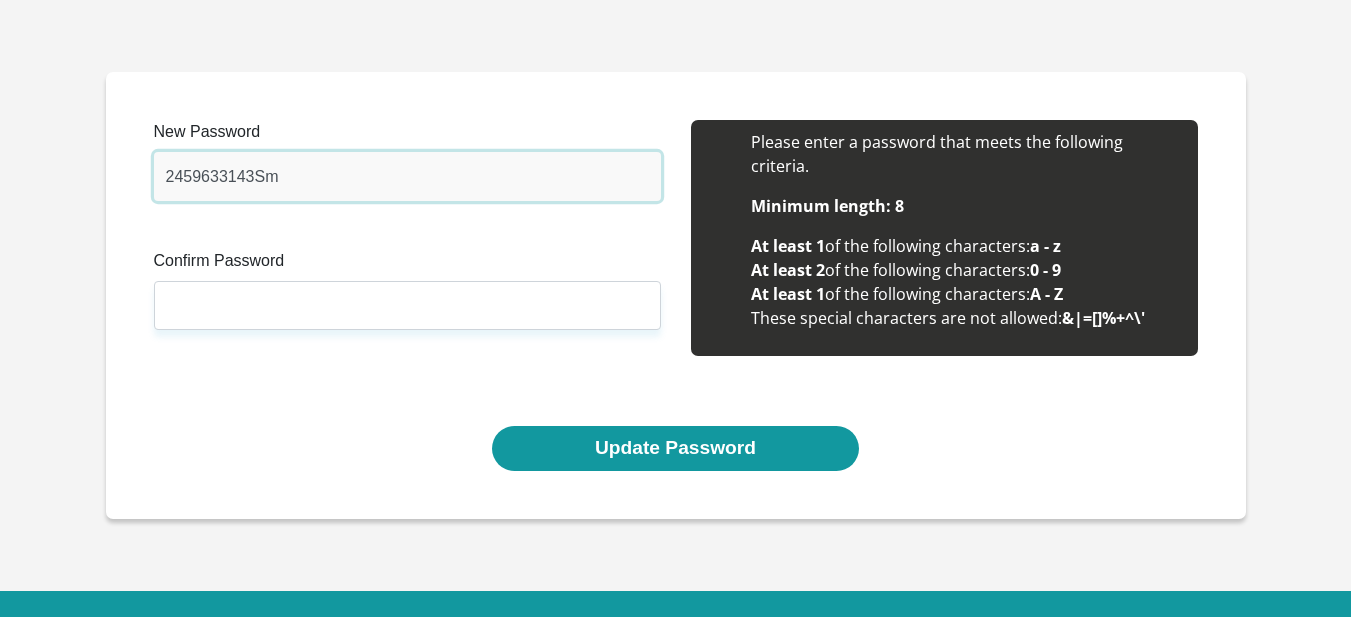 type on "2459633143Sm" 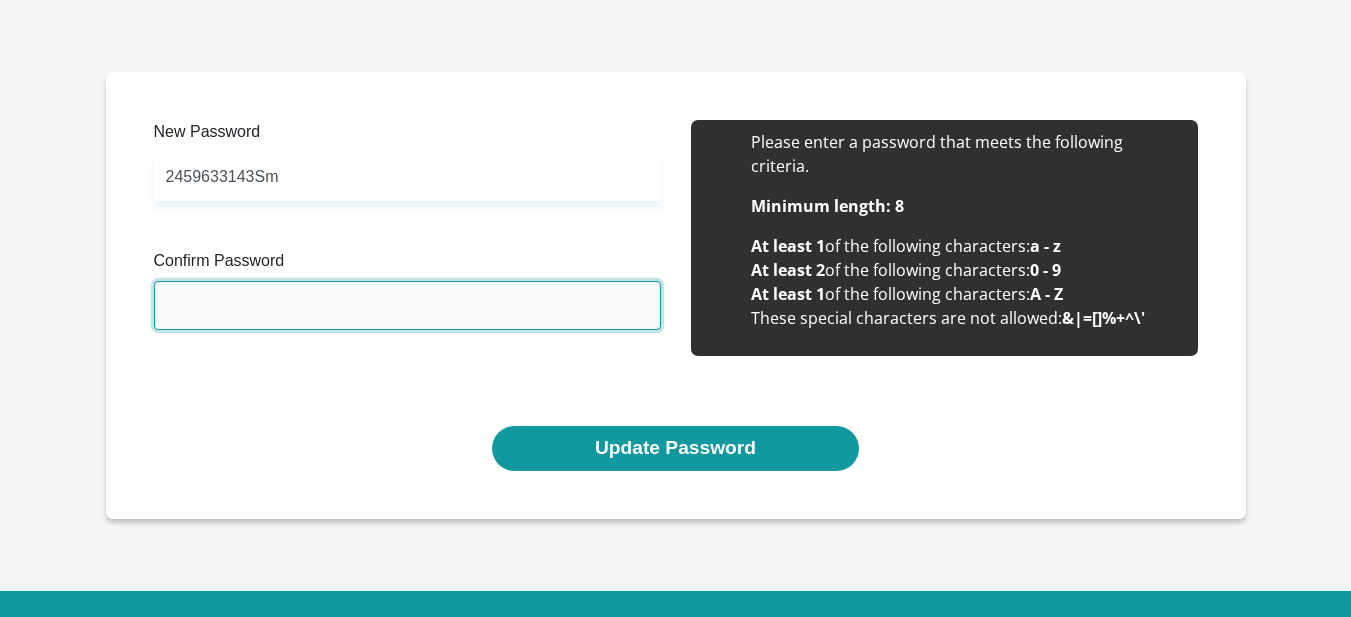 click on "Confirm Password" at bounding box center [407, 305] 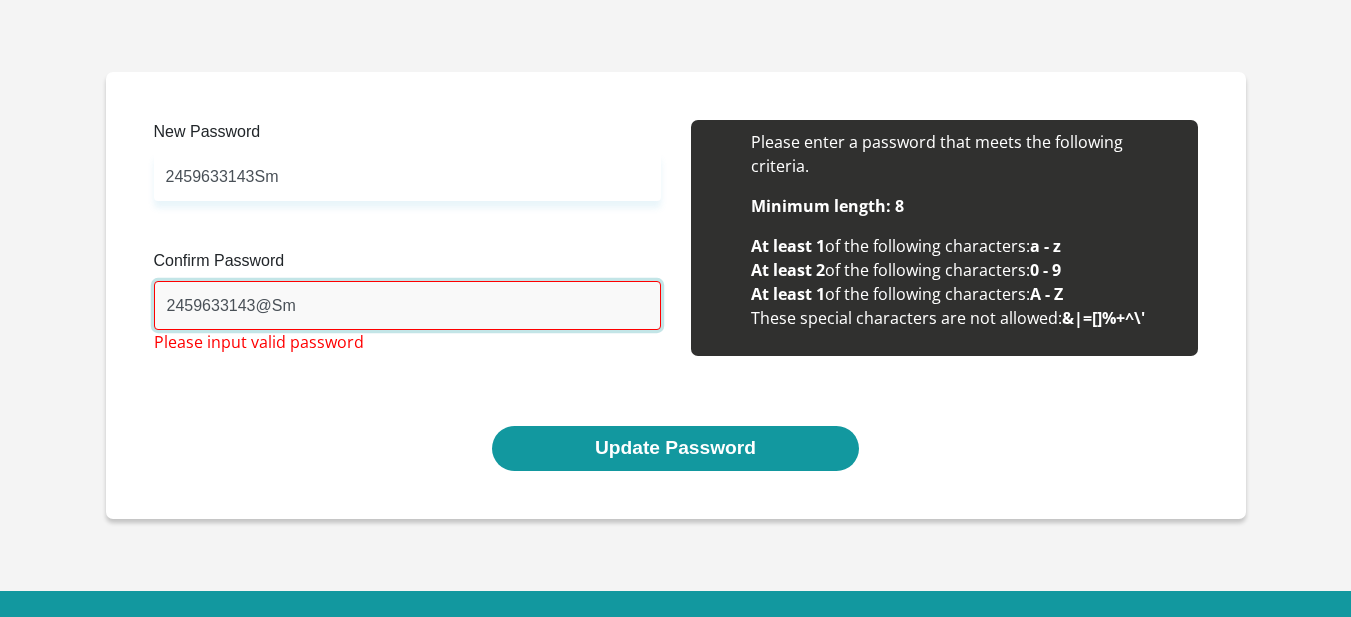 type on "2459633143@Sm" 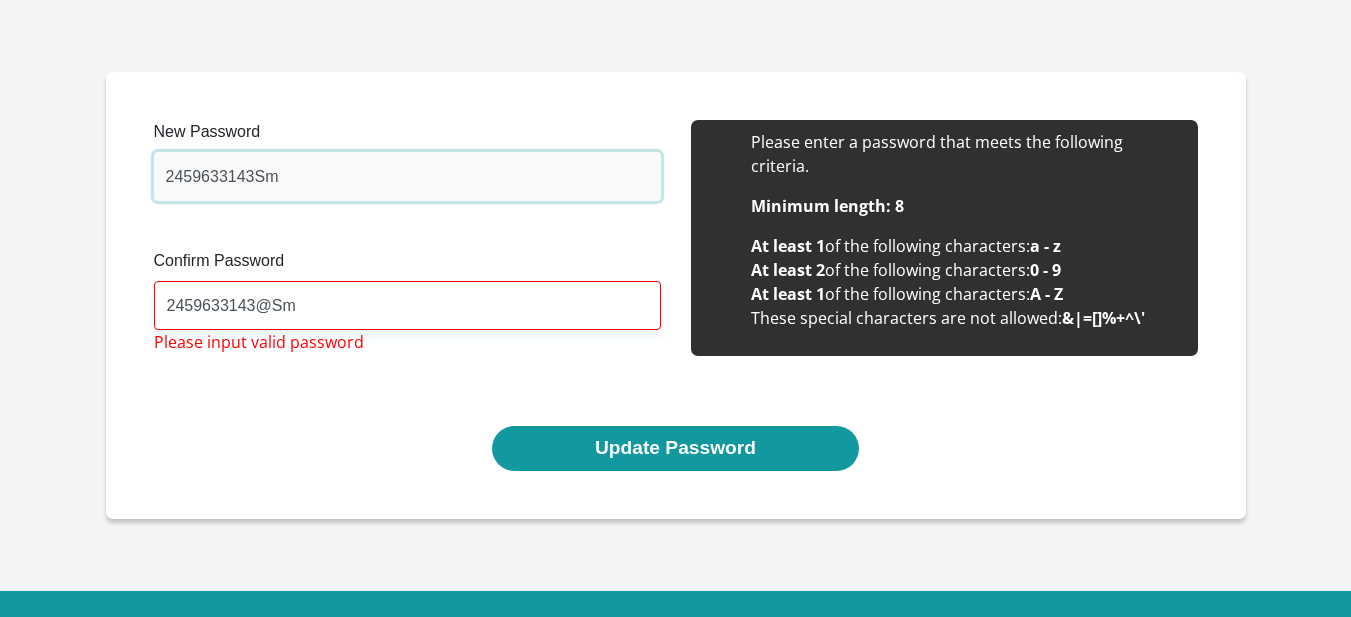 click on "2459633143Sm" at bounding box center (407, 176) 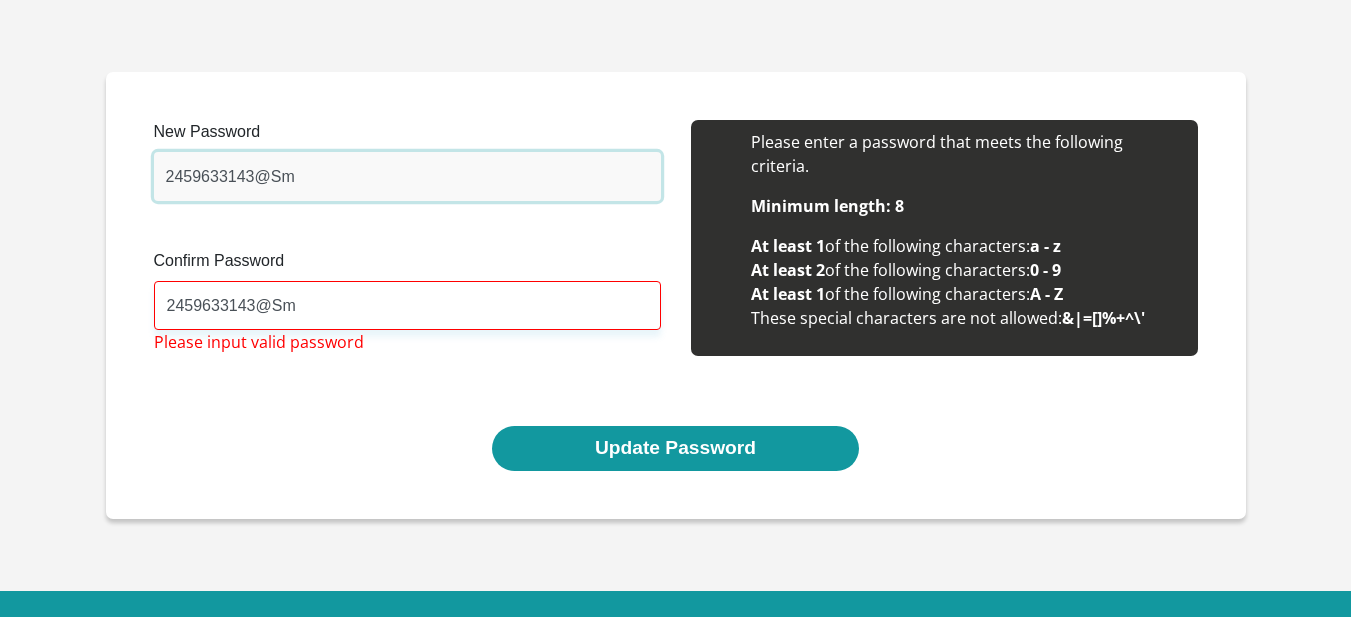 type on "2459633143@Sm" 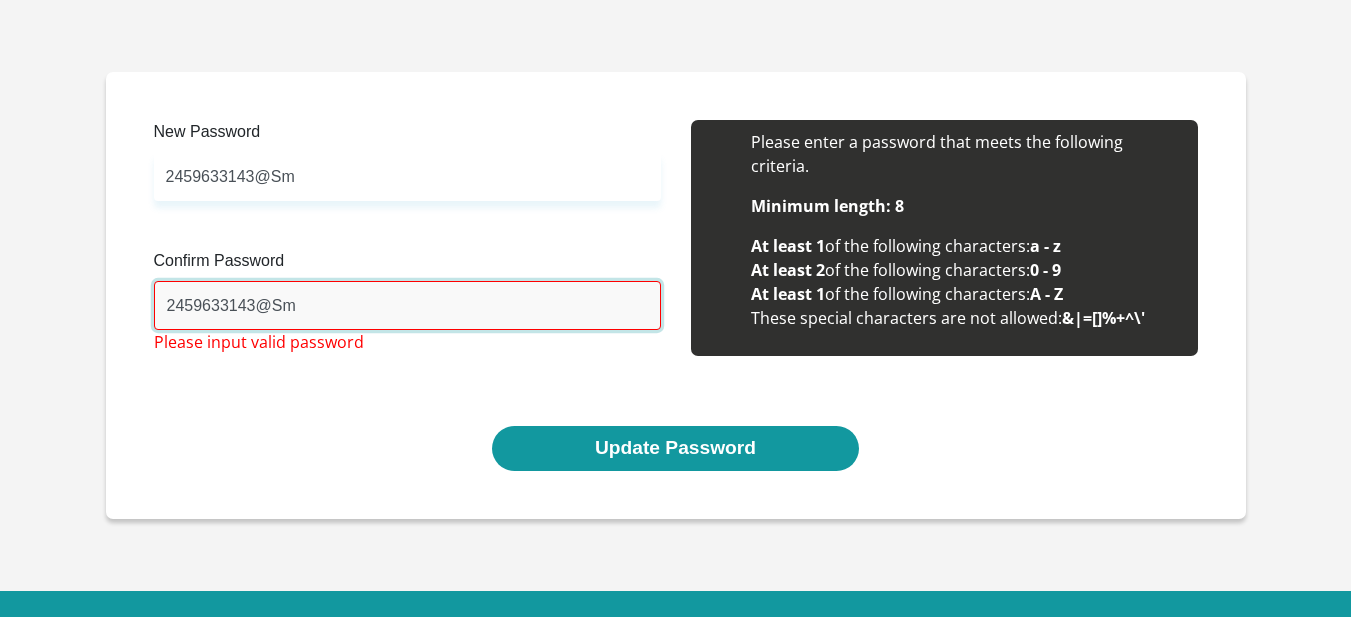 click on "2459633143@Sm" at bounding box center [407, 305] 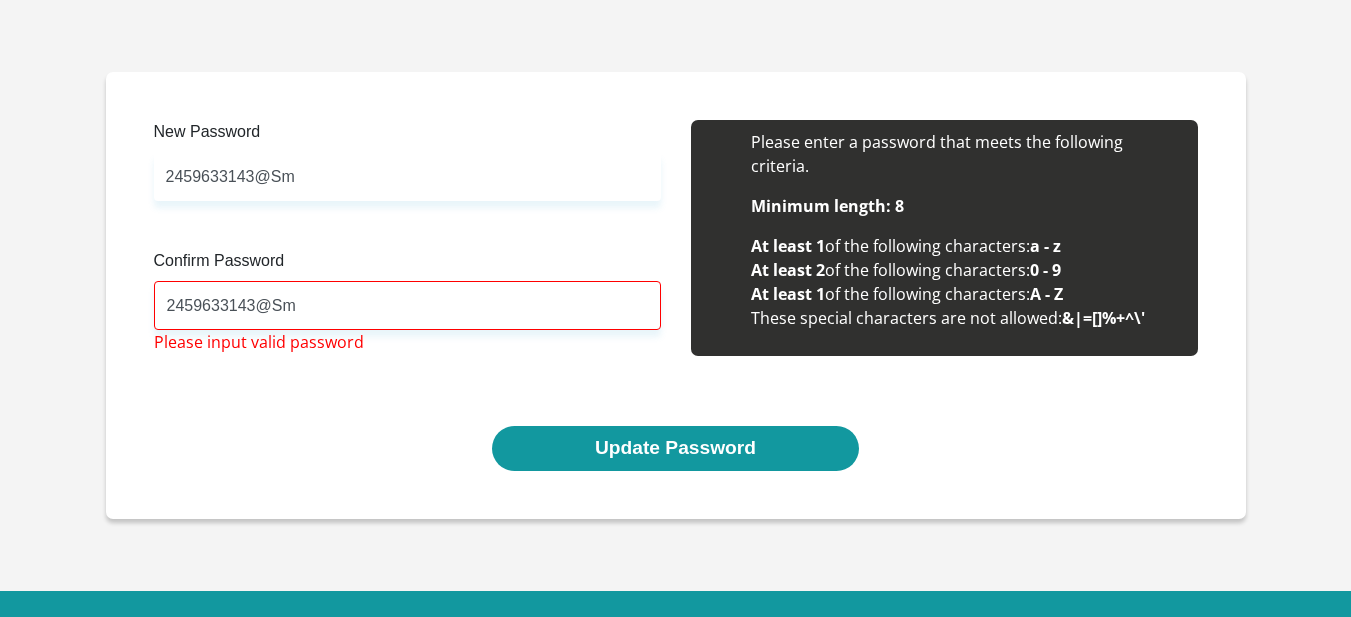 click on "New Password
2459633143@Sm
Please input valid password
Confirm Password
2459633143@Sm
Please input valid password" at bounding box center (407, 249) 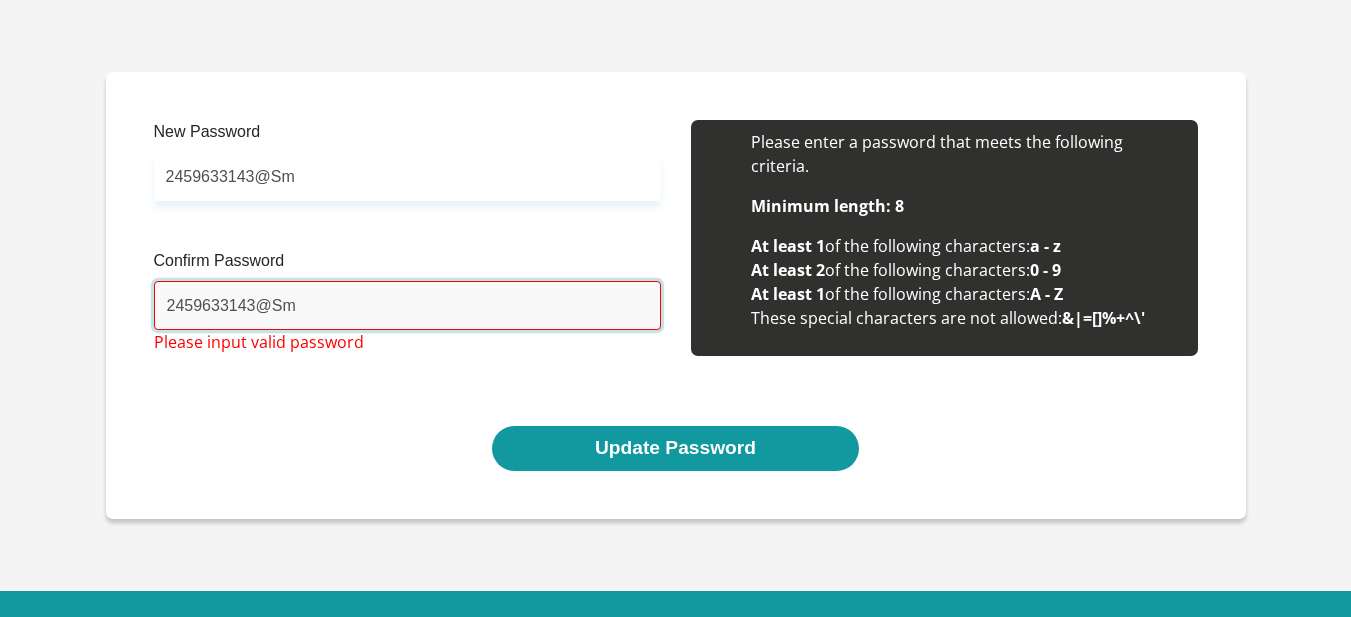 click on "2459633143@Sm" at bounding box center (407, 305) 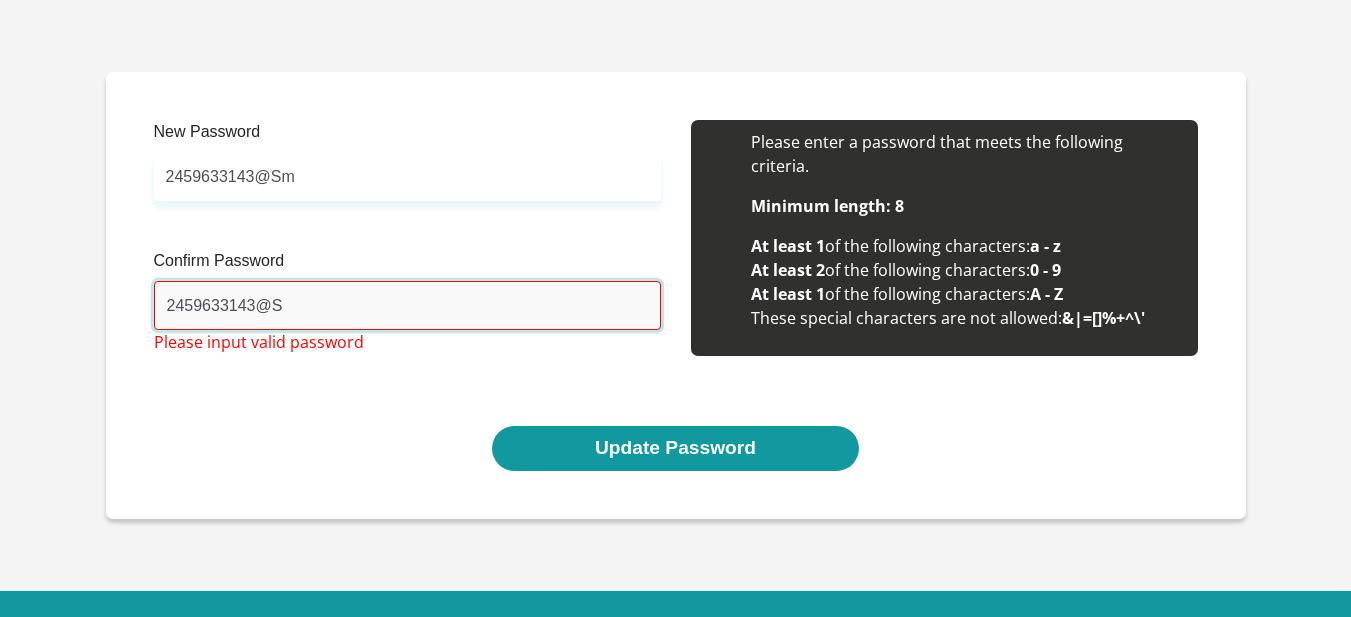 type on "2459633143@Sm" 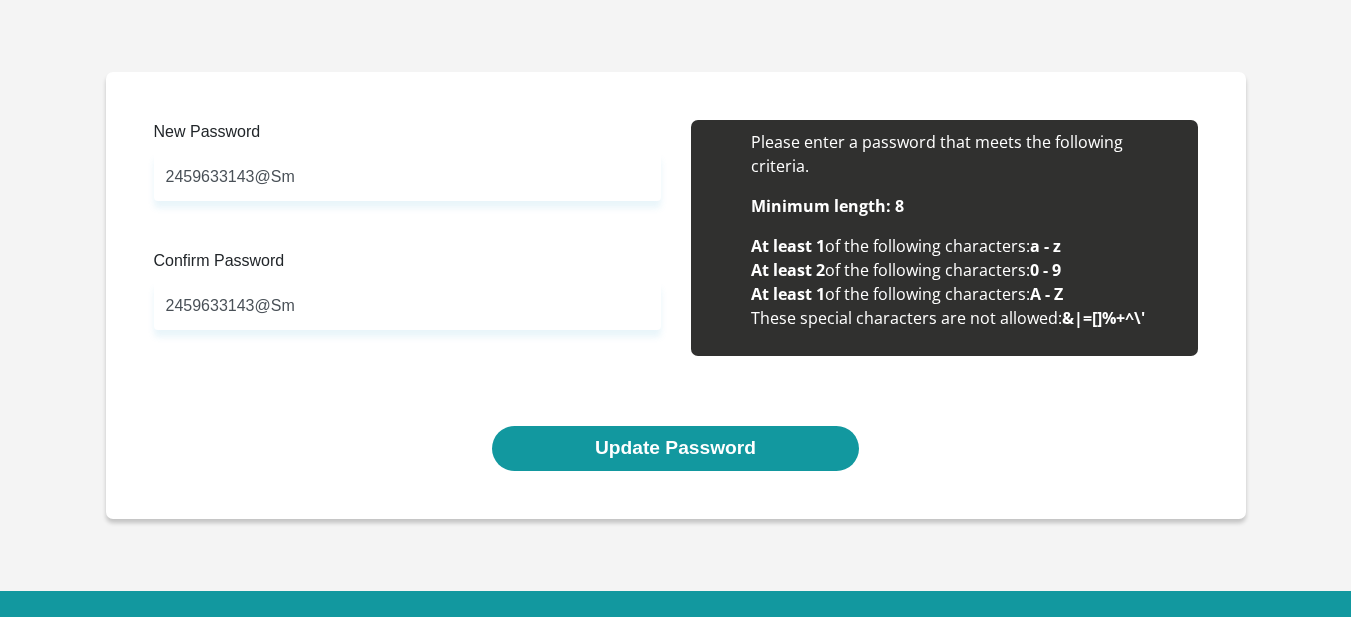 click on "New Password" at bounding box center [407, 136] 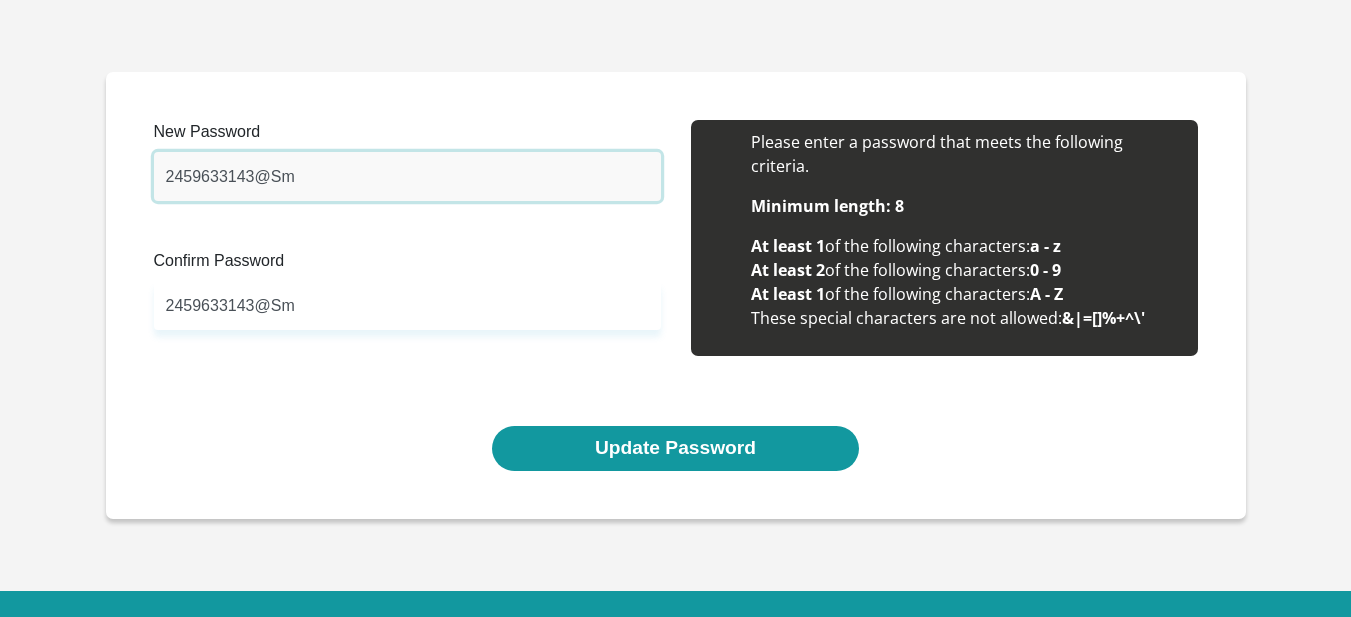 click on "2459633143@Sm" at bounding box center (407, 176) 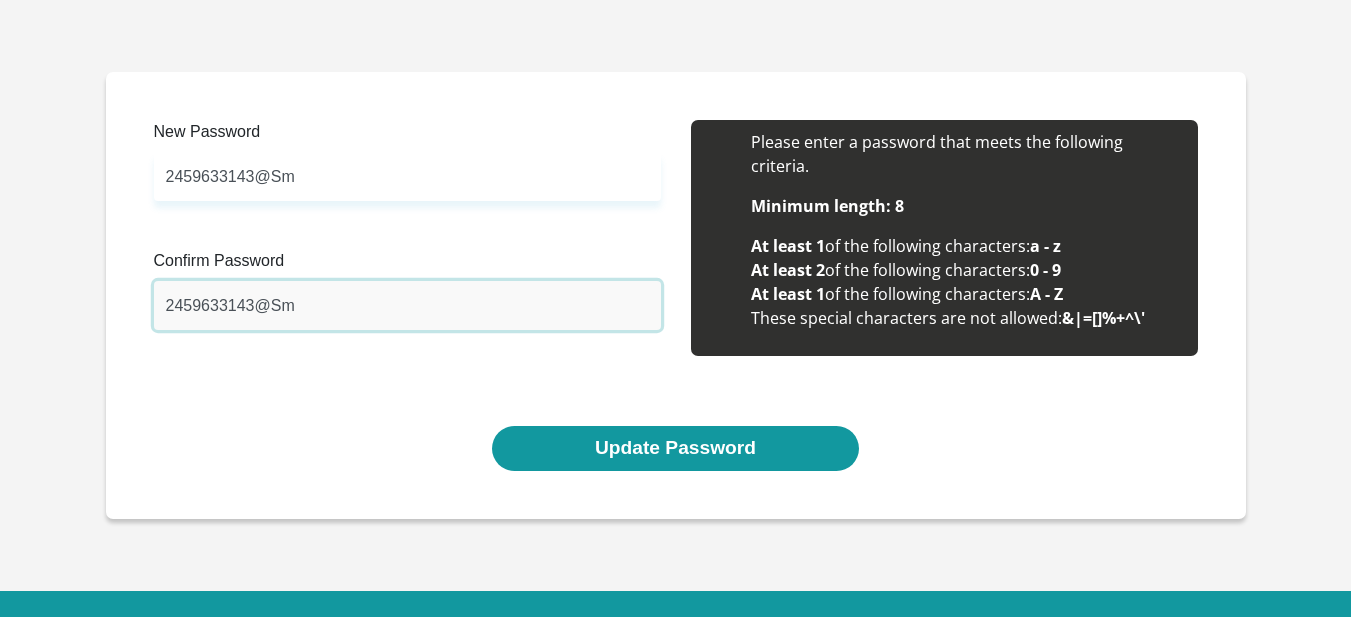 click on "2459633143@Sm" at bounding box center [407, 305] 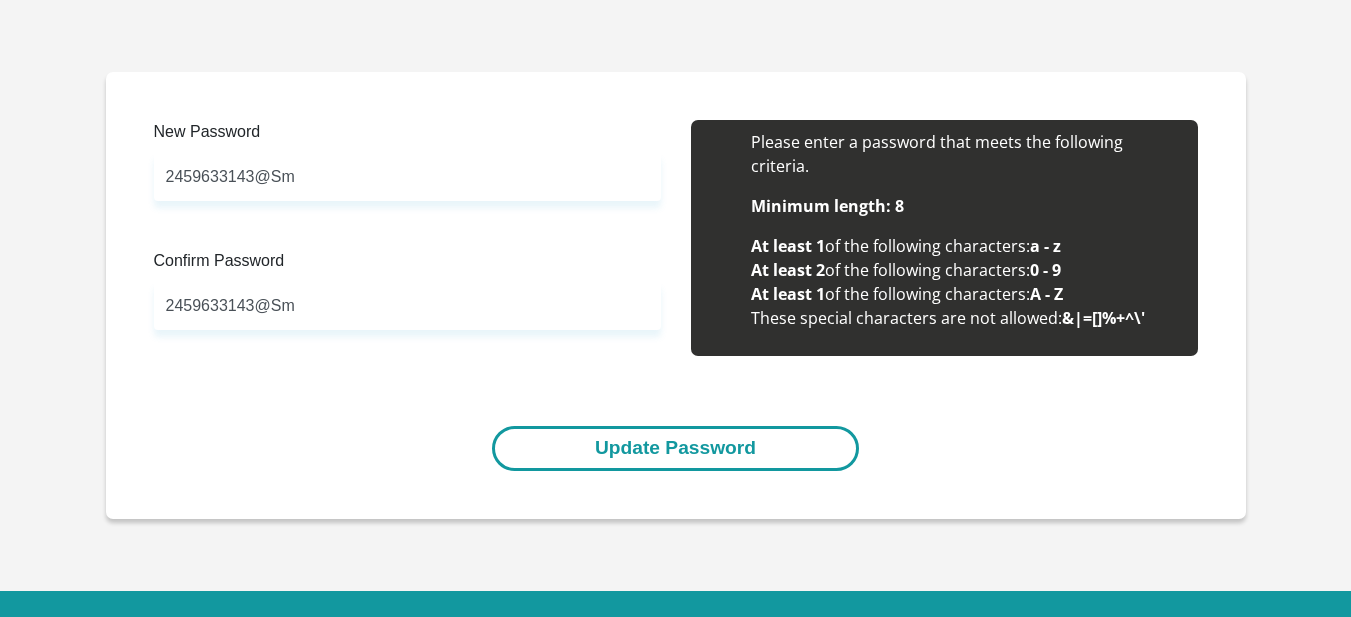 click on "Update Password" at bounding box center (675, 448) 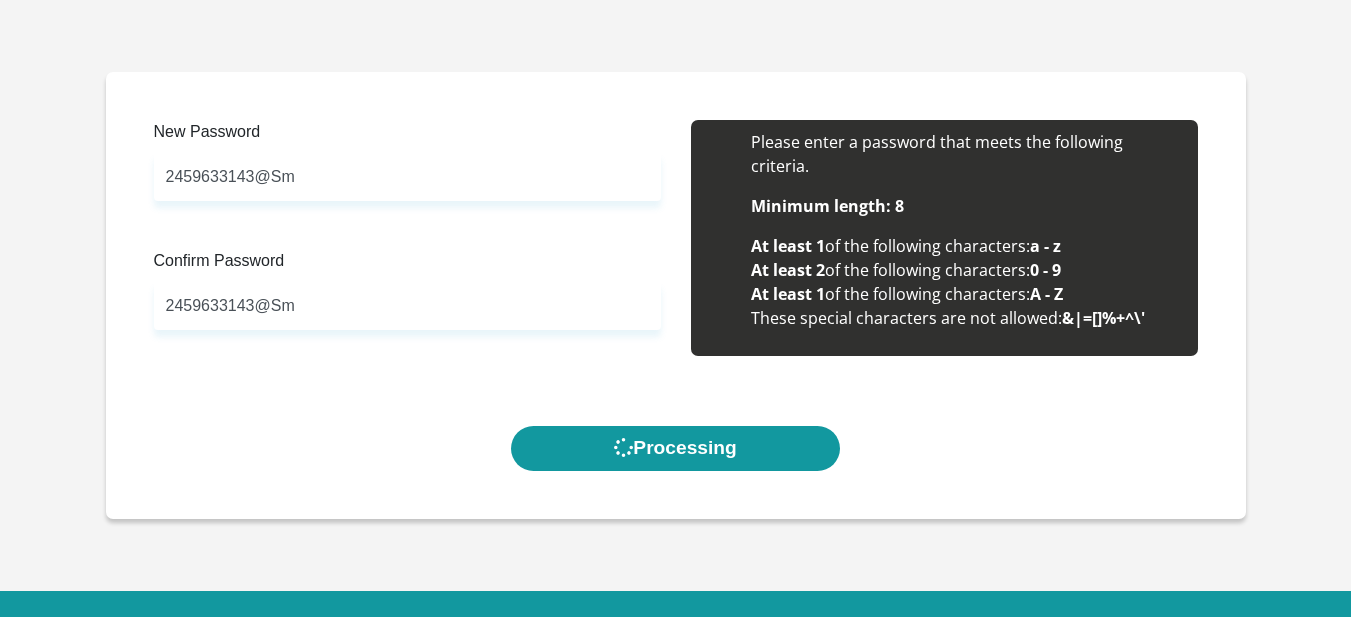 scroll, scrollTop: 0, scrollLeft: 0, axis: both 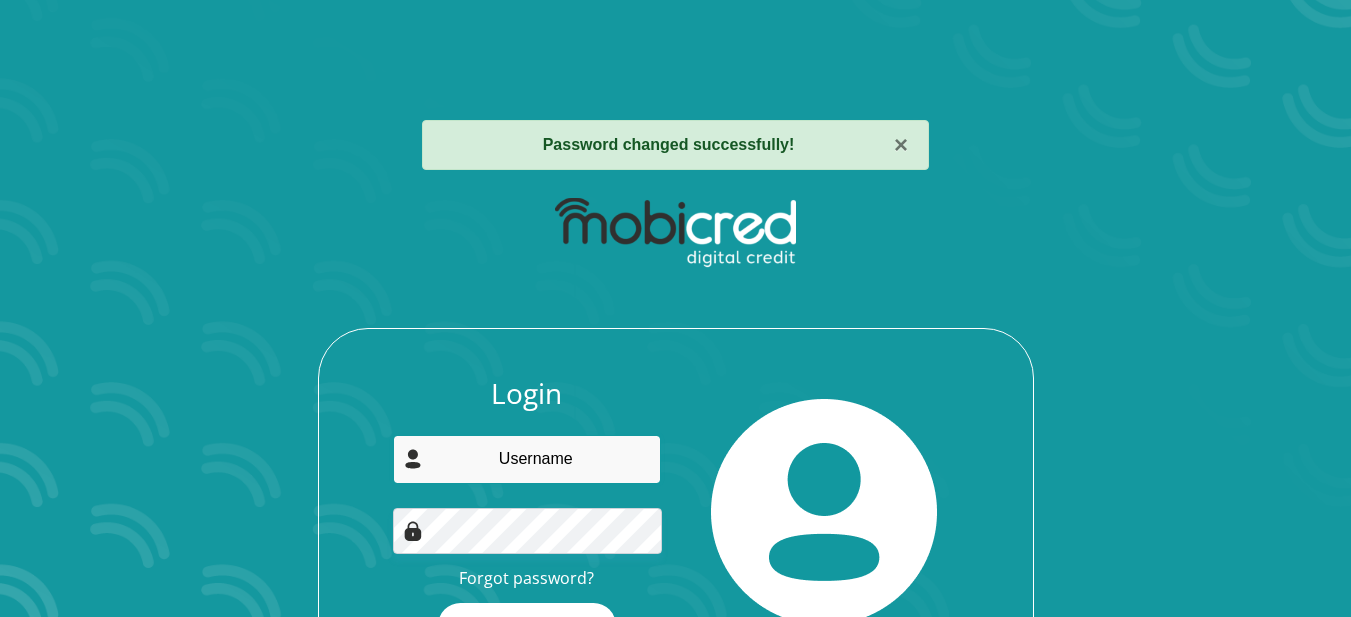 click at bounding box center [527, 459] 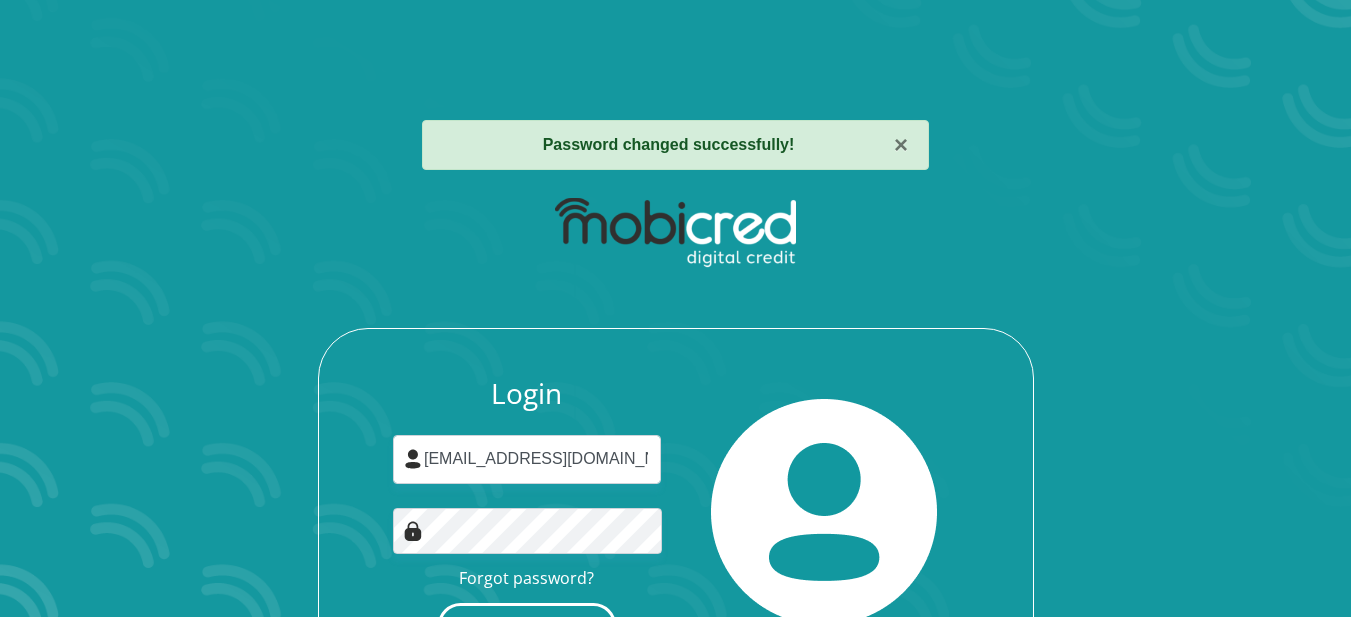 click on "Login" at bounding box center [527, 625] 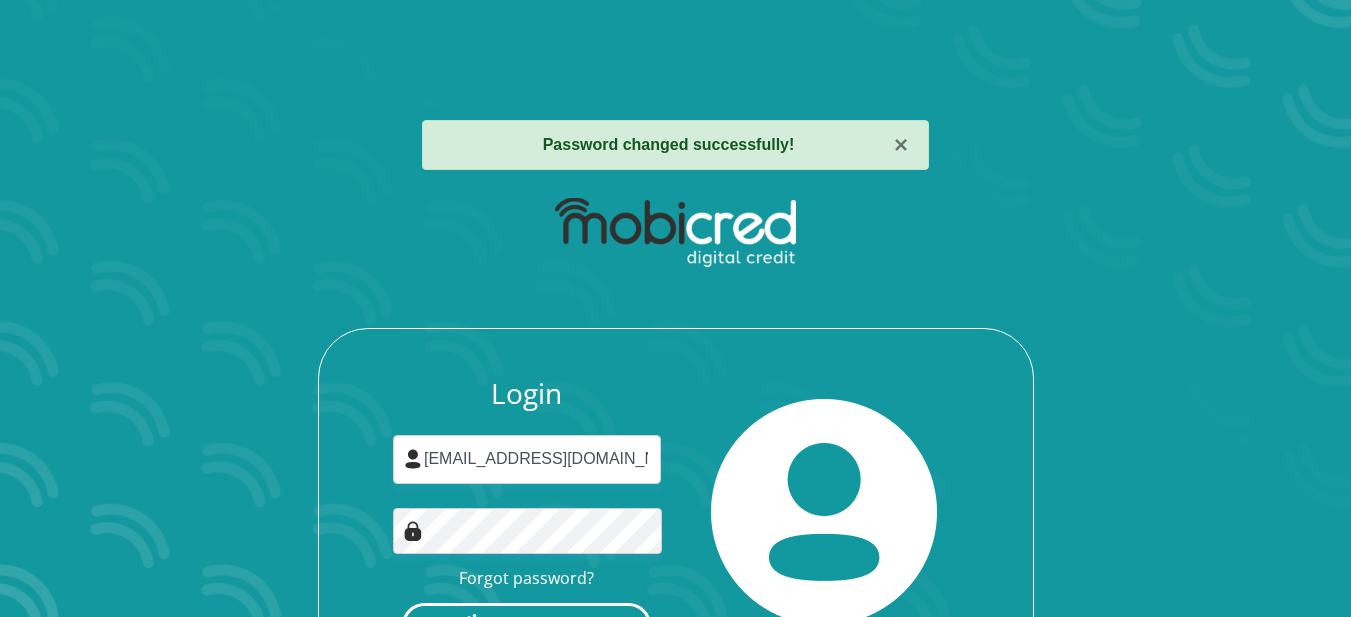 scroll, scrollTop: 0, scrollLeft: 0, axis: both 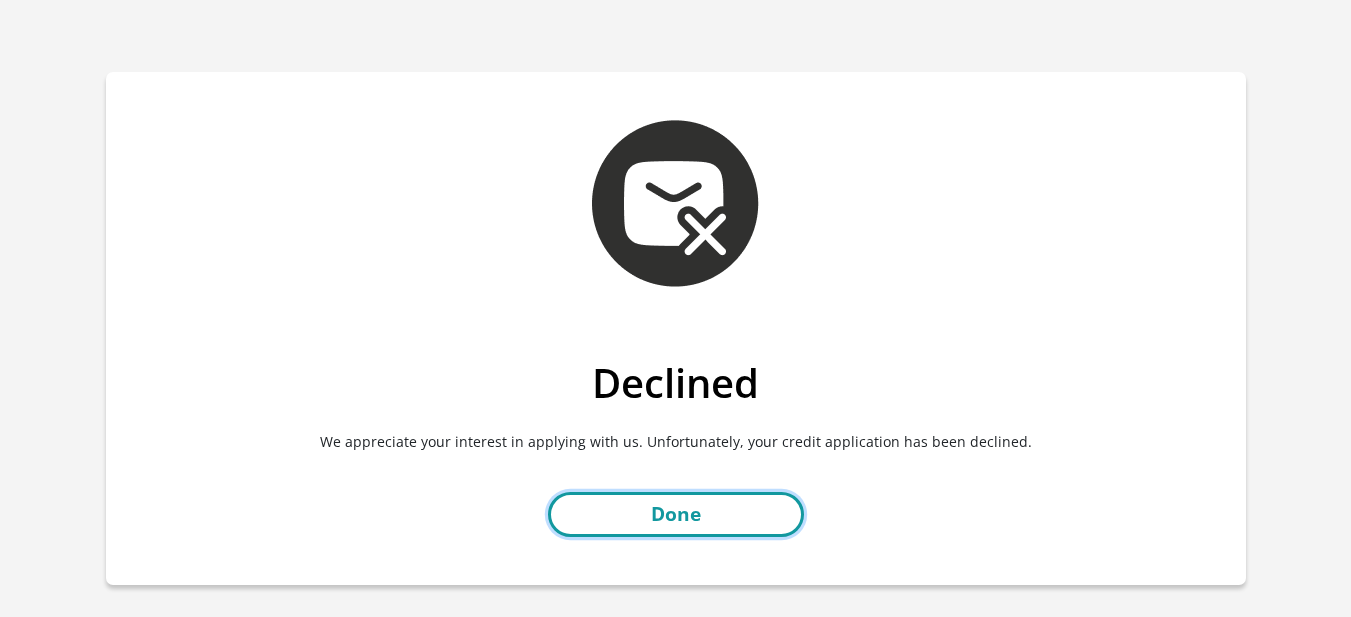 click on "Done" at bounding box center [676, 514] 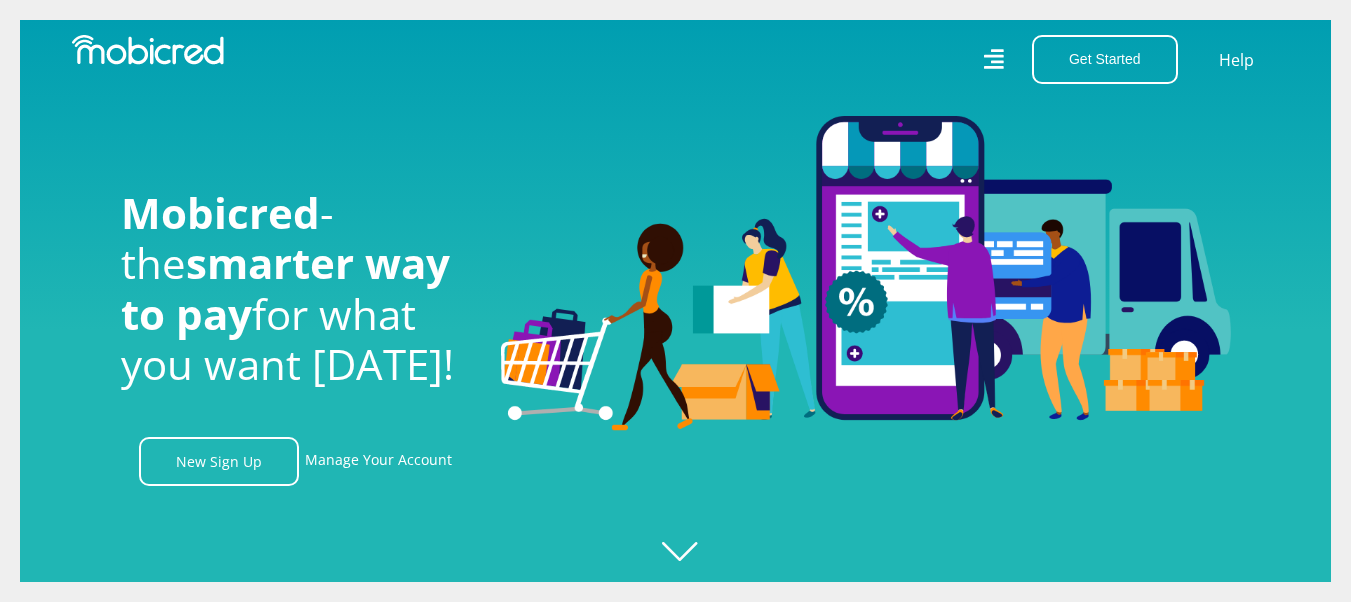 scroll, scrollTop: 0, scrollLeft: 0, axis: both 